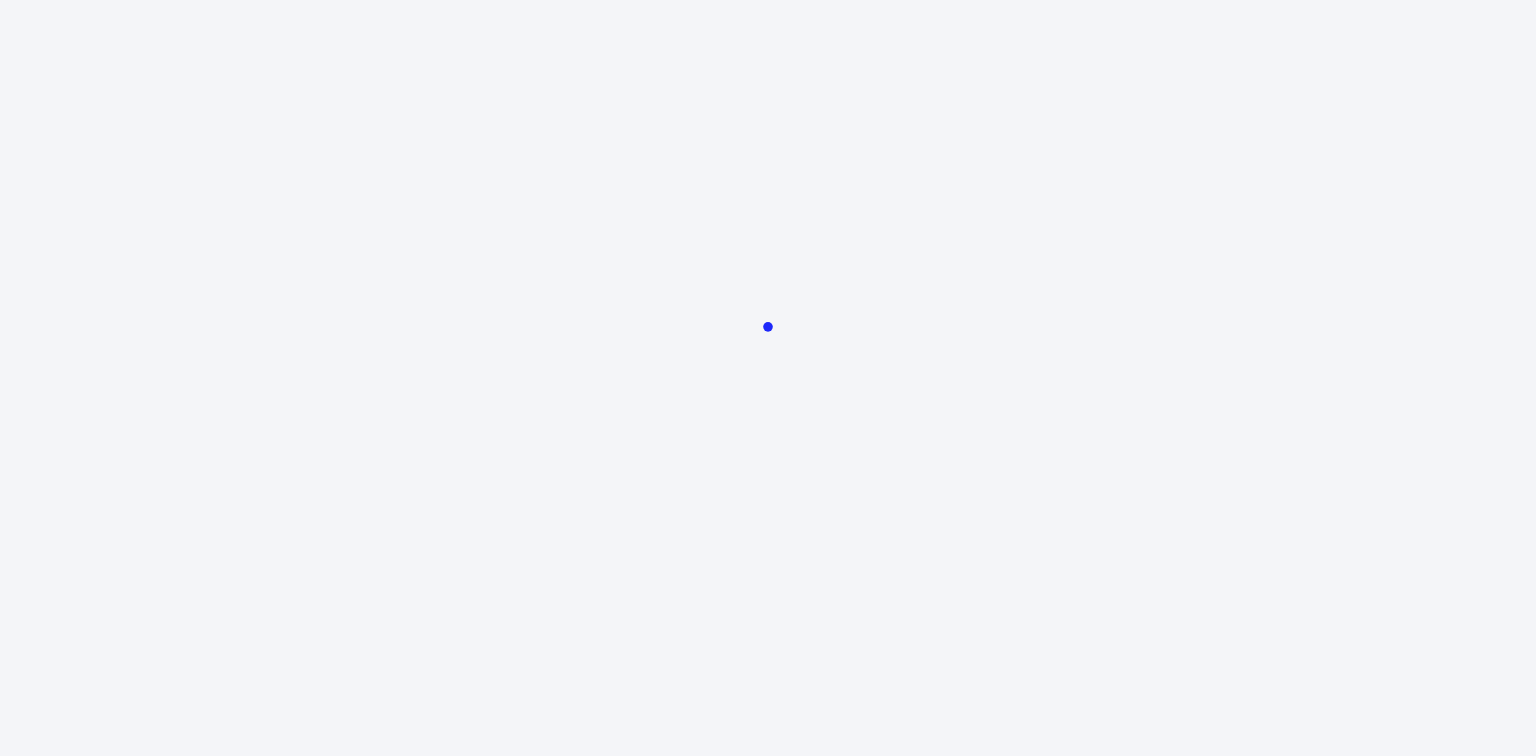 scroll, scrollTop: 0, scrollLeft: 0, axis: both 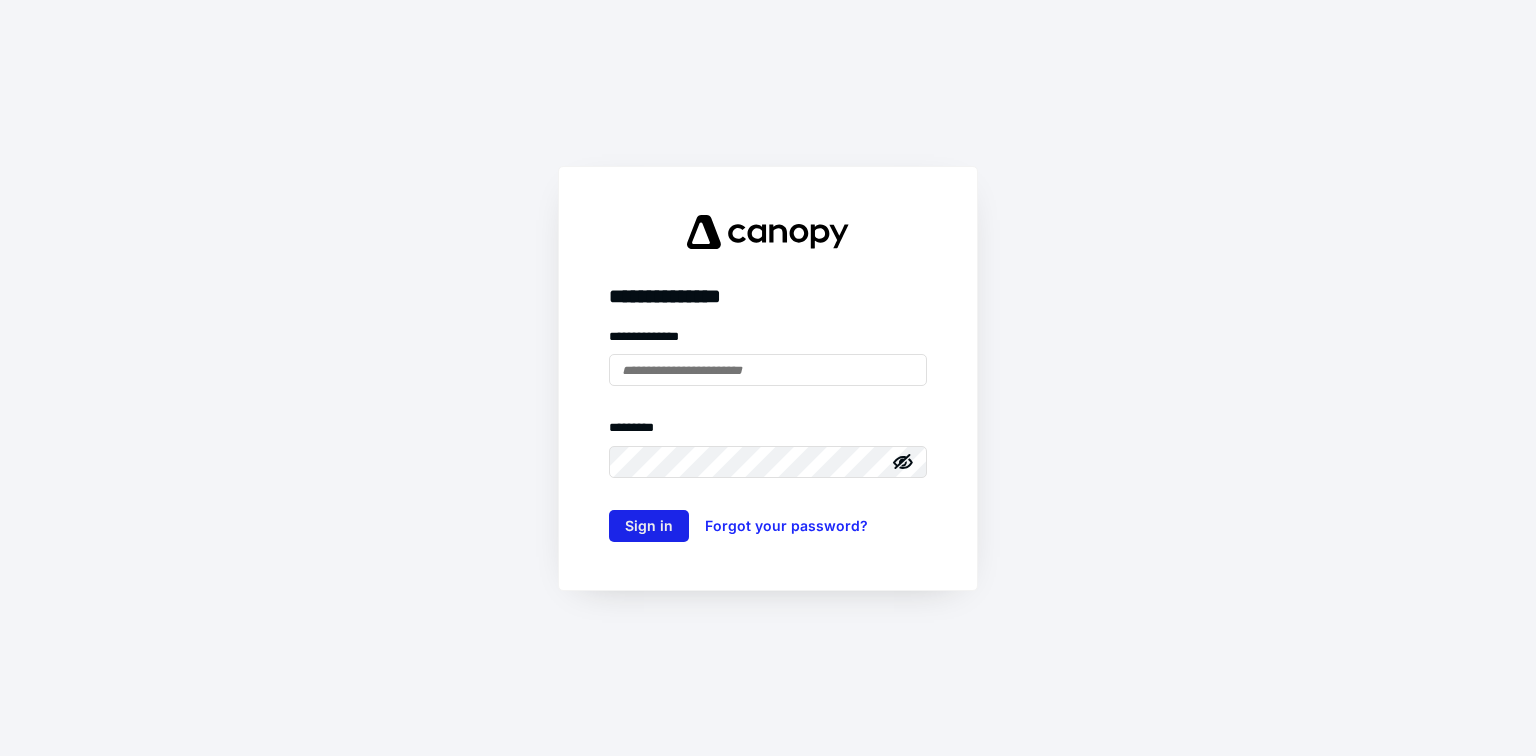 type on "**********" 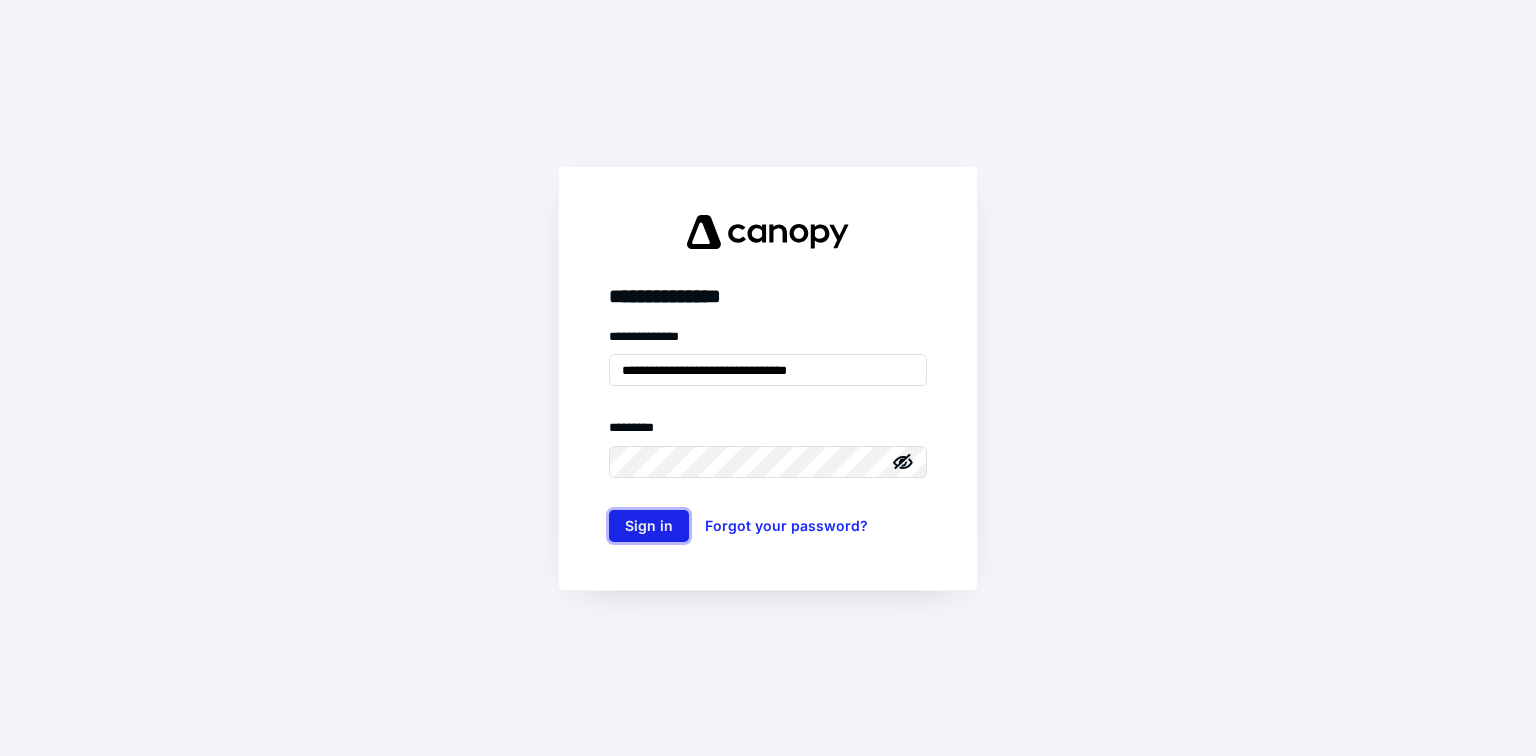 click on "Sign in" at bounding box center (649, 526) 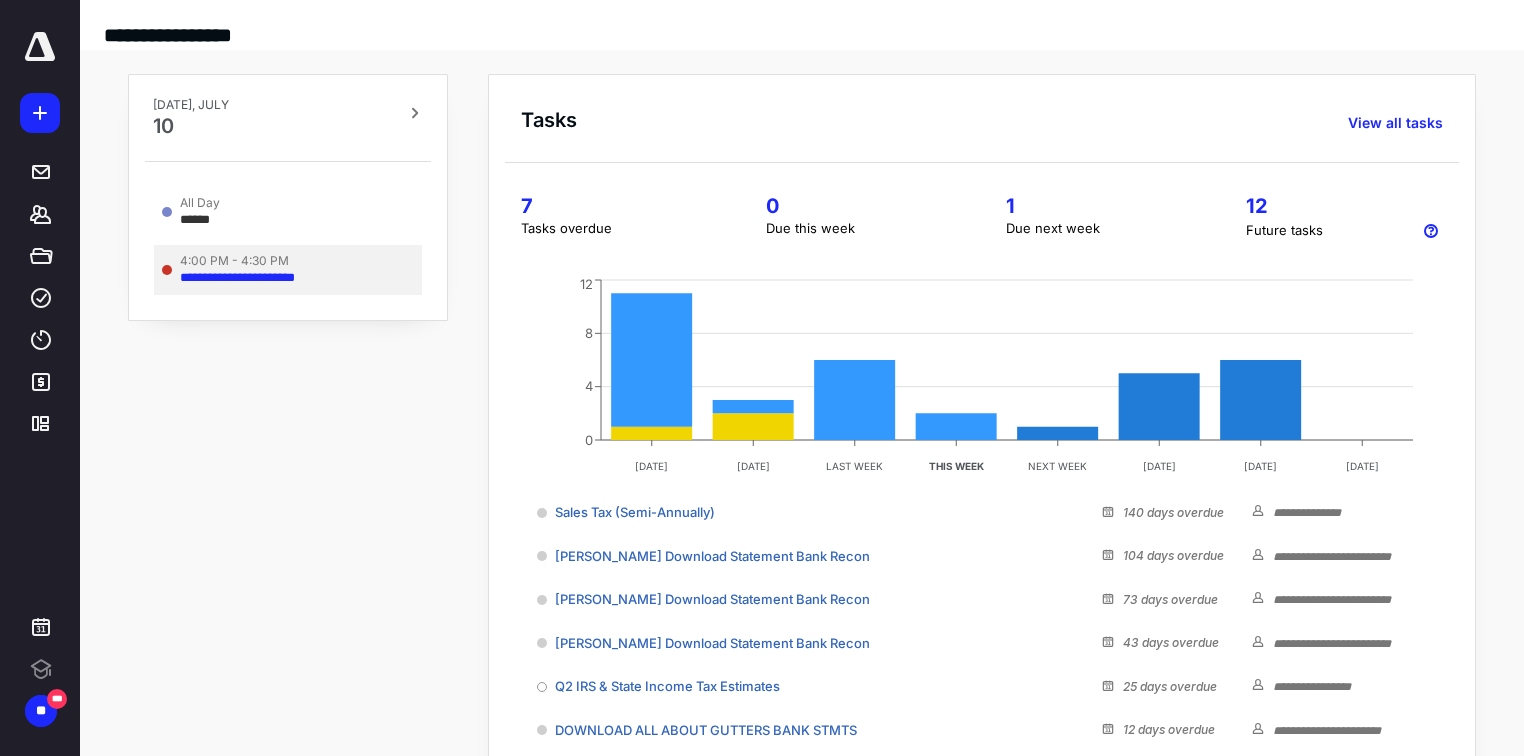 scroll, scrollTop: 0, scrollLeft: 0, axis: both 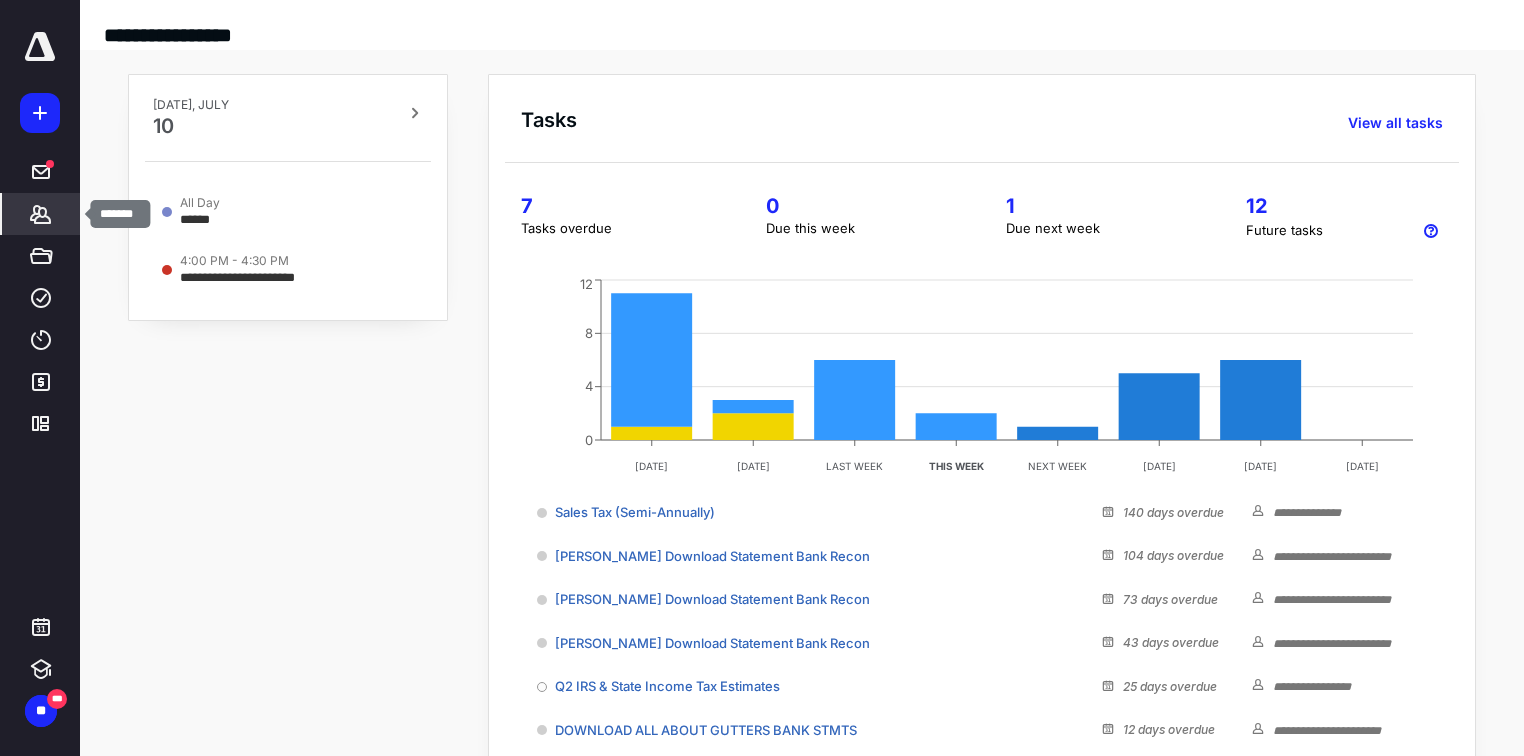 click 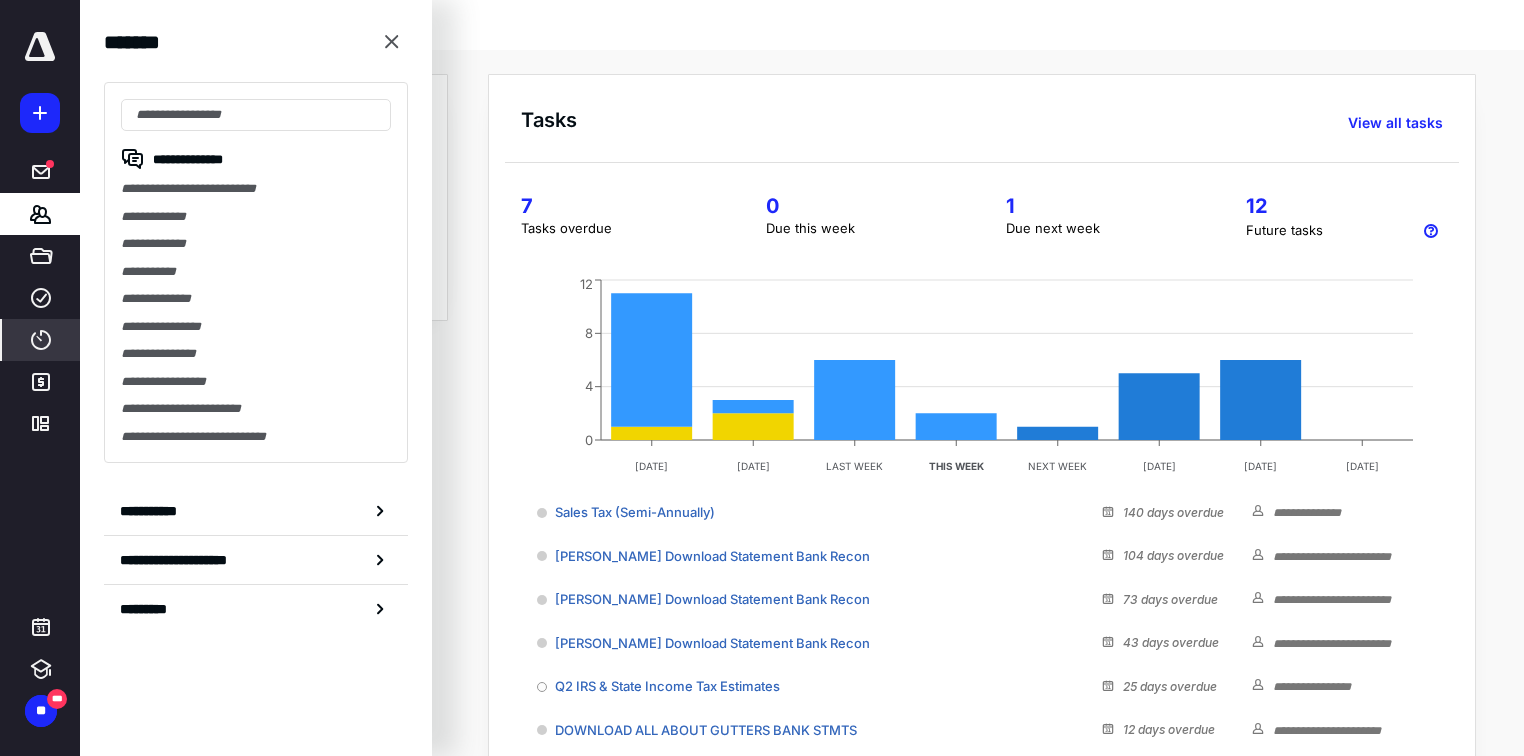 click 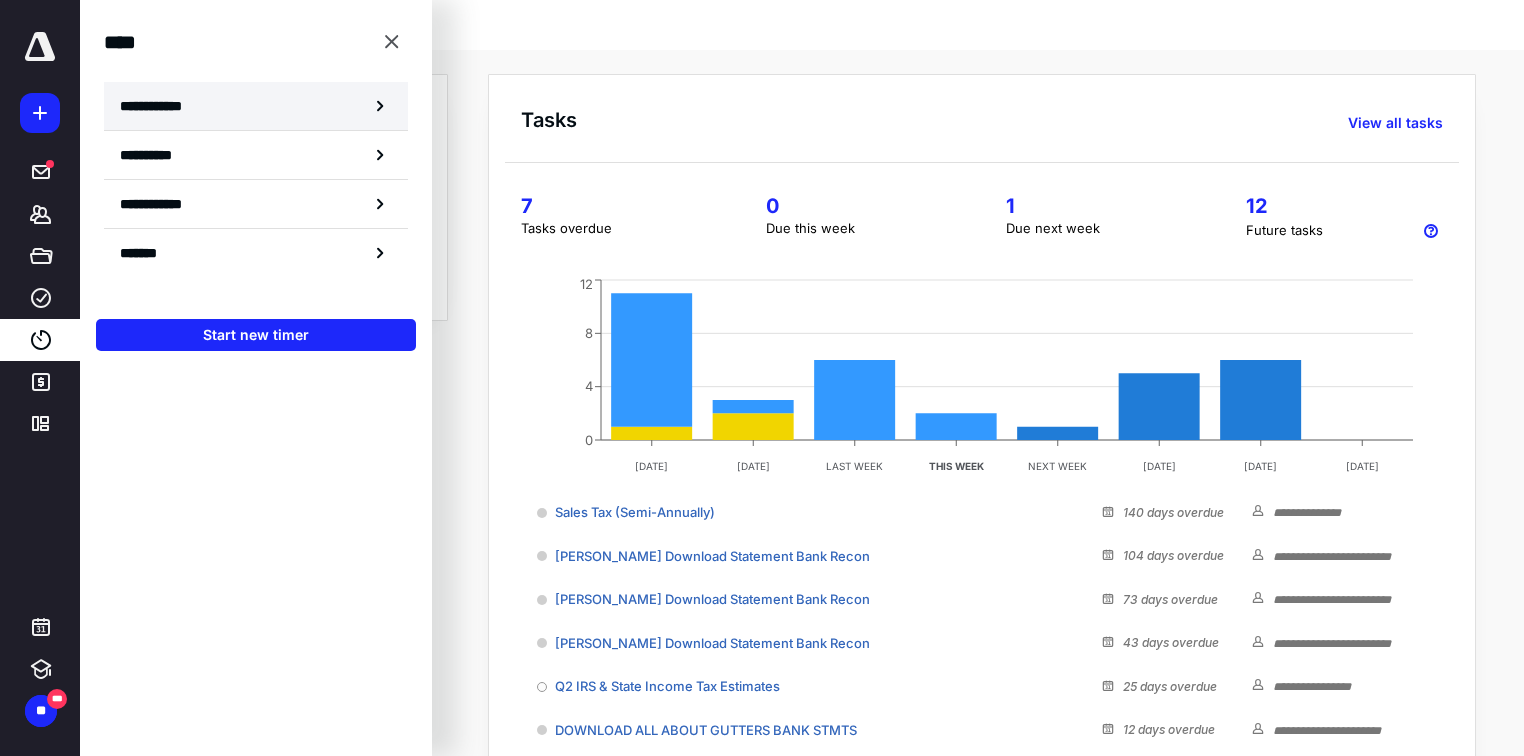 click on "**********" at bounding box center (162, 106) 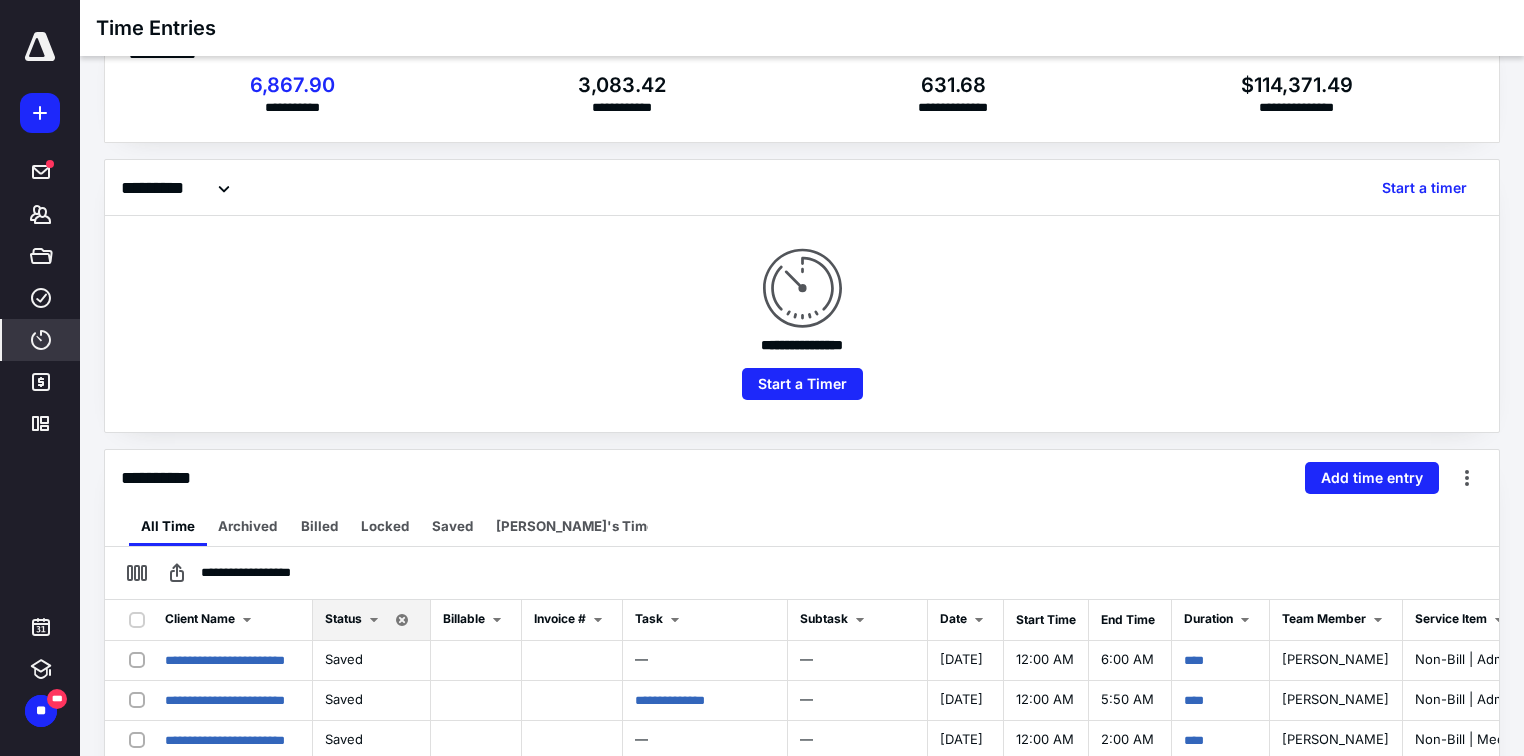 scroll, scrollTop: 80, scrollLeft: 0, axis: vertical 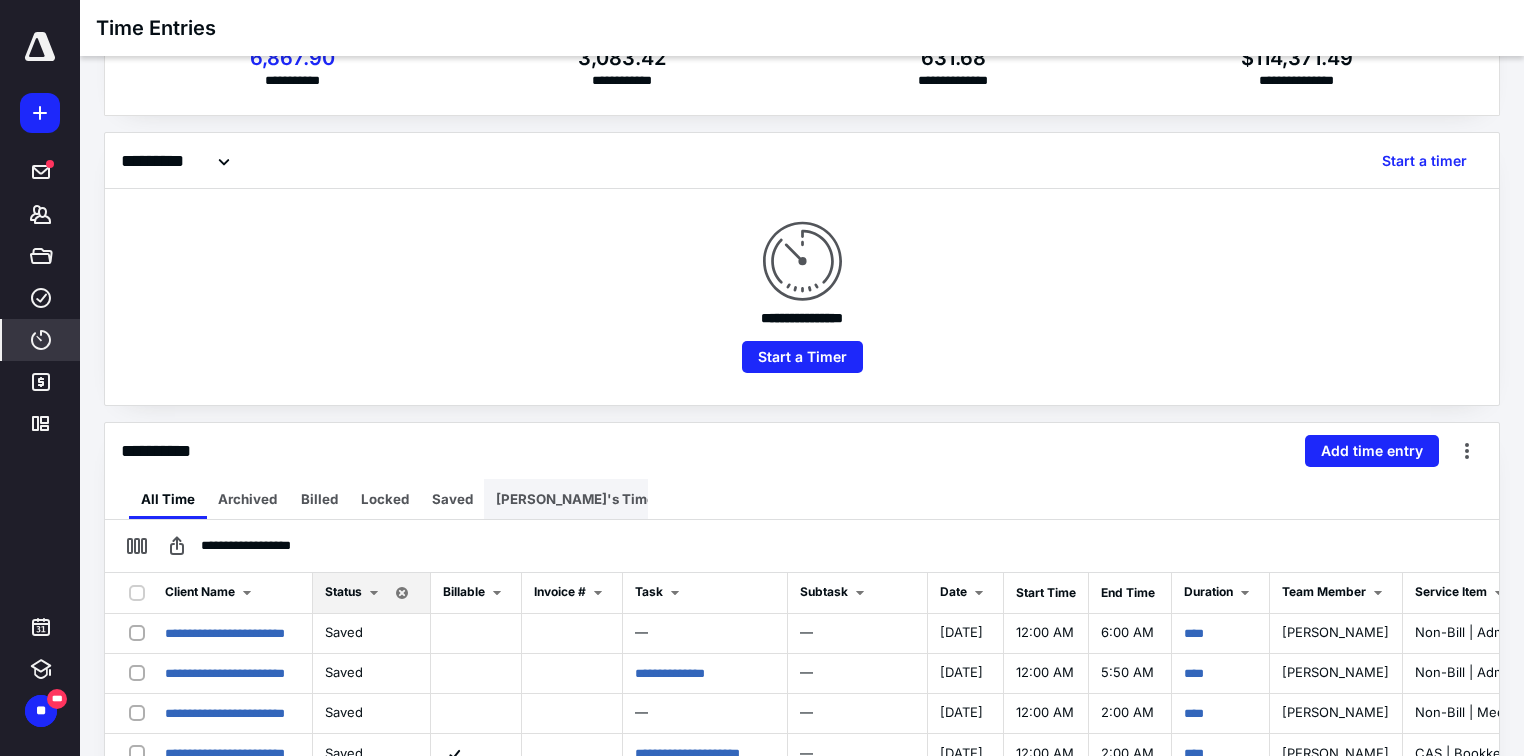 click on "[PERSON_NAME]'s Time Sheet" at bounding box center (596, 499) 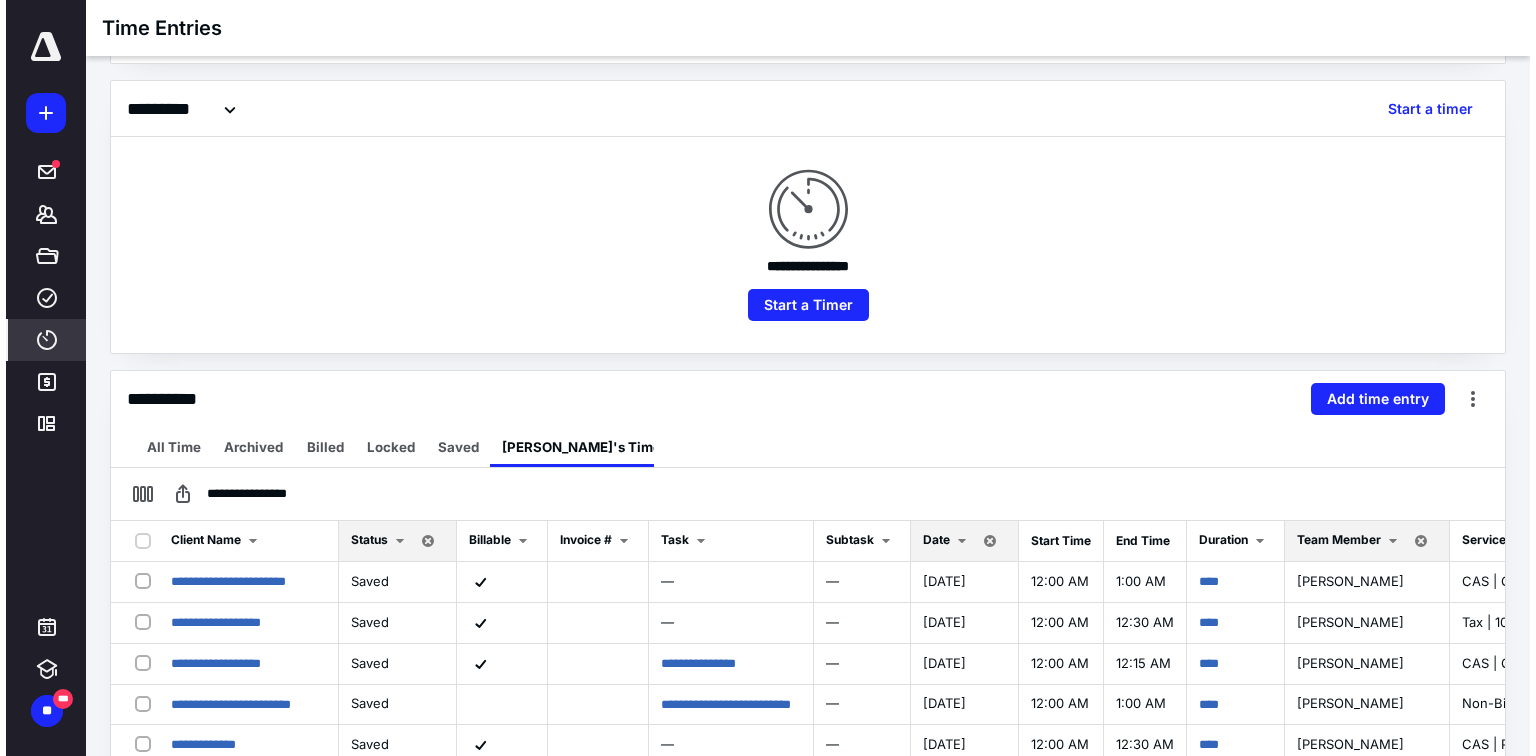 scroll, scrollTop: 160, scrollLeft: 0, axis: vertical 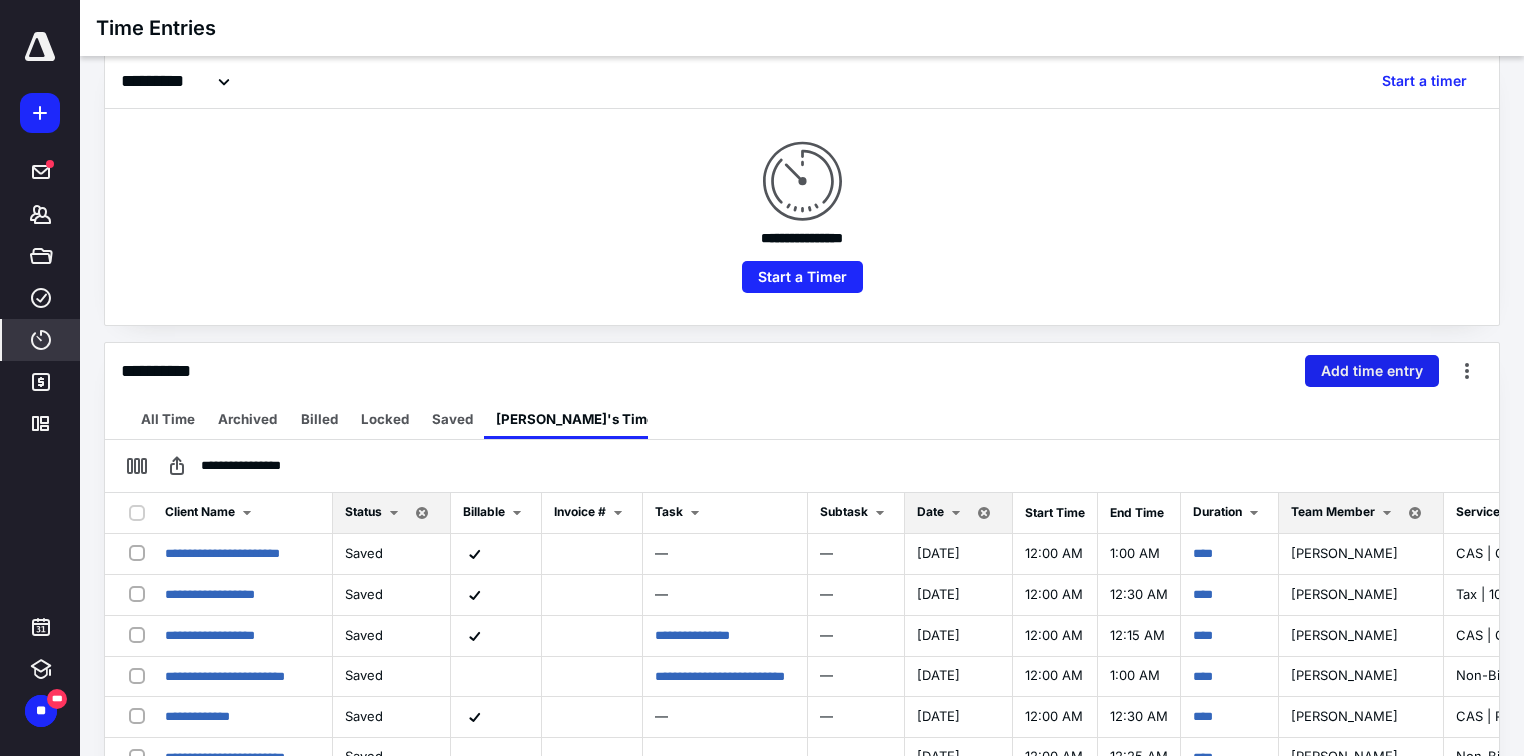 click on "Add time entry" at bounding box center [1372, 371] 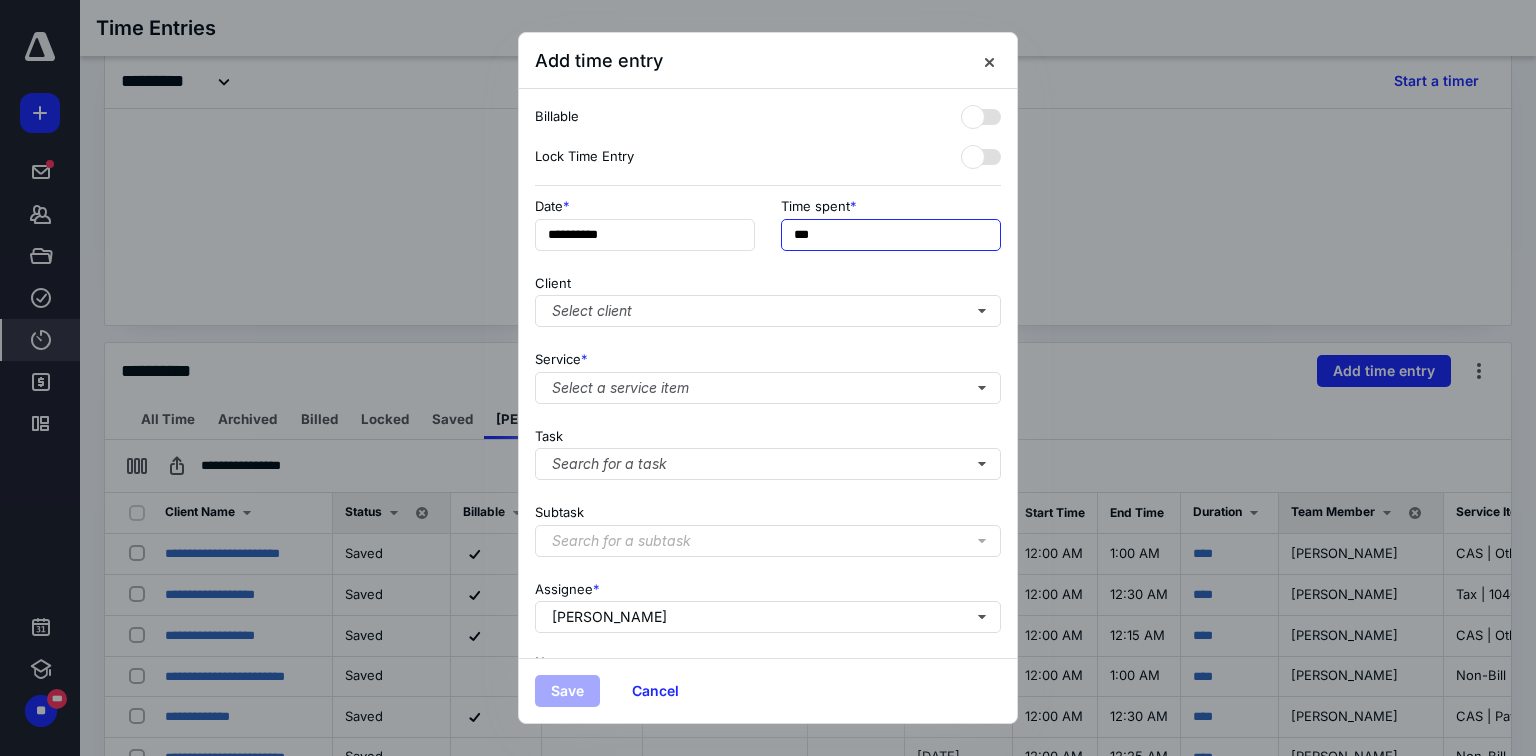 drag, startPoint x: 804, startPoint y: 228, endPoint x: 767, endPoint y: 228, distance: 37 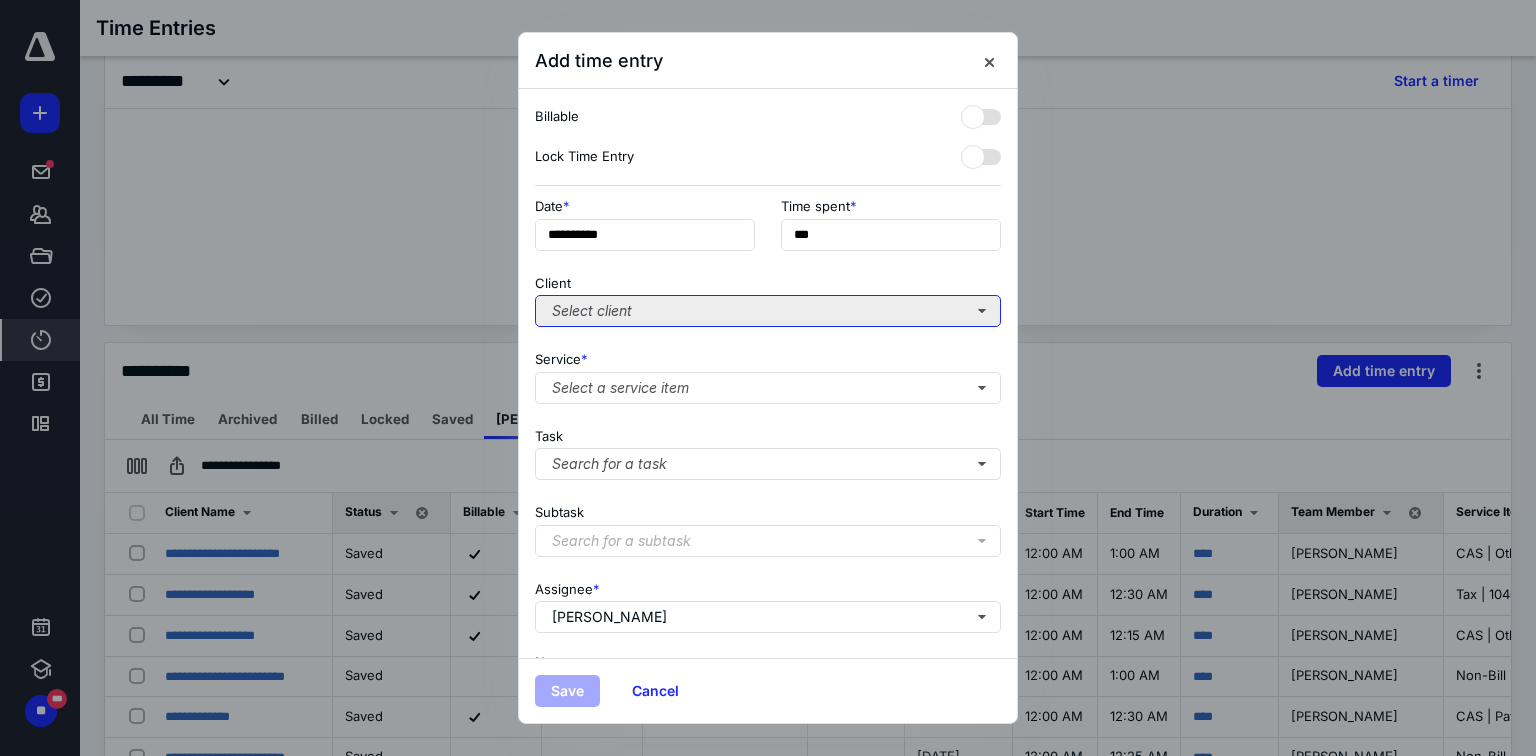 click on "Select client" at bounding box center (768, 311) 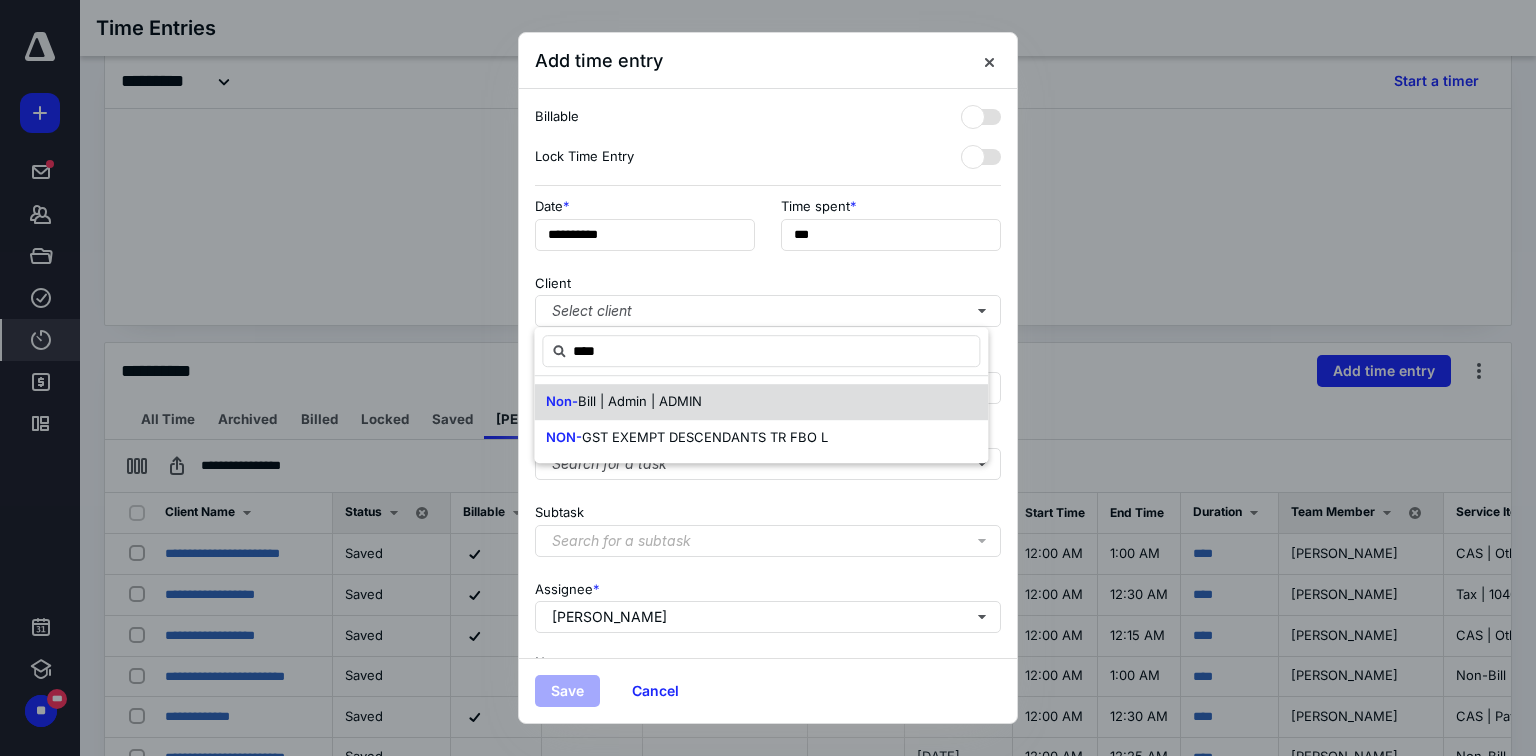 click on "Bill | Admin | ADMIN" at bounding box center [640, 401] 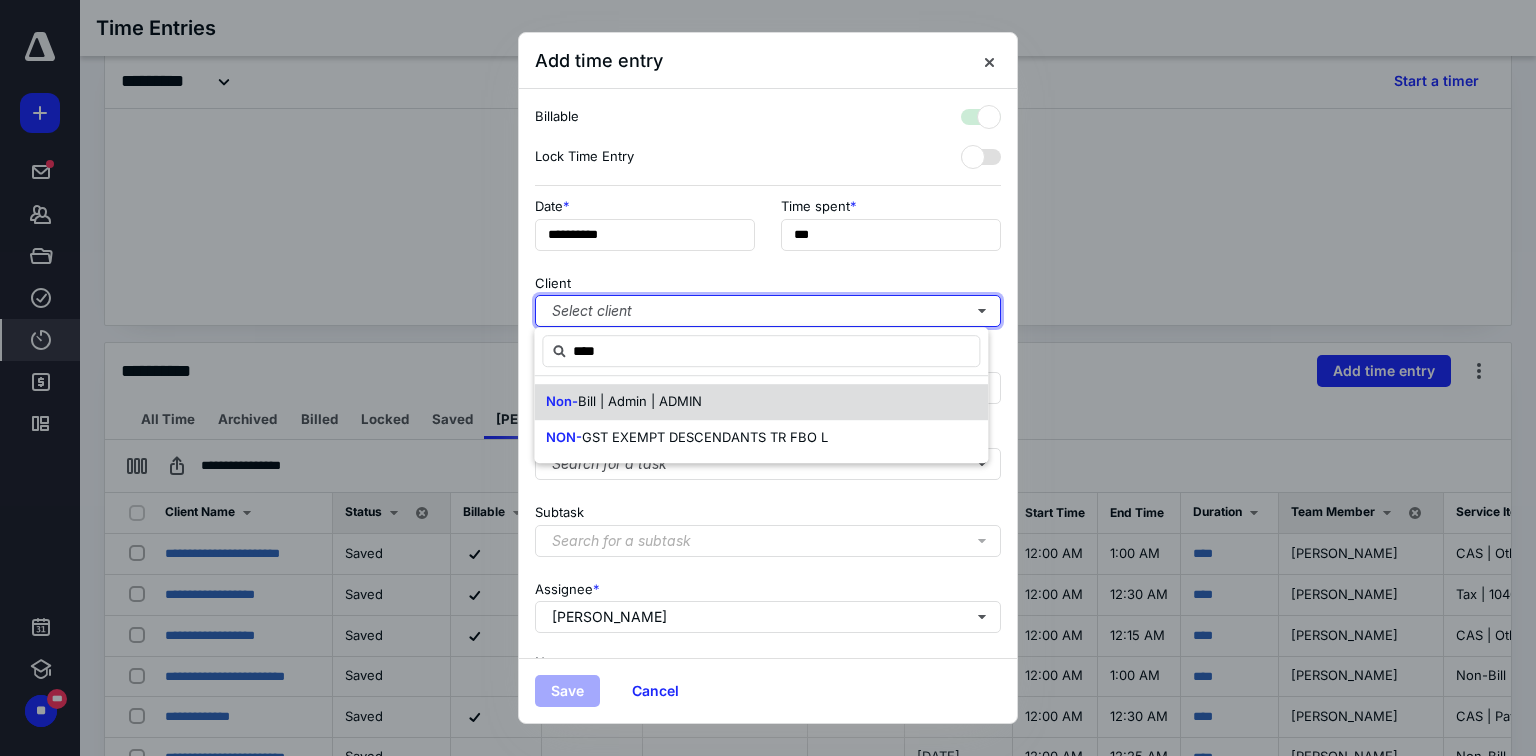 checkbox on "true" 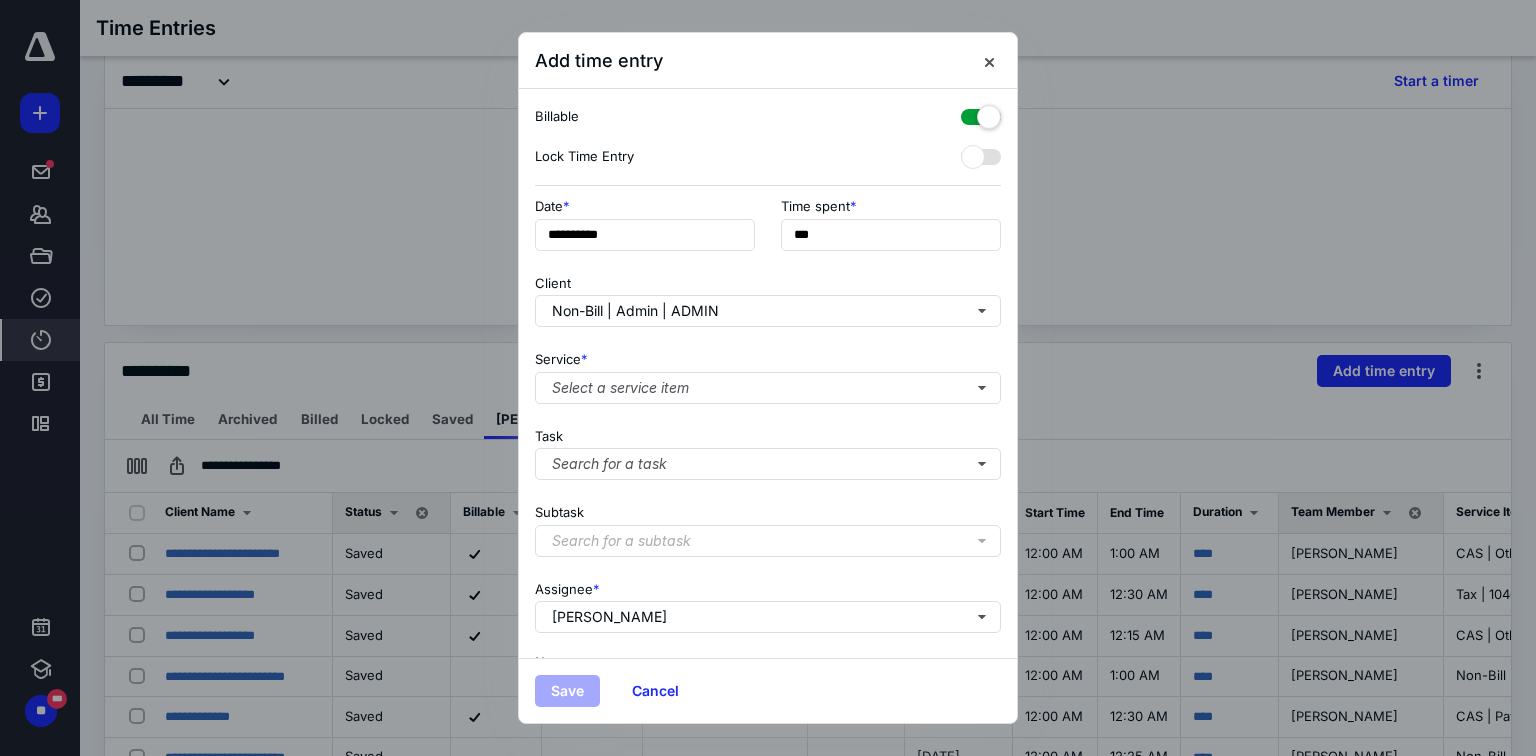 click at bounding box center [981, 113] 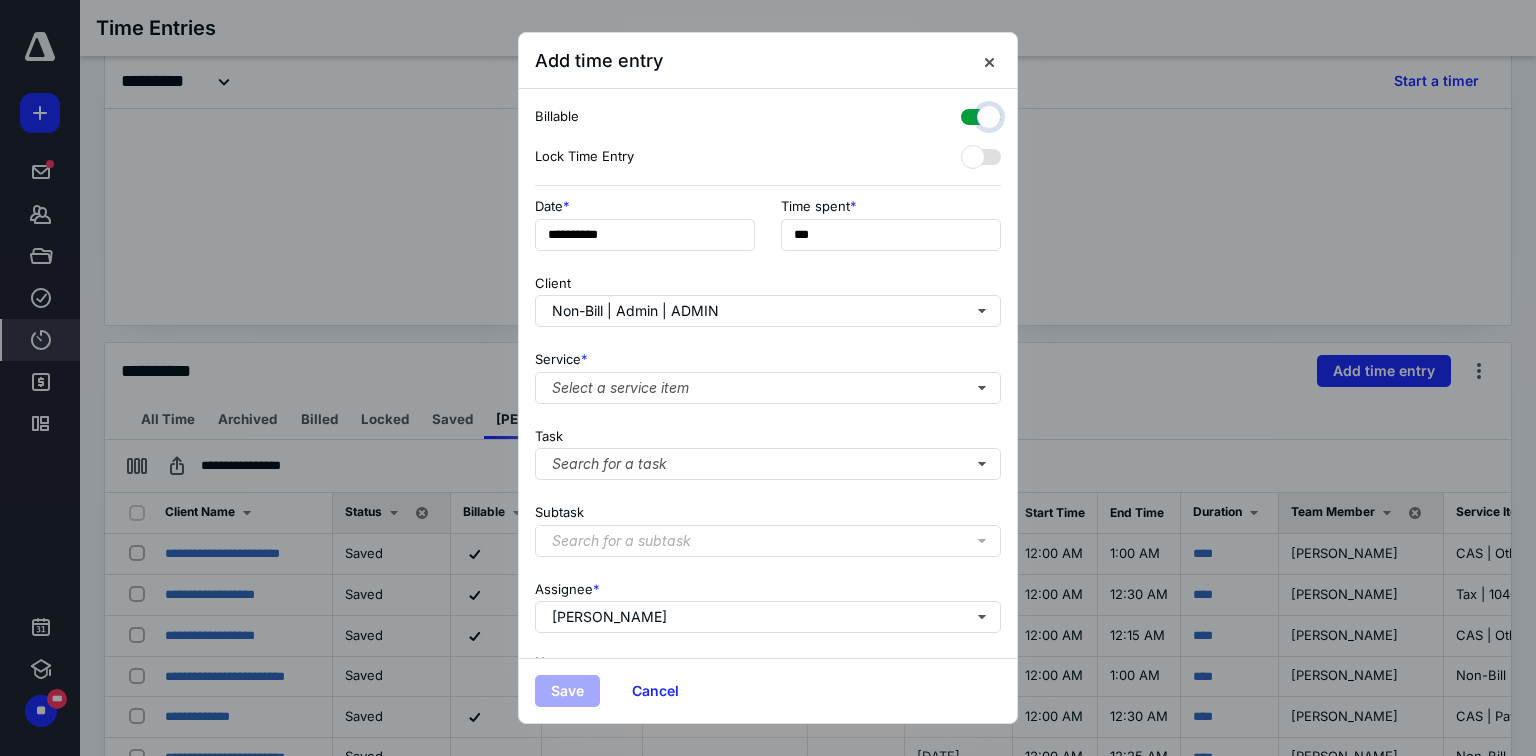 click at bounding box center [971, 114] 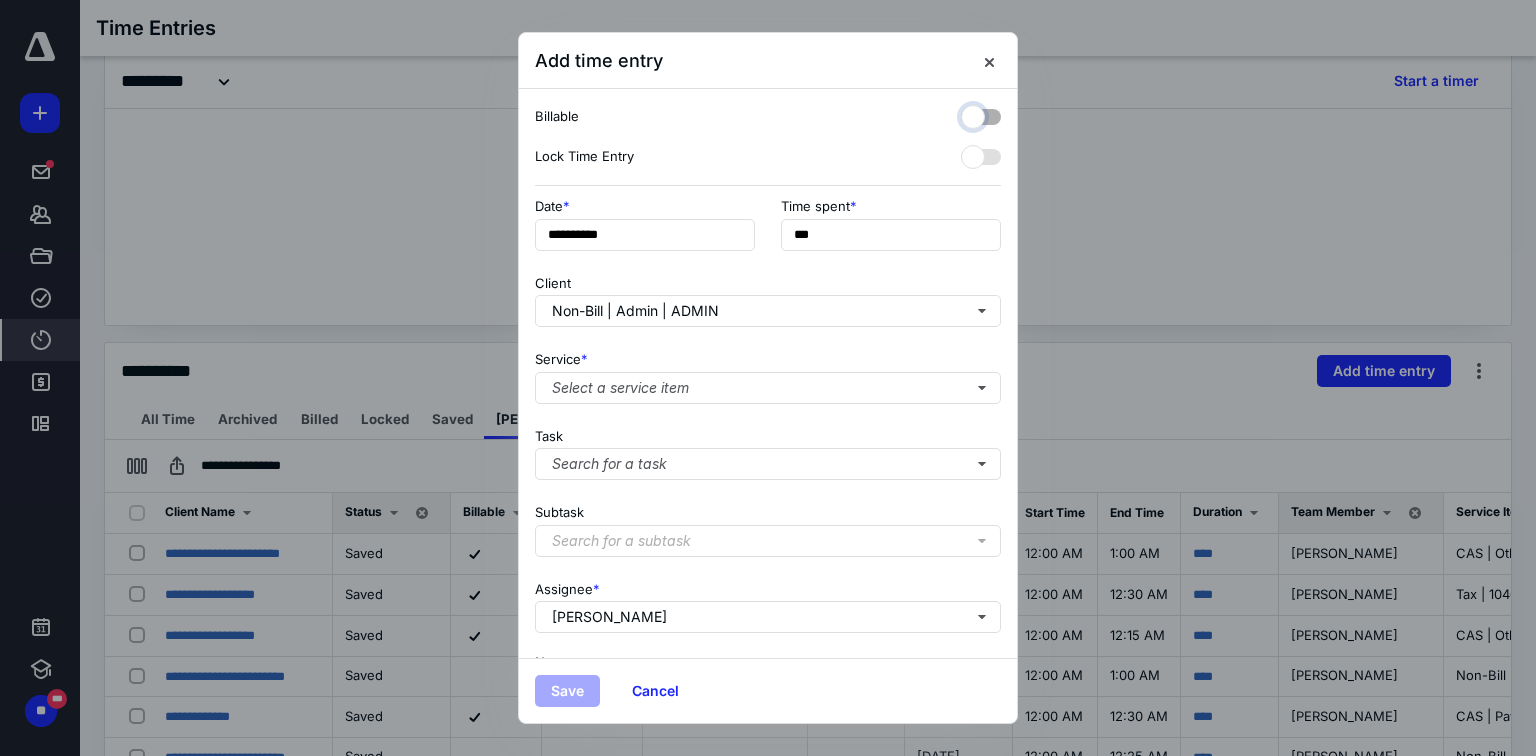 checkbox on "false" 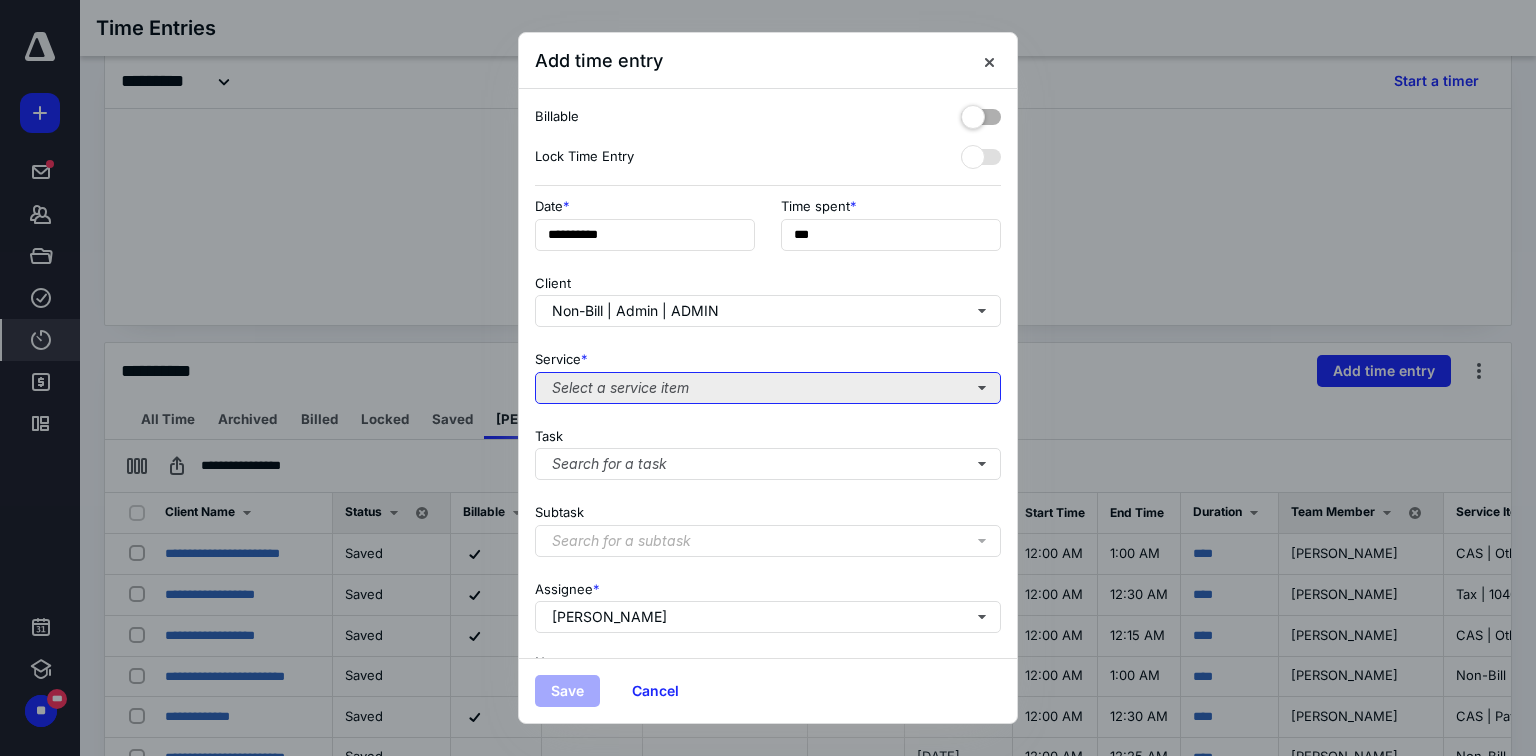 click on "Select a service item" at bounding box center [768, 388] 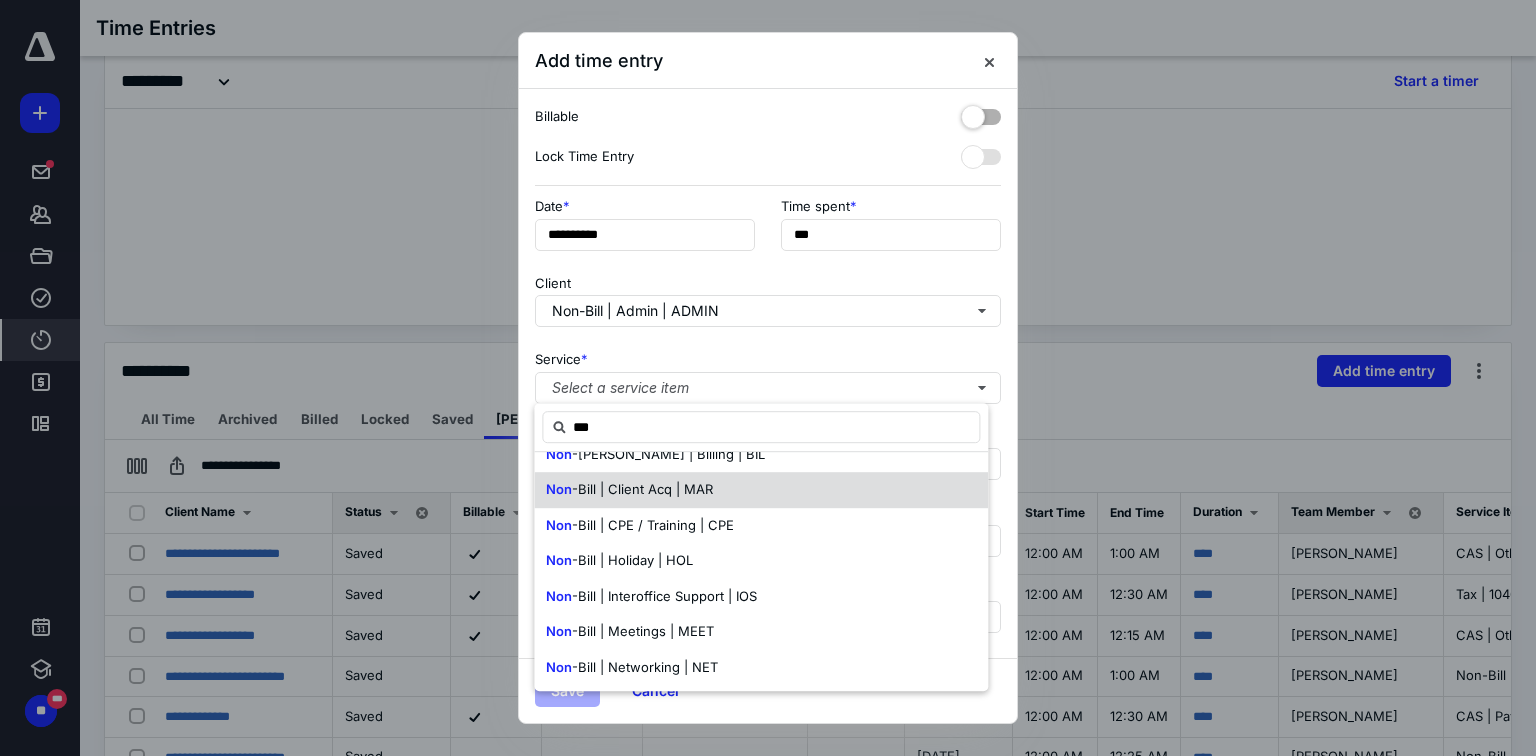scroll, scrollTop: 160, scrollLeft: 0, axis: vertical 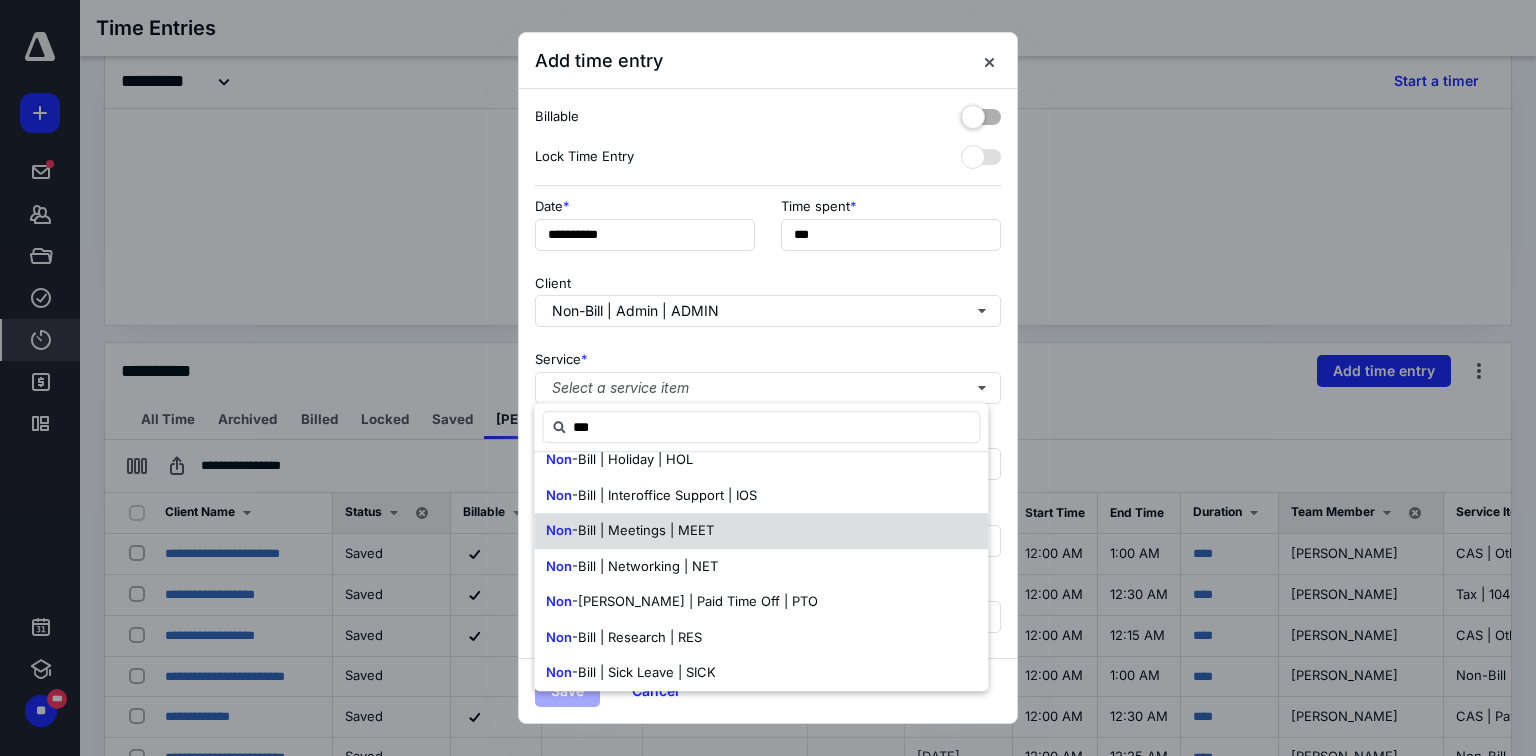 click on "-Bill | Meetings | MEET" at bounding box center [643, 530] 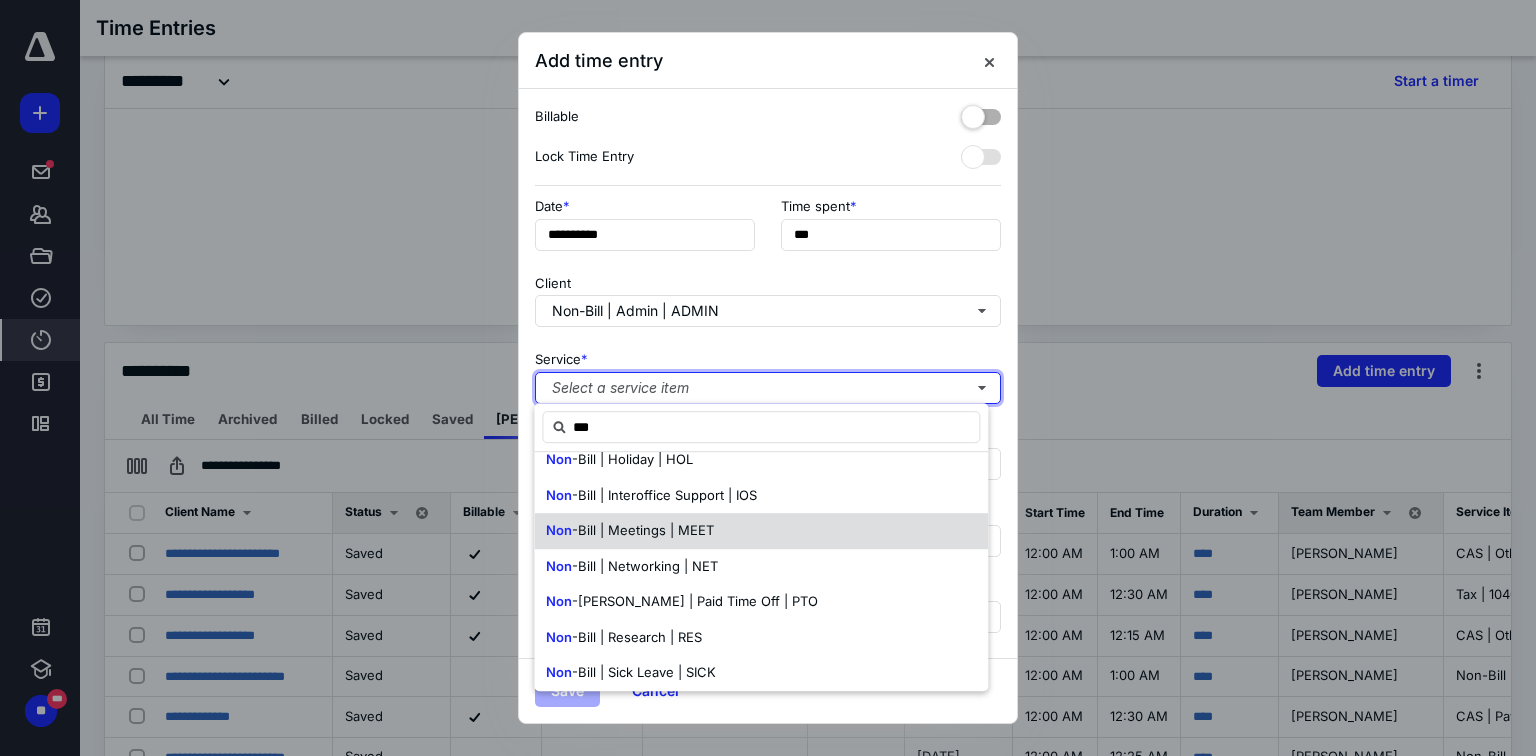 type 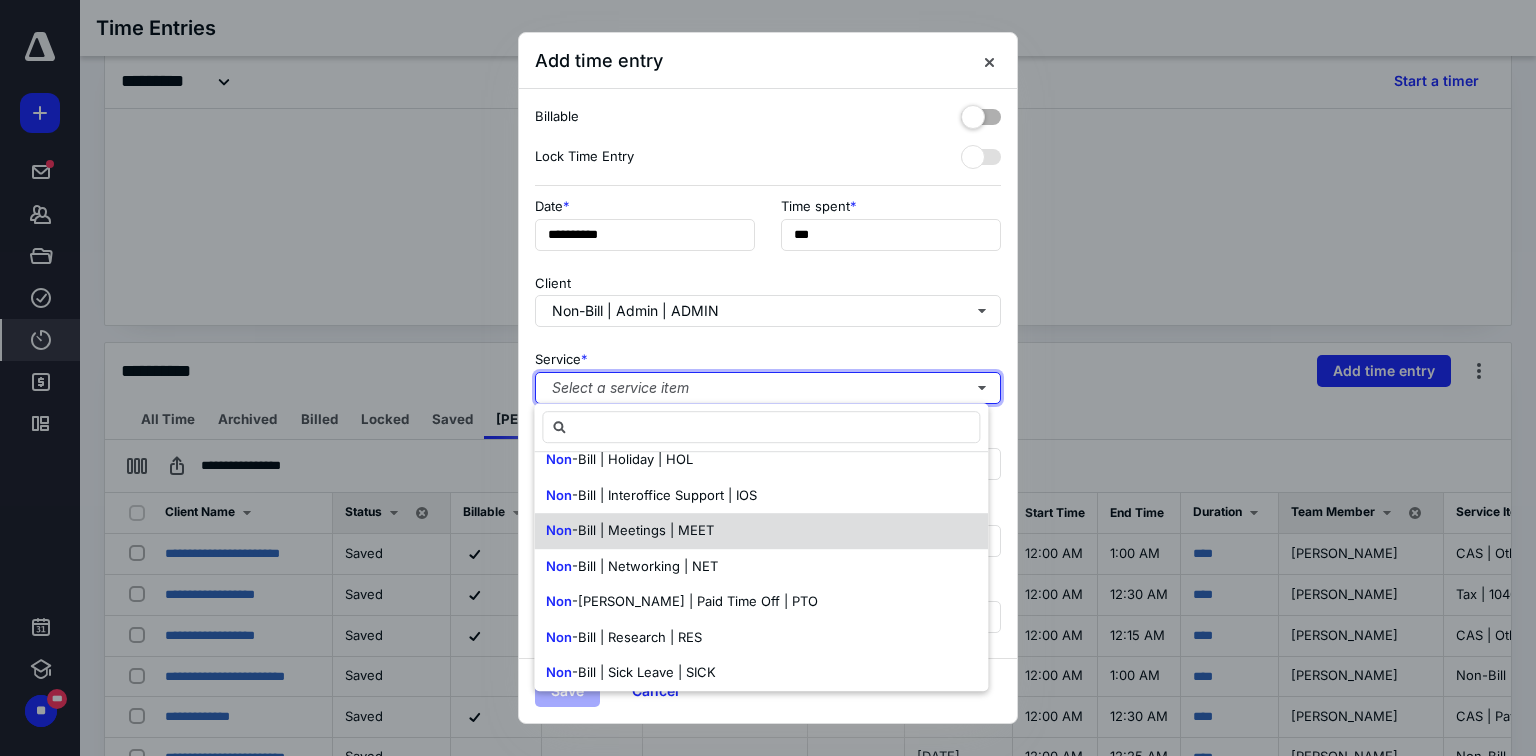 scroll, scrollTop: 0, scrollLeft: 0, axis: both 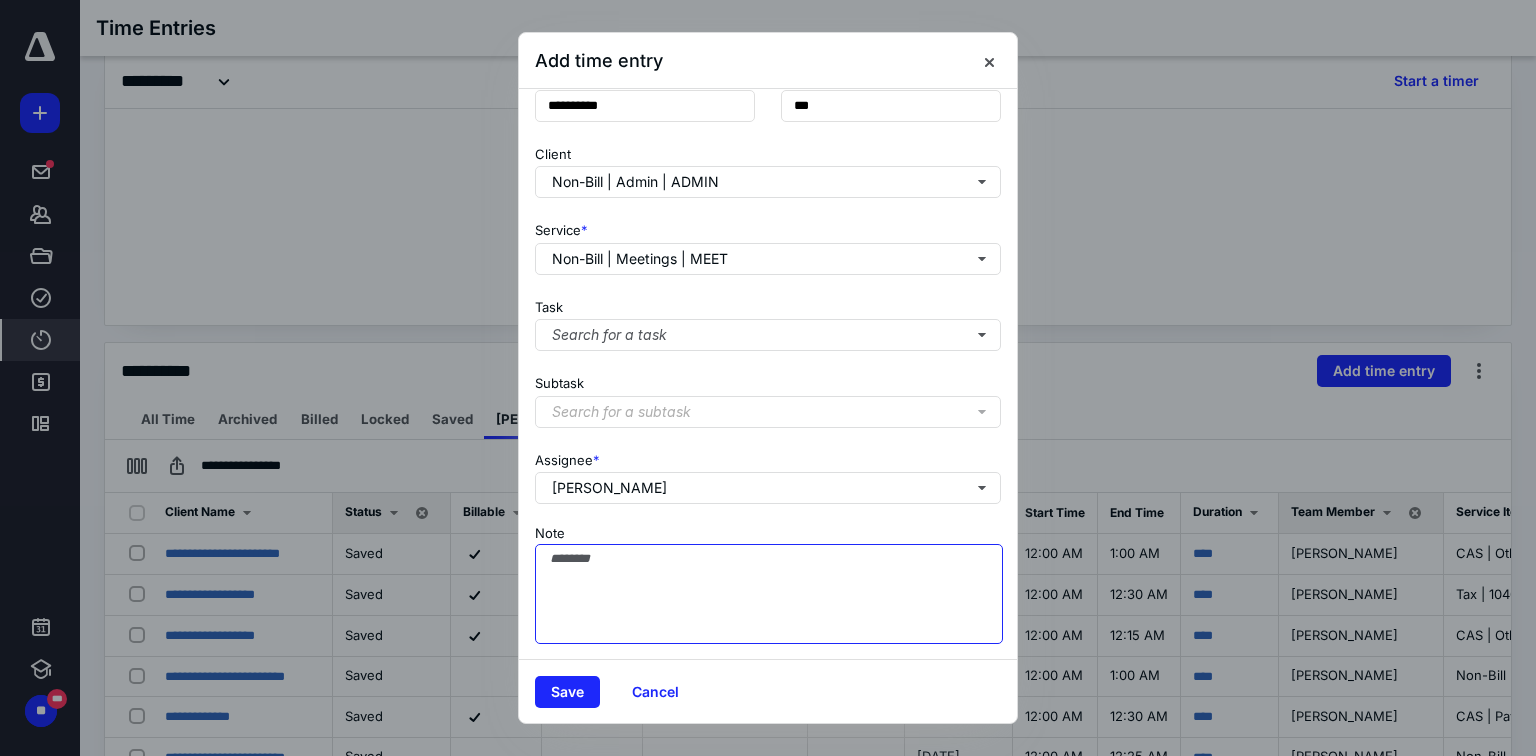 click on "Note" at bounding box center [769, 594] 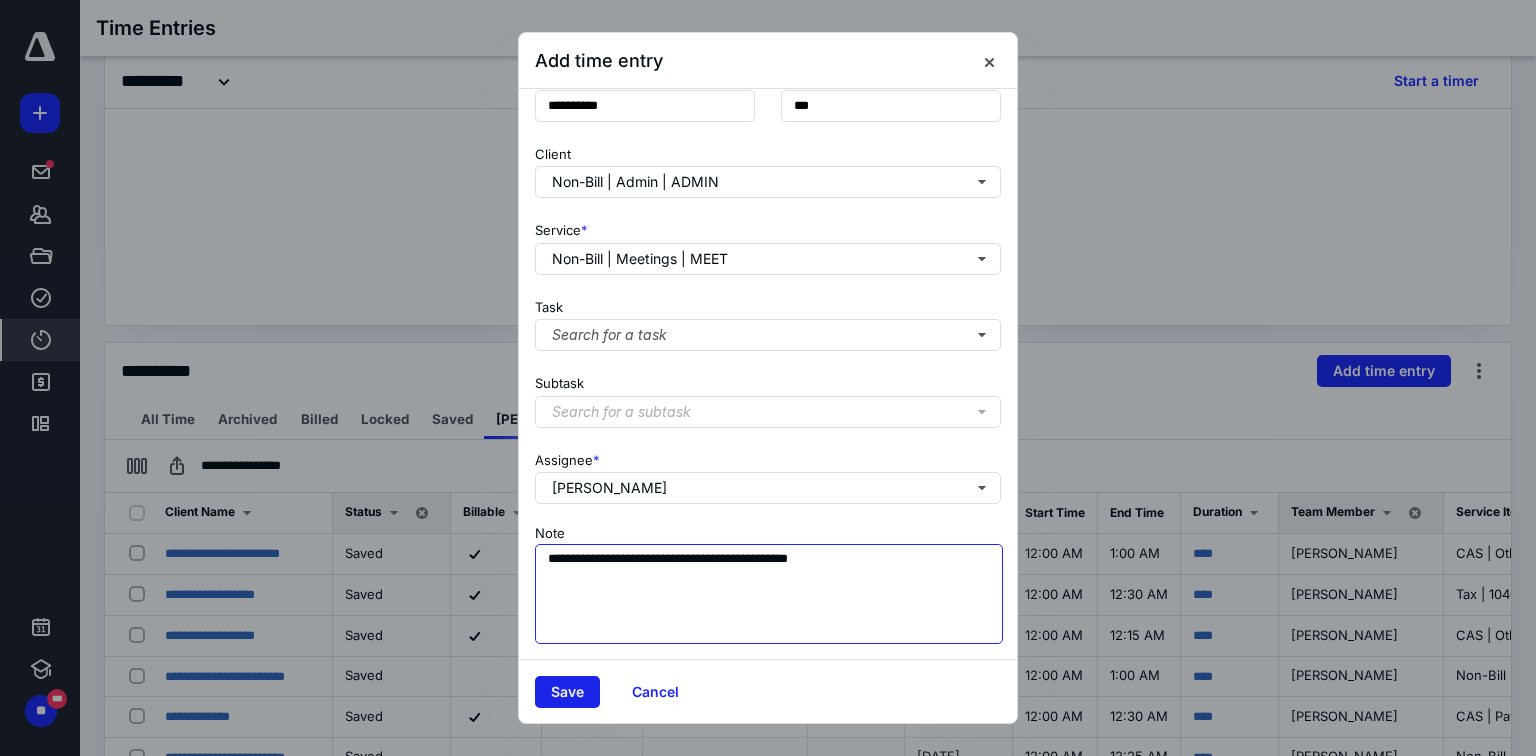 type on "**********" 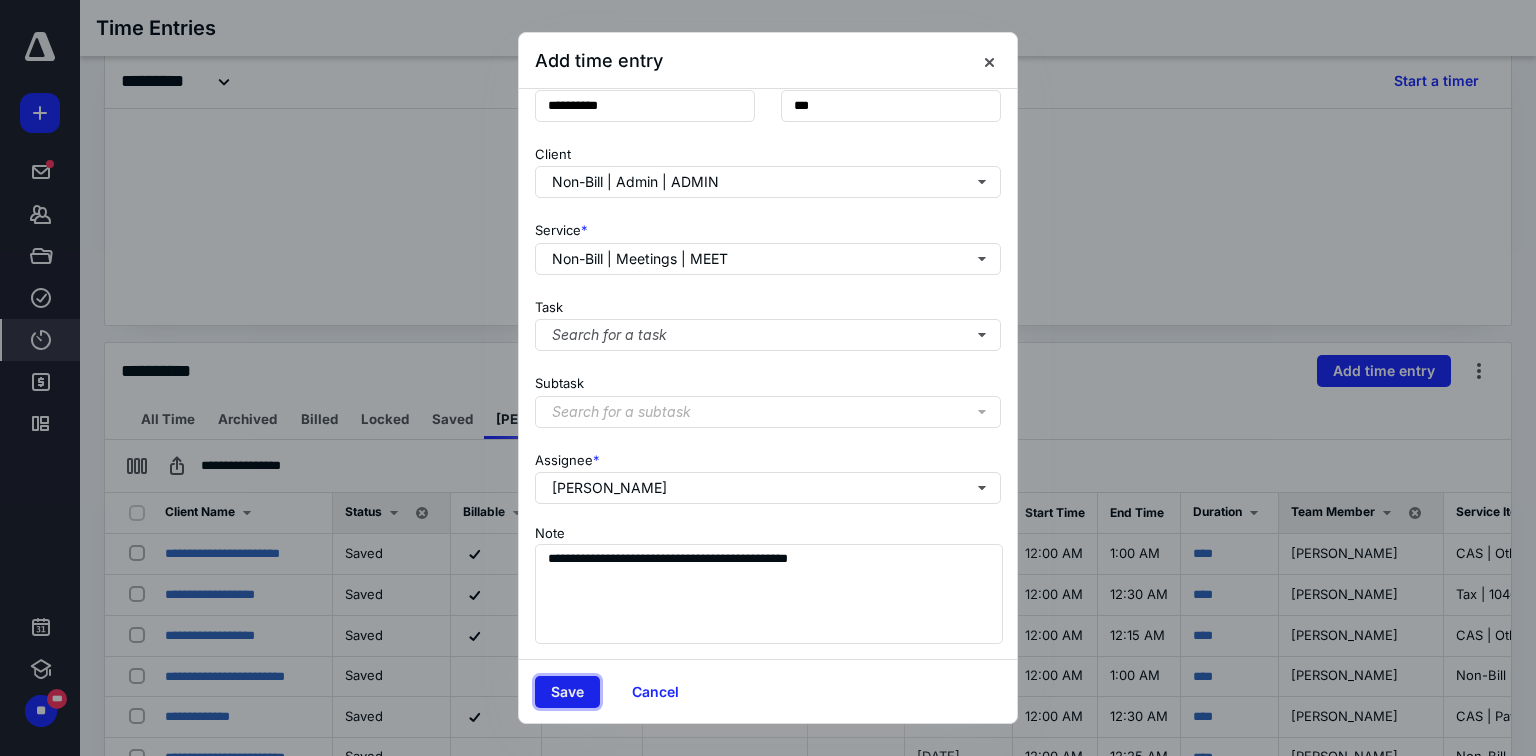 click on "Save" at bounding box center (567, 692) 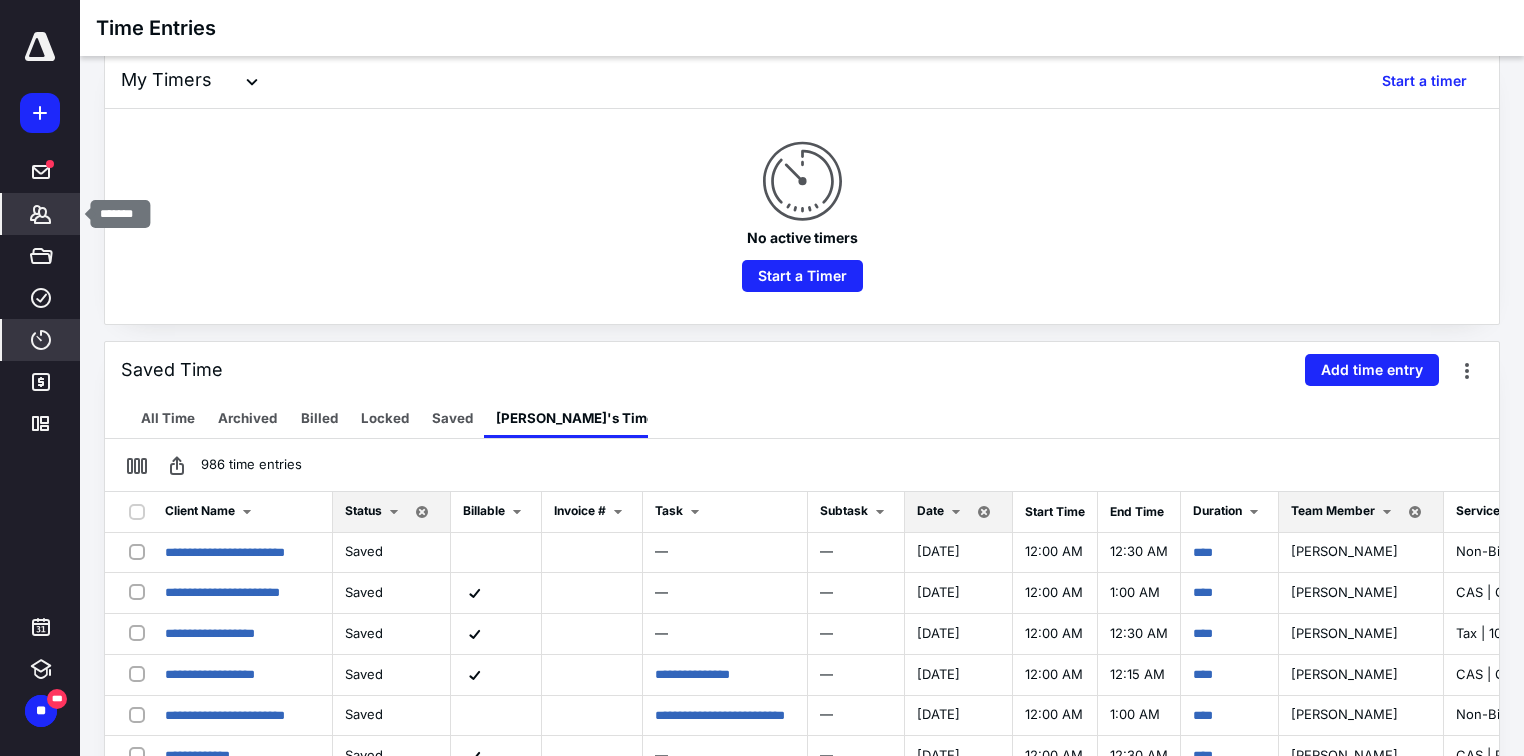 click 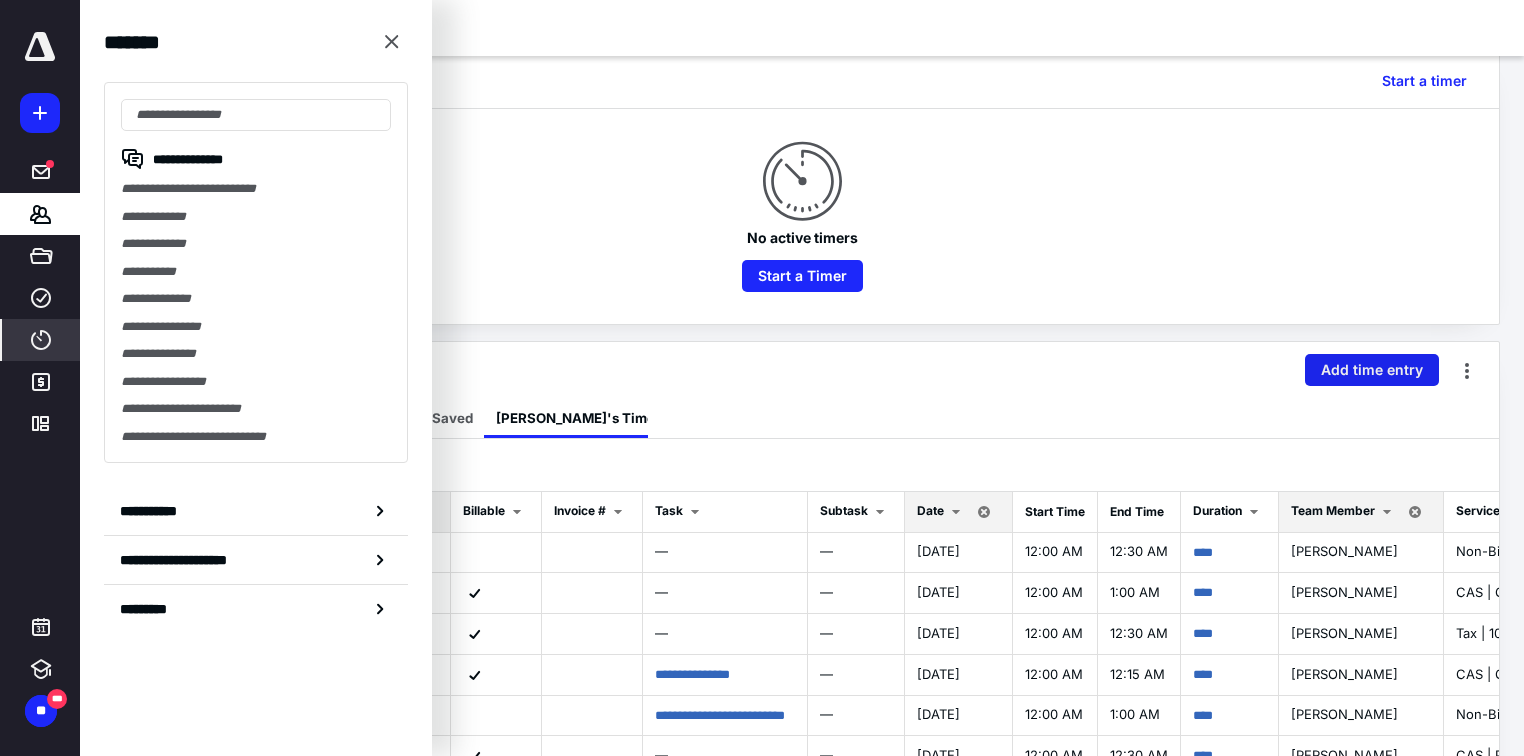 click on "Add time entry" at bounding box center [1372, 370] 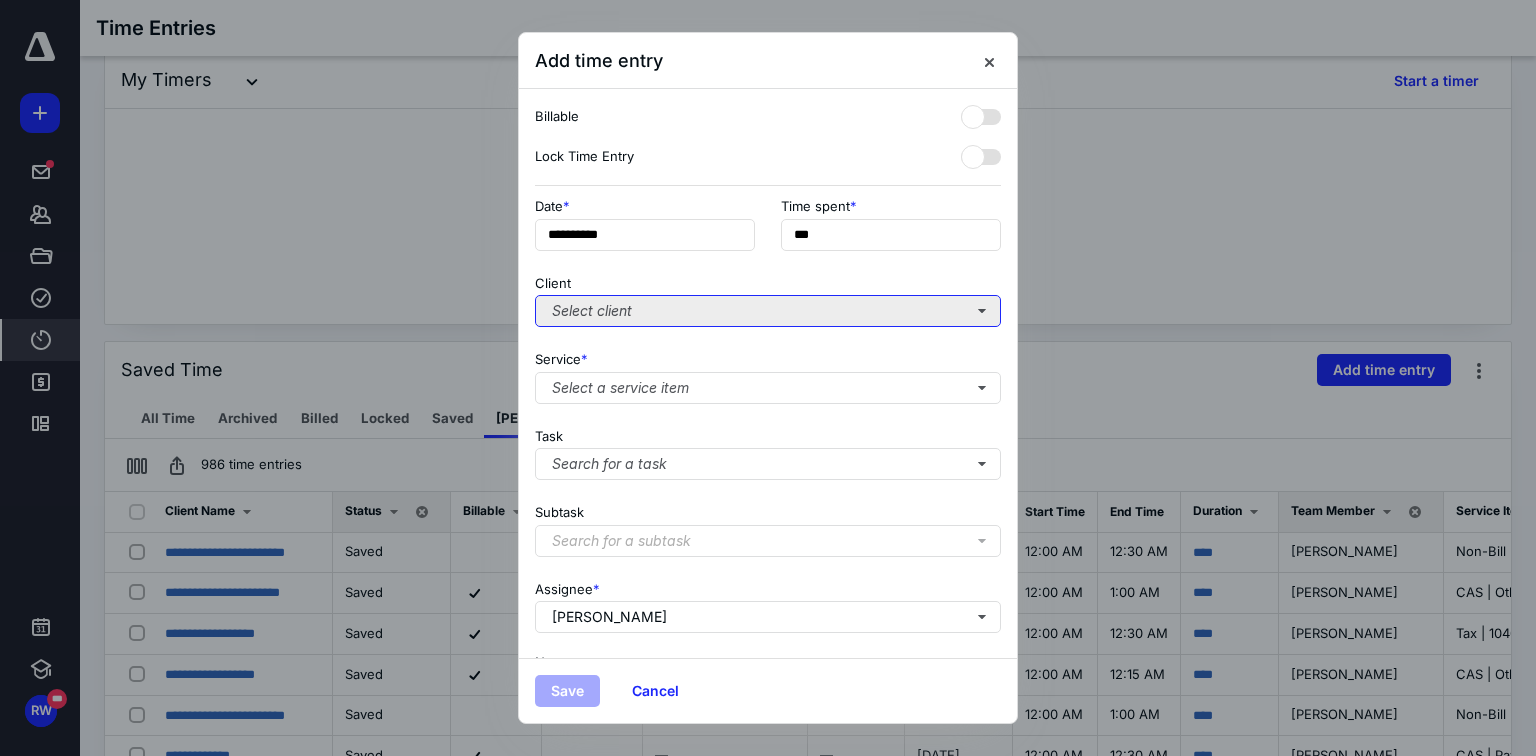 click on "Select client" at bounding box center [768, 311] 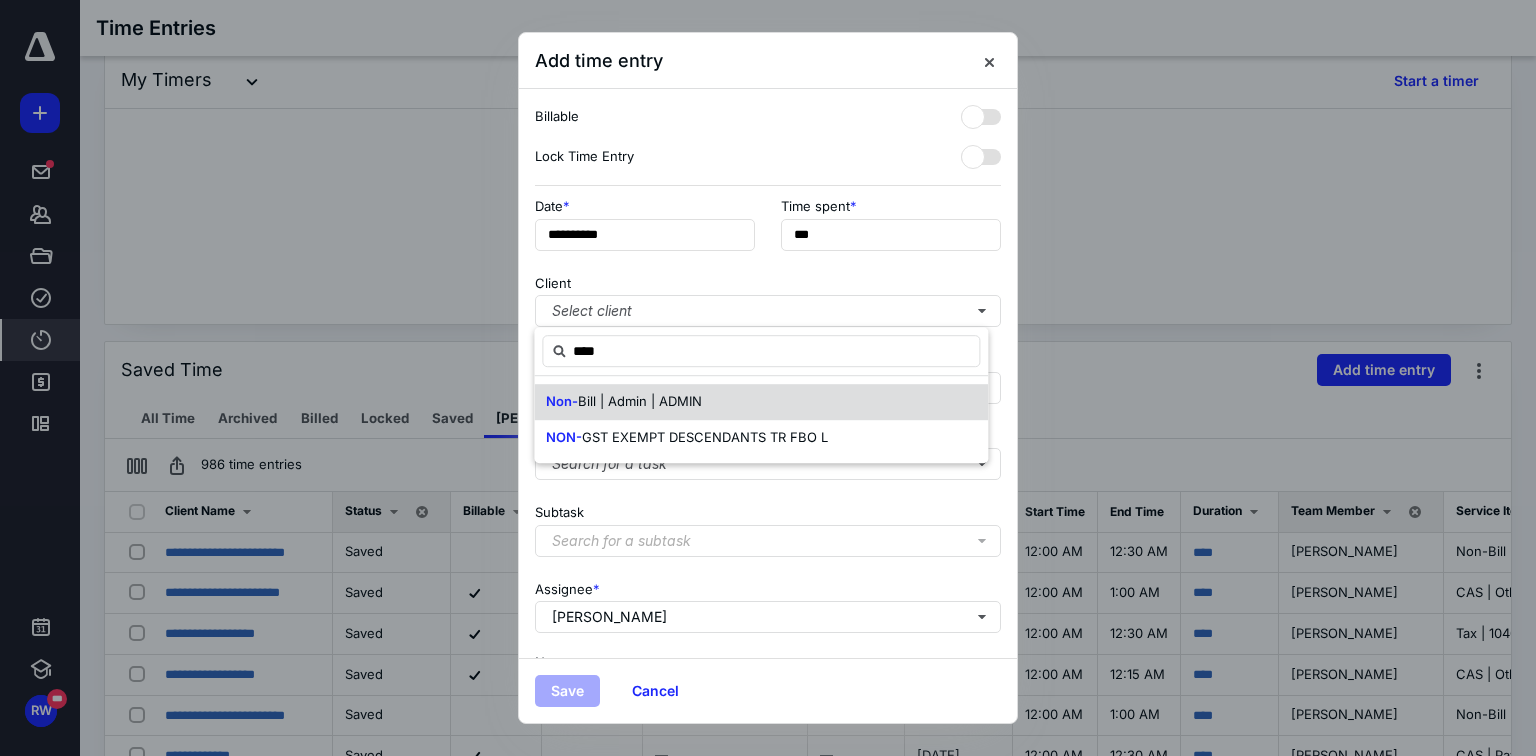 click on "Bill | Admin | ADMIN" at bounding box center (640, 401) 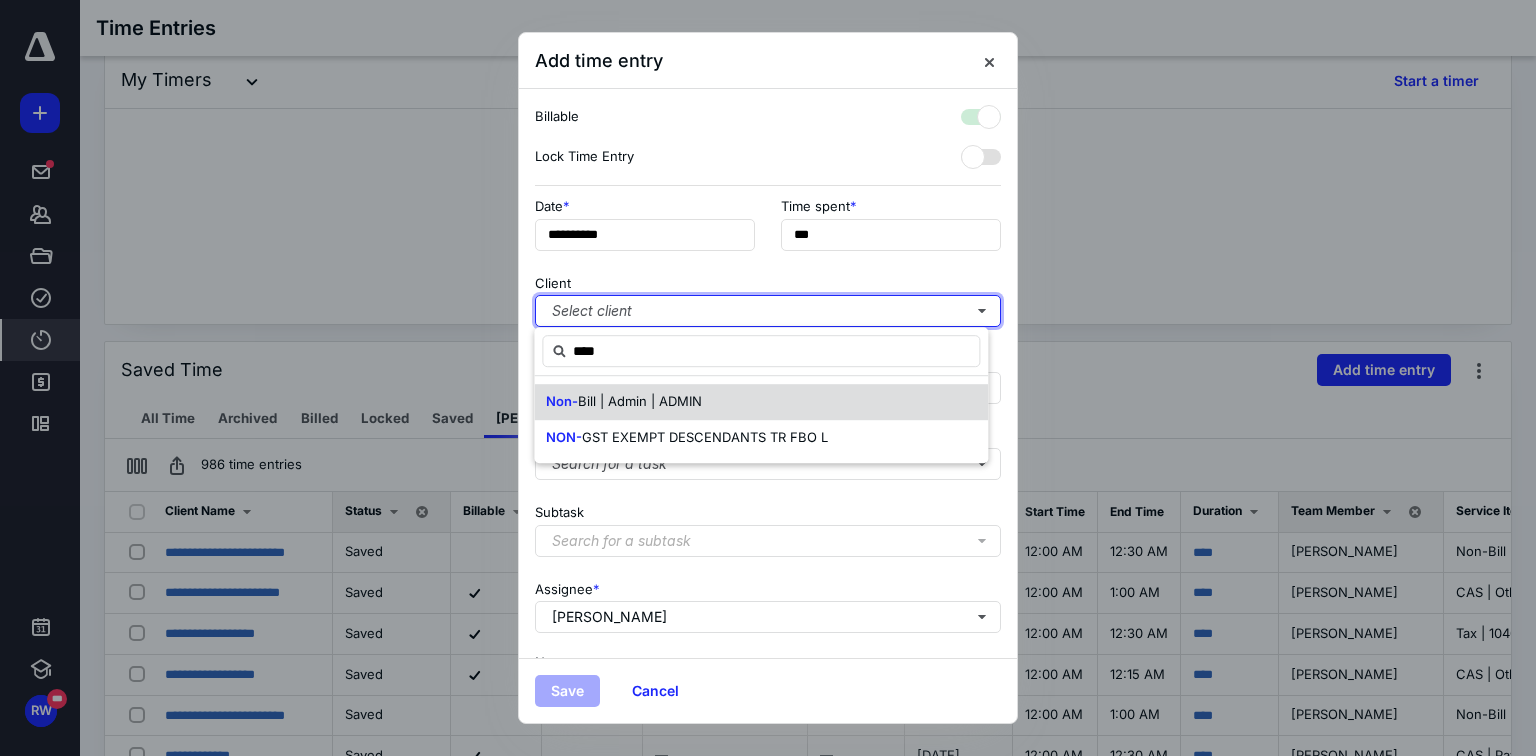 checkbox on "true" 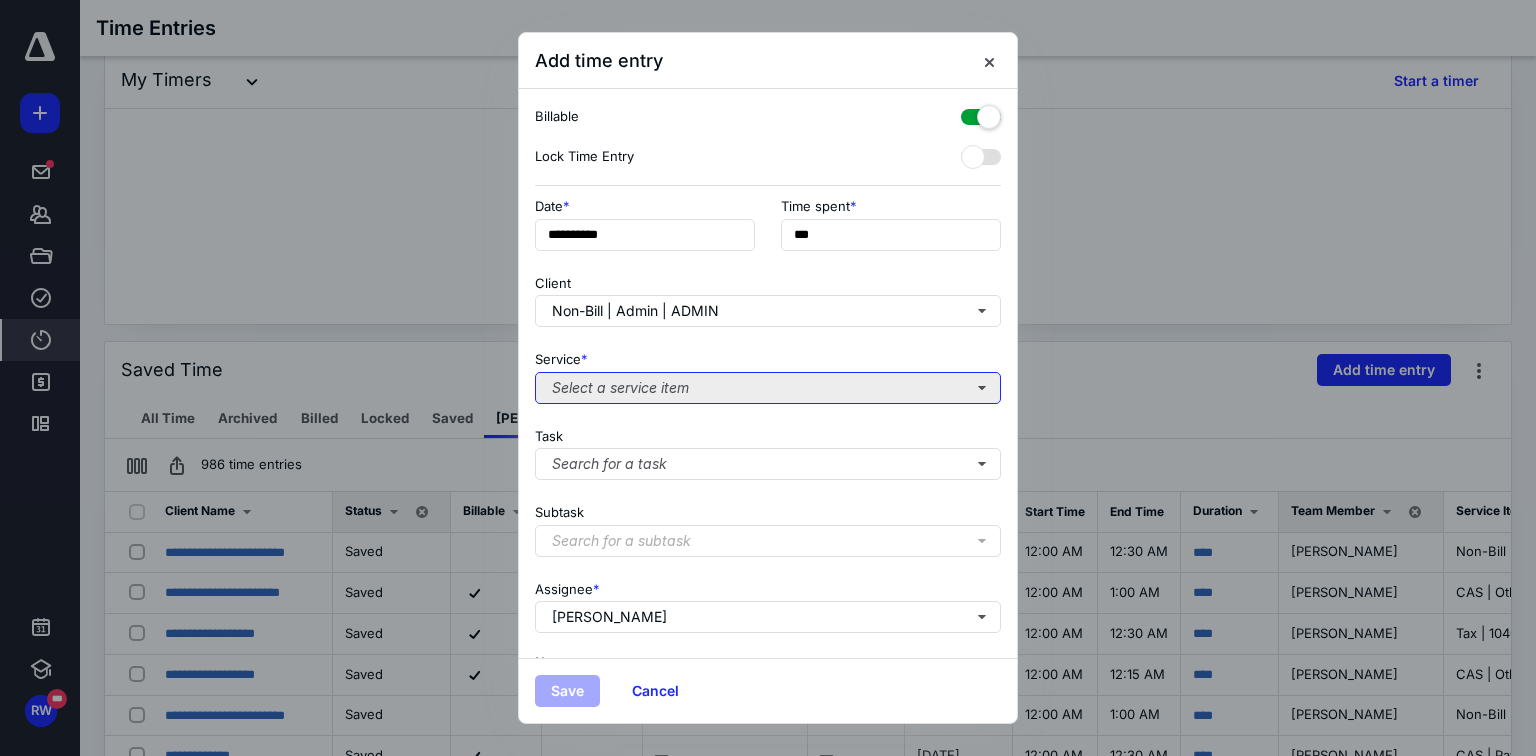 click on "Select a service item" at bounding box center [768, 388] 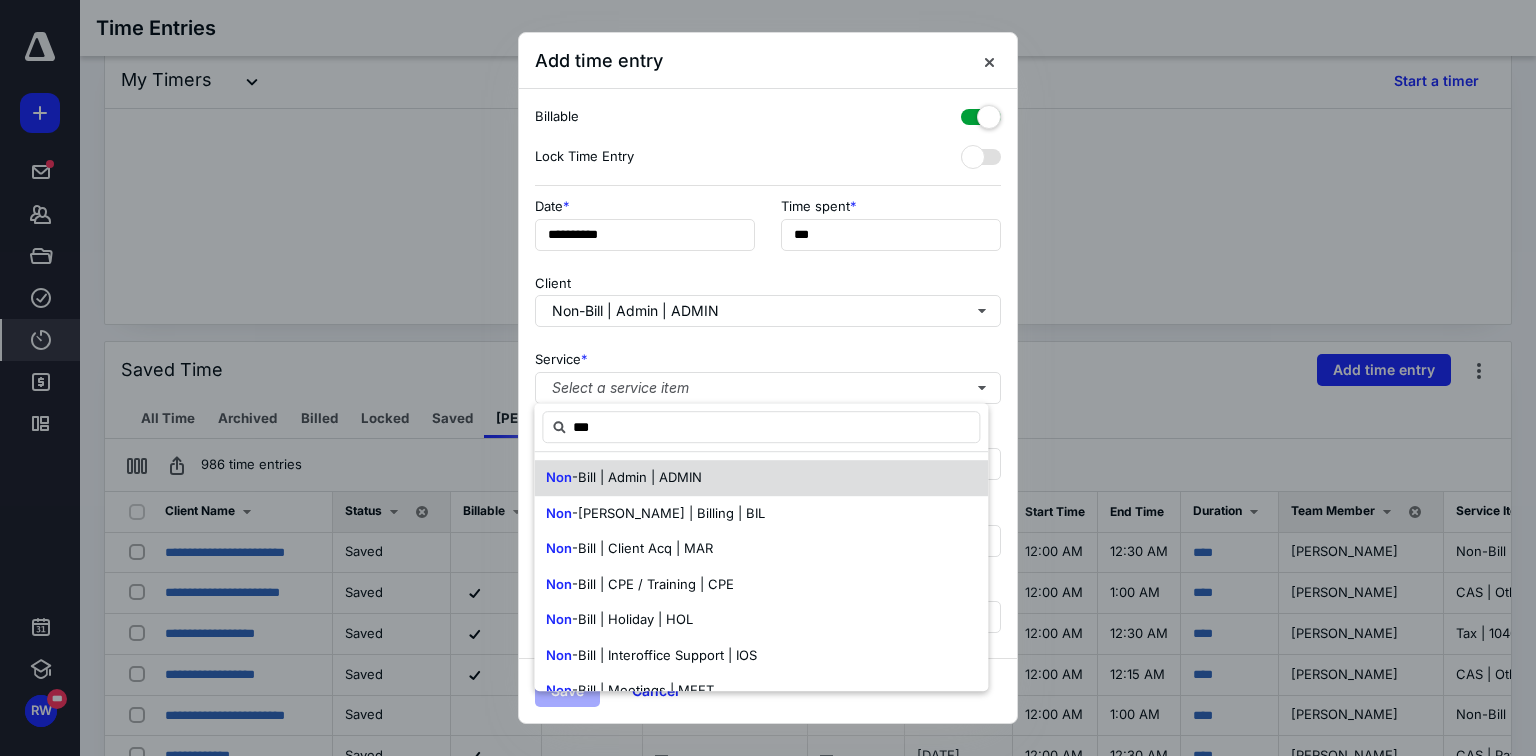 click on "-Bill | Admin | ADMIN" at bounding box center (637, 477) 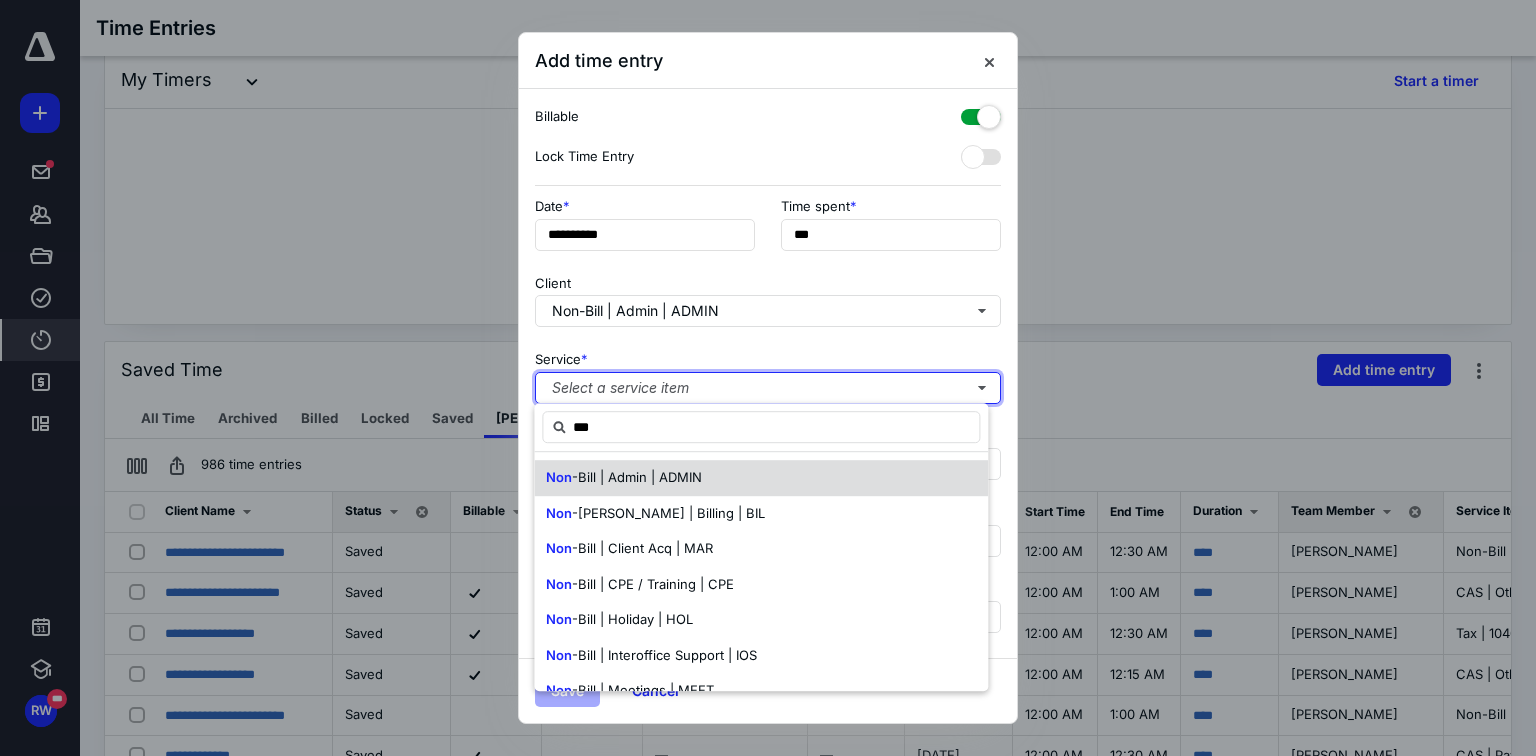 type 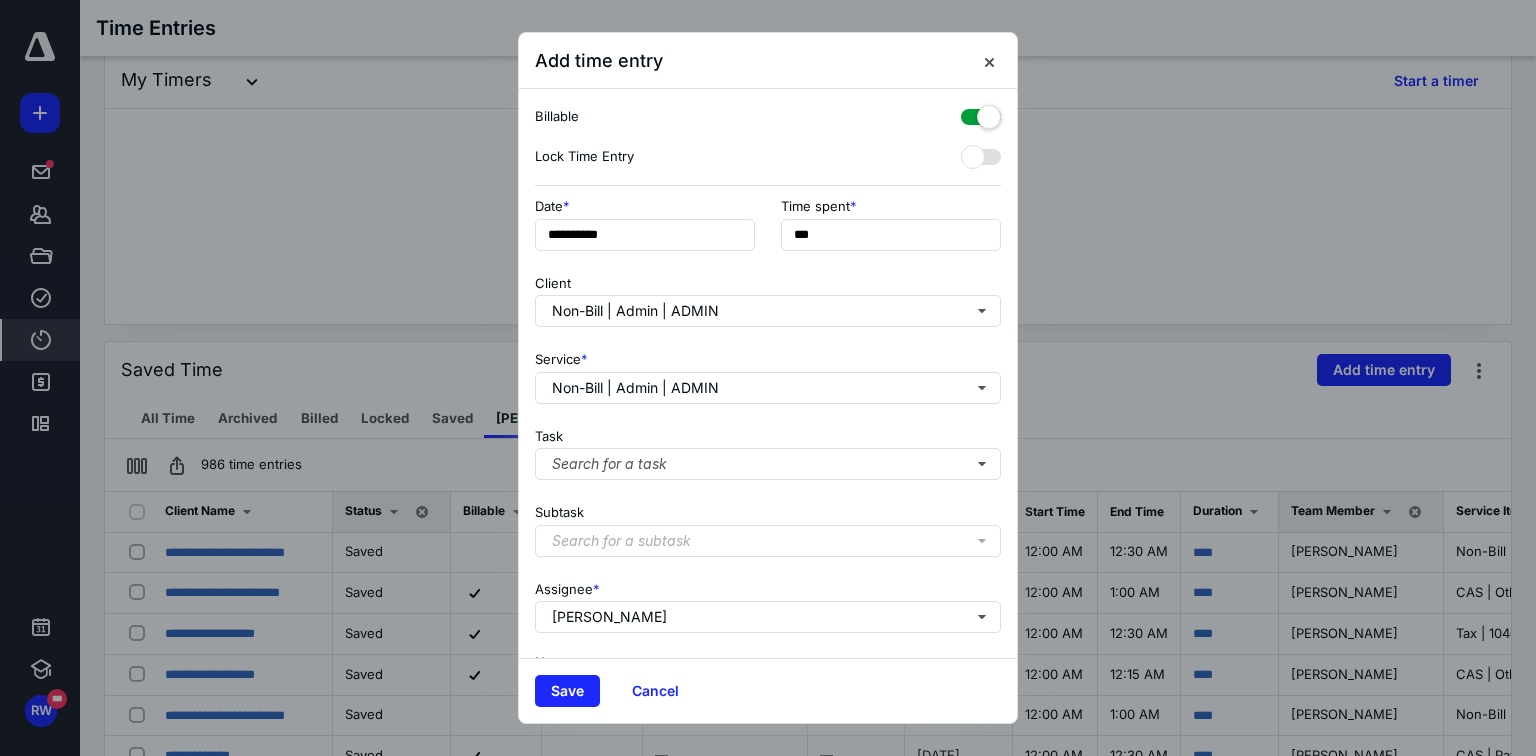 click at bounding box center (981, 117) 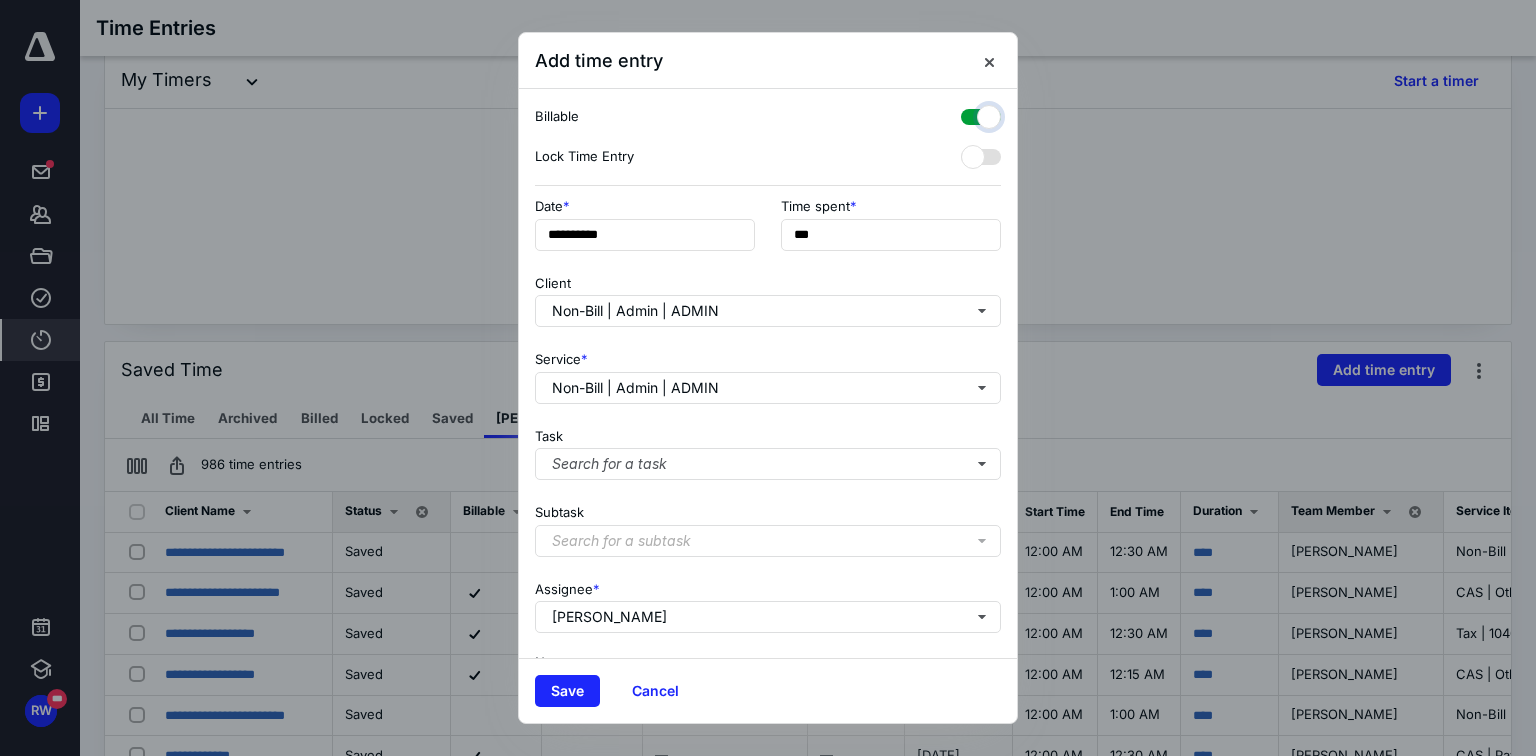 click at bounding box center (971, 114) 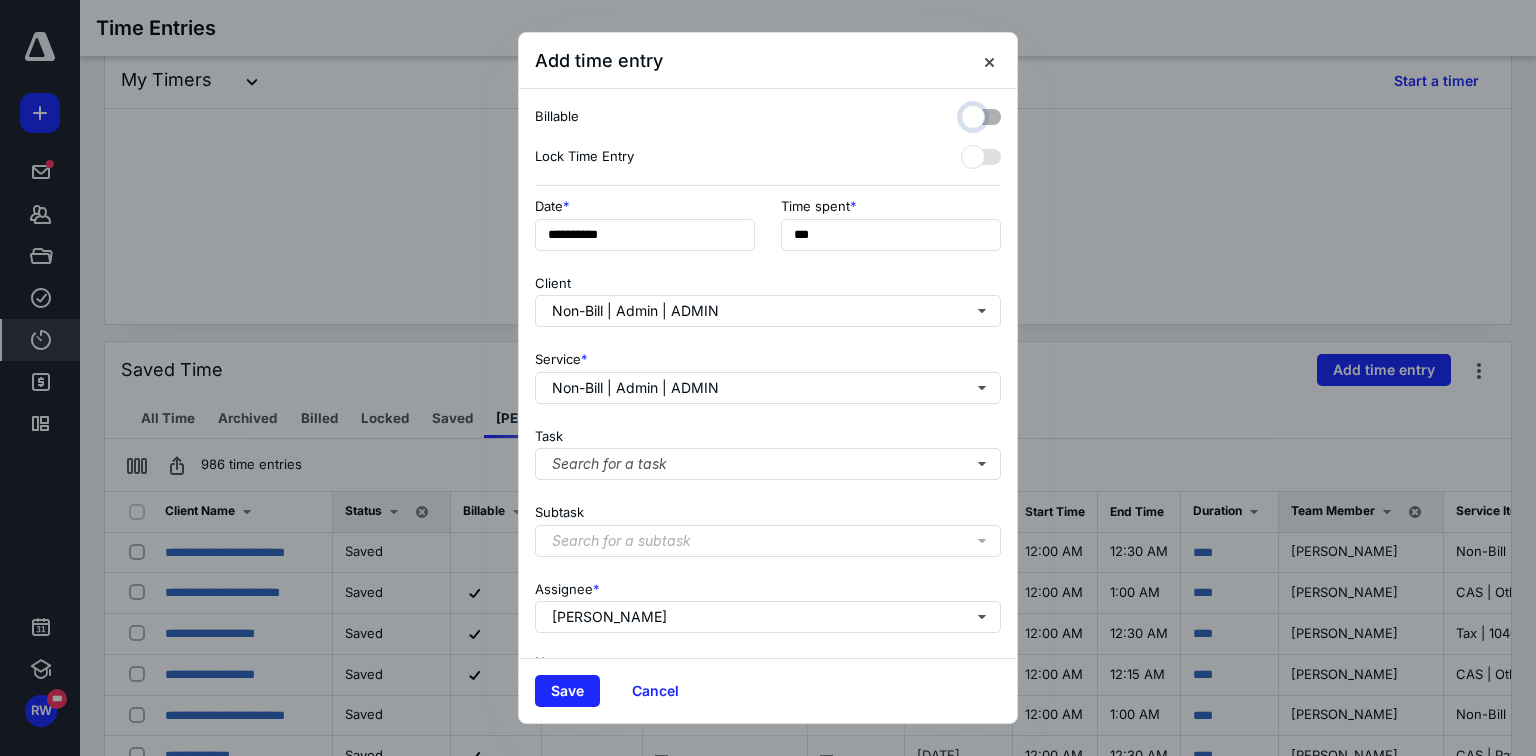 checkbox on "false" 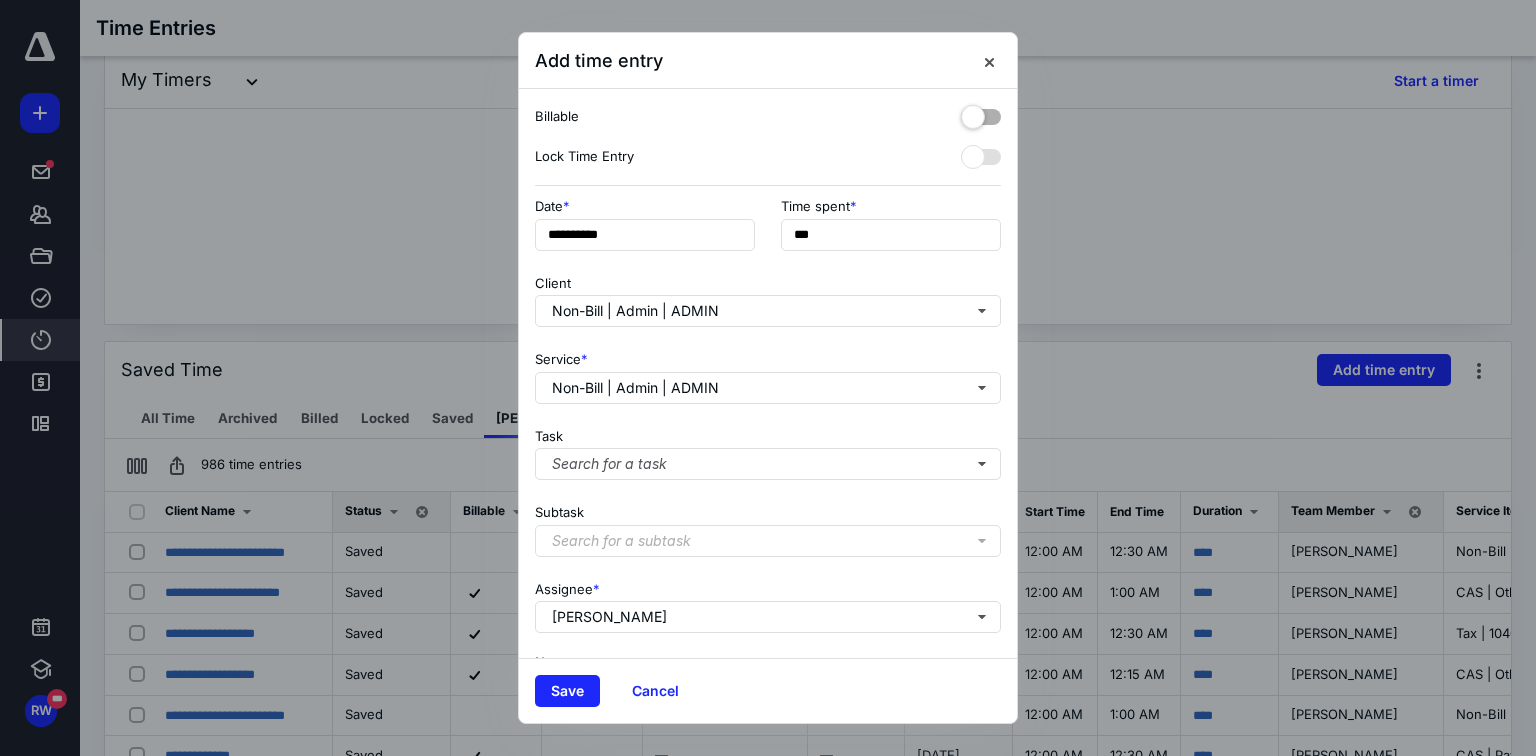 scroll, scrollTop: 64, scrollLeft: 0, axis: vertical 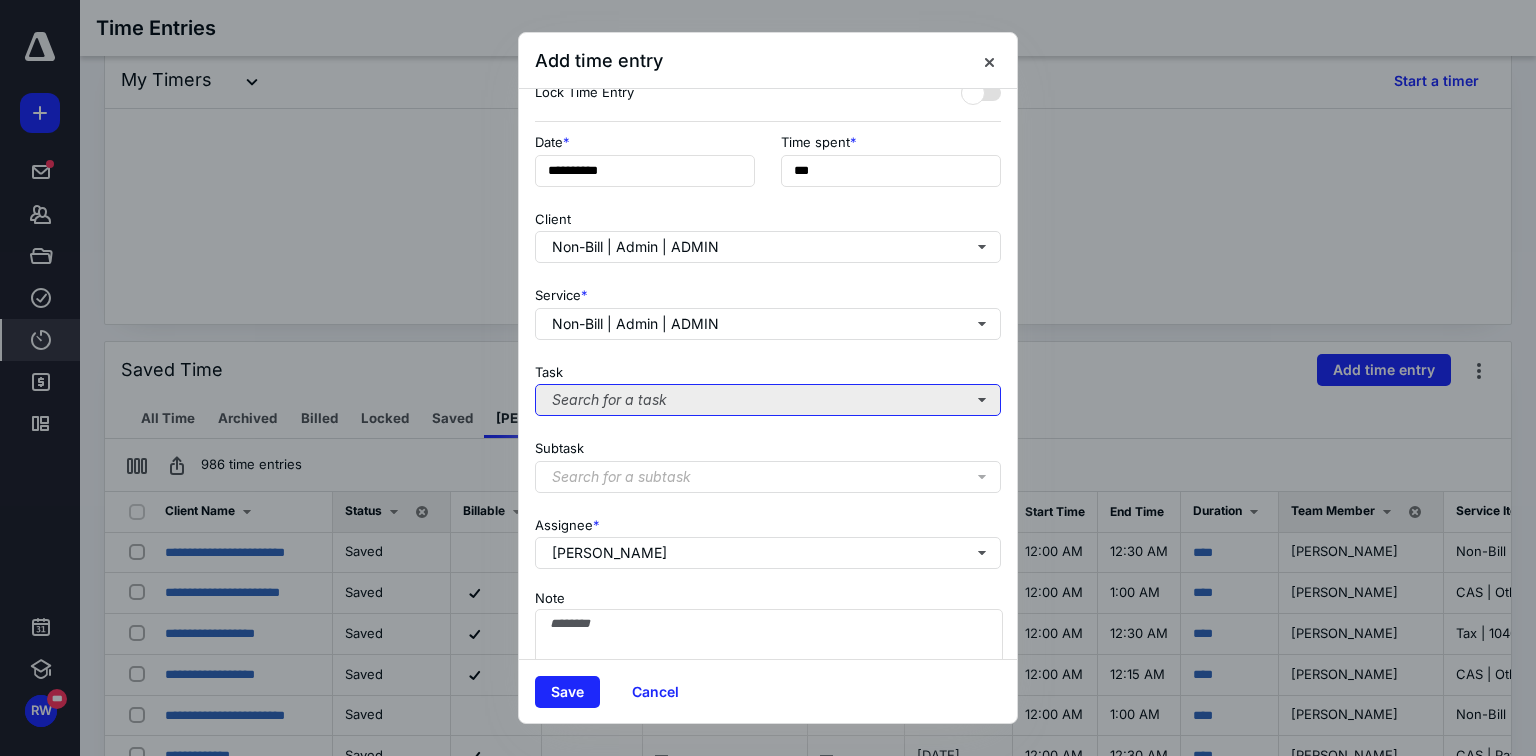 click on "Search for a task" at bounding box center (768, 400) 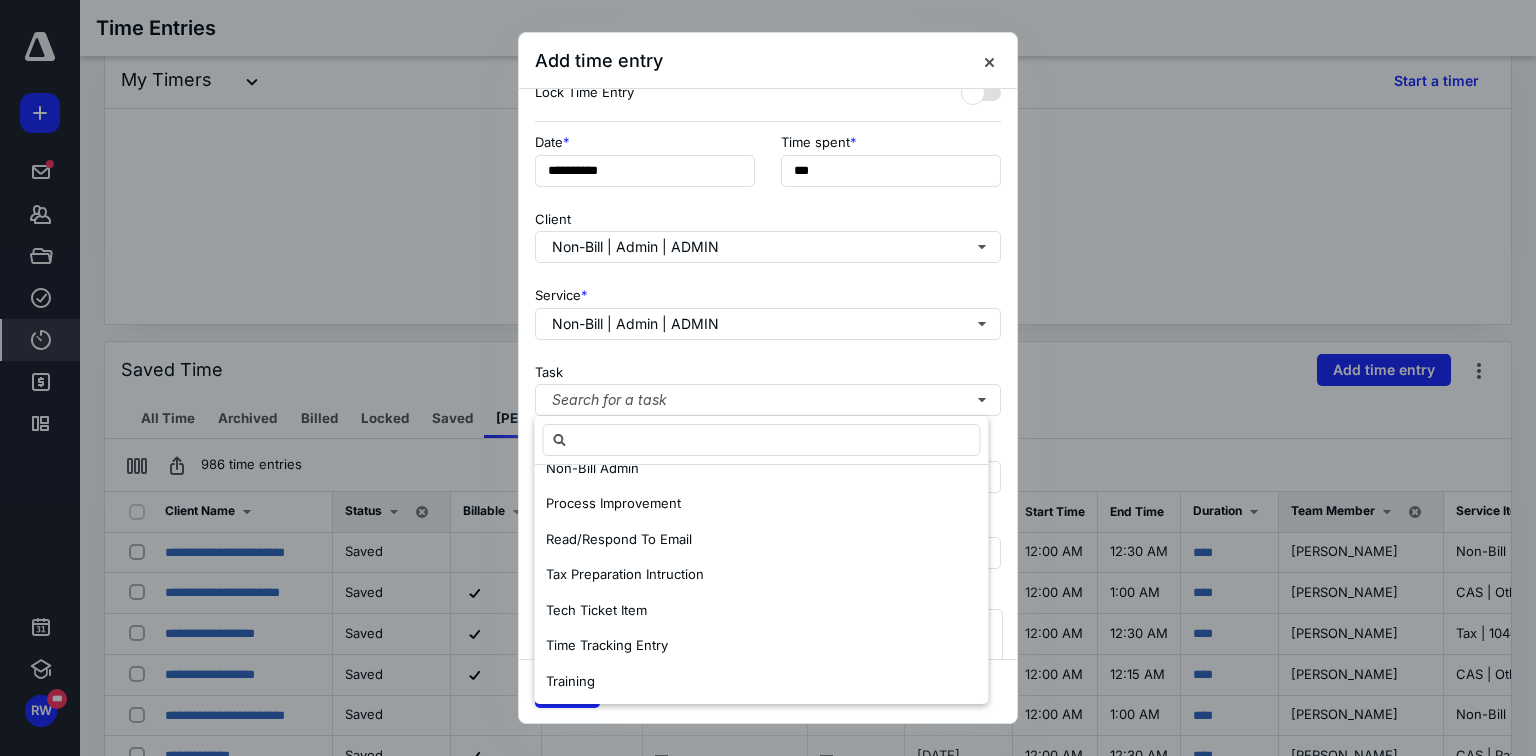 scroll, scrollTop: 211, scrollLeft: 0, axis: vertical 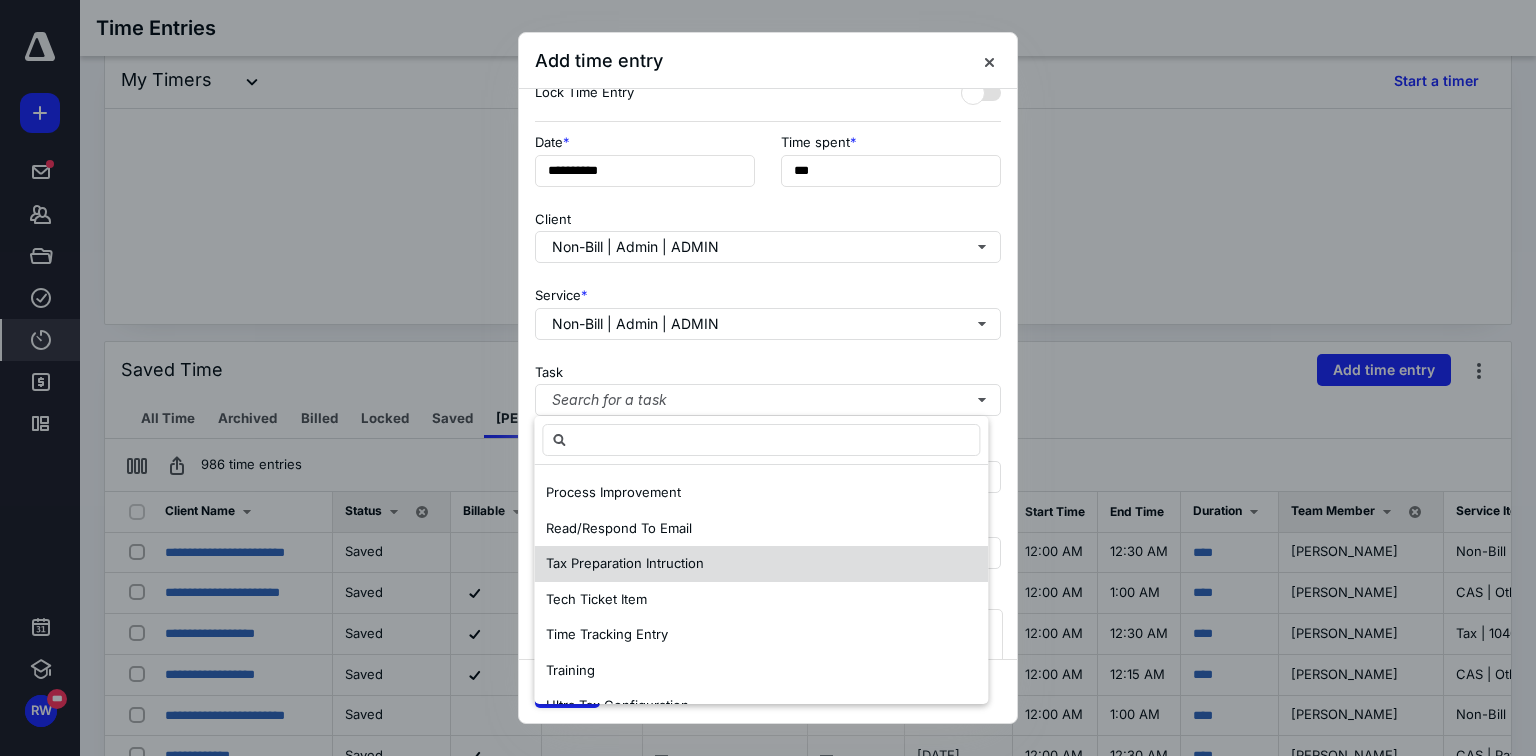 click on "Tax Preparation Intruction" at bounding box center (625, 563) 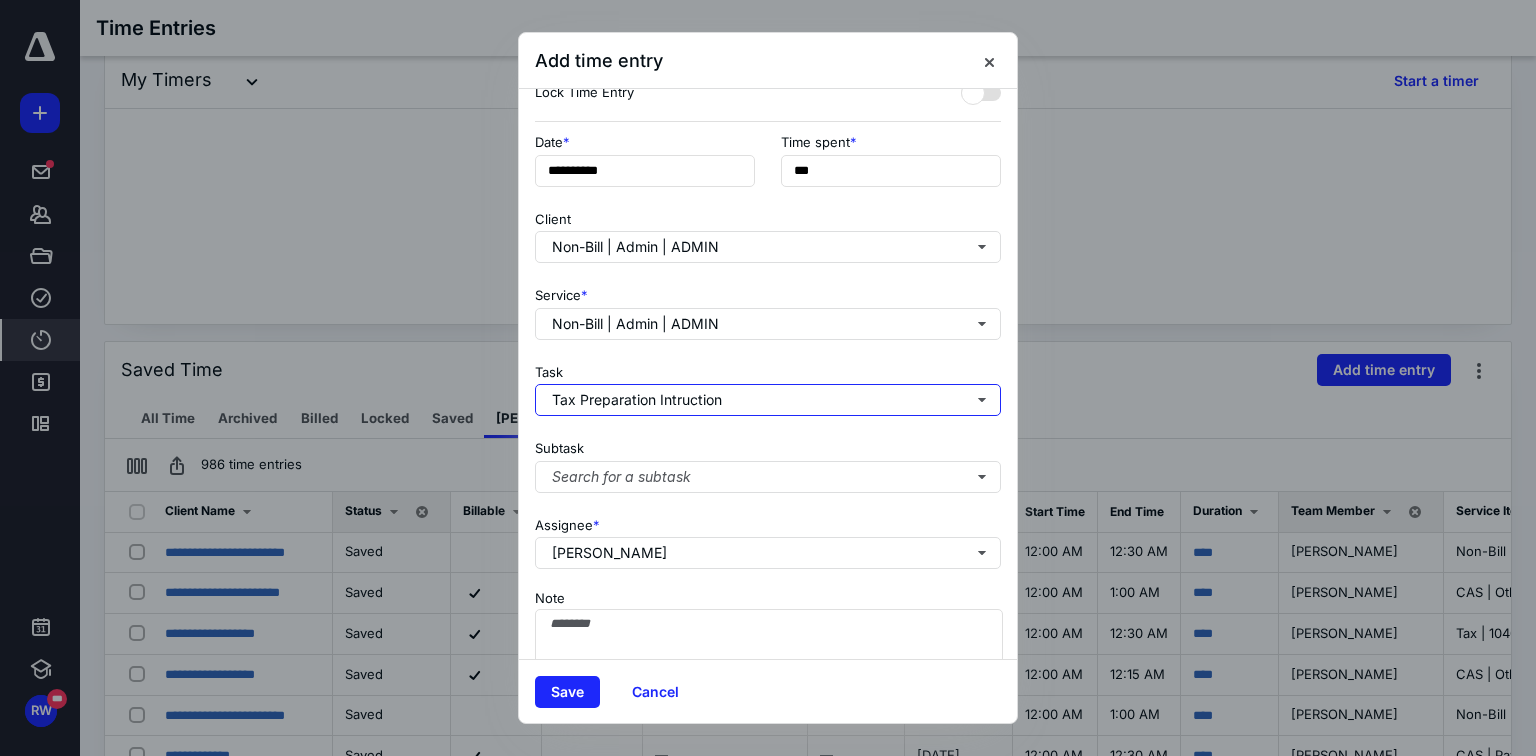 scroll, scrollTop: 0, scrollLeft: 0, axis: both 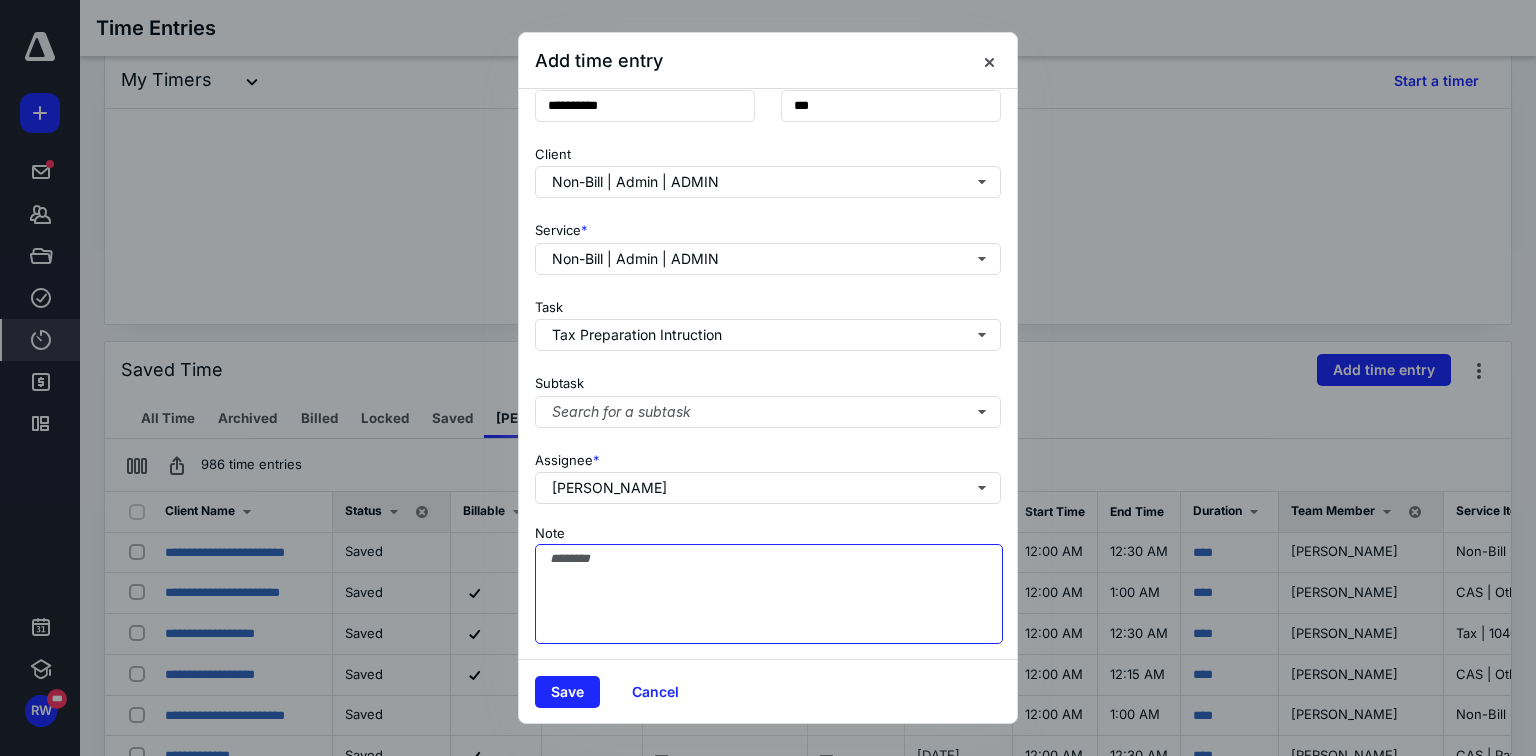 click on "Note" at bounding box center [769, 594] 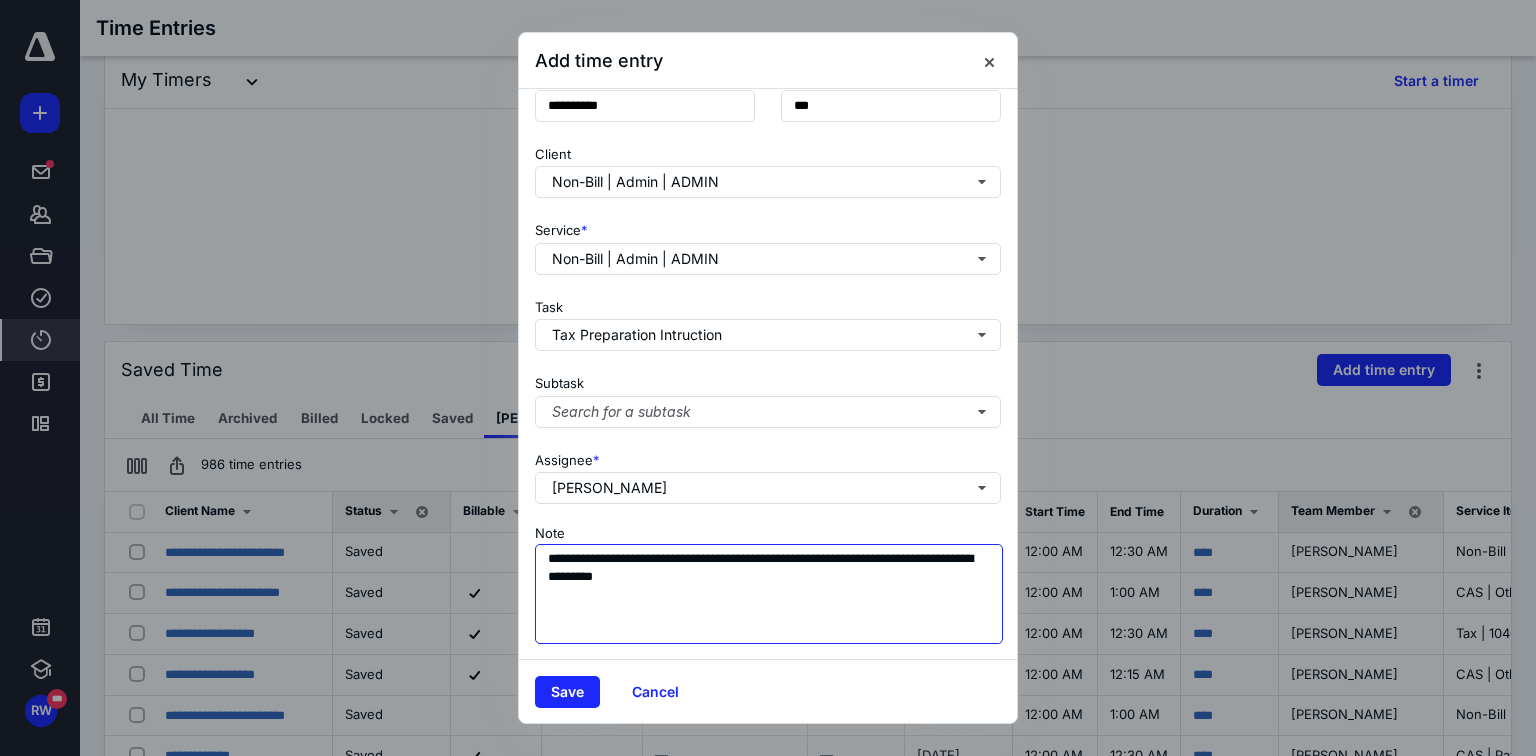 drag, startPoint x: 837, startPoint y: 559, endPoint x: 983, endPoint y: 553, distance: 146.12323 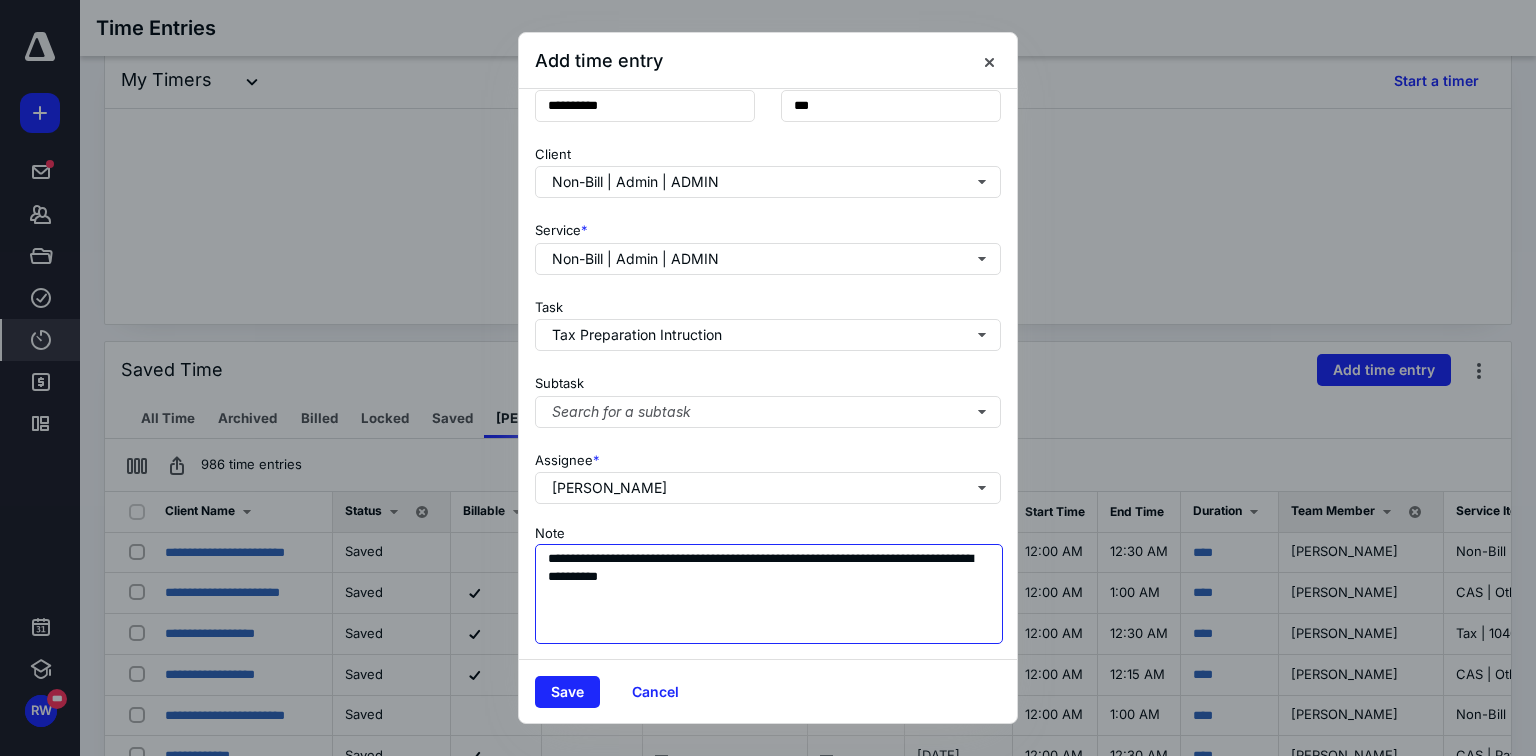 click on "**********" at bounding box center [769, 594] 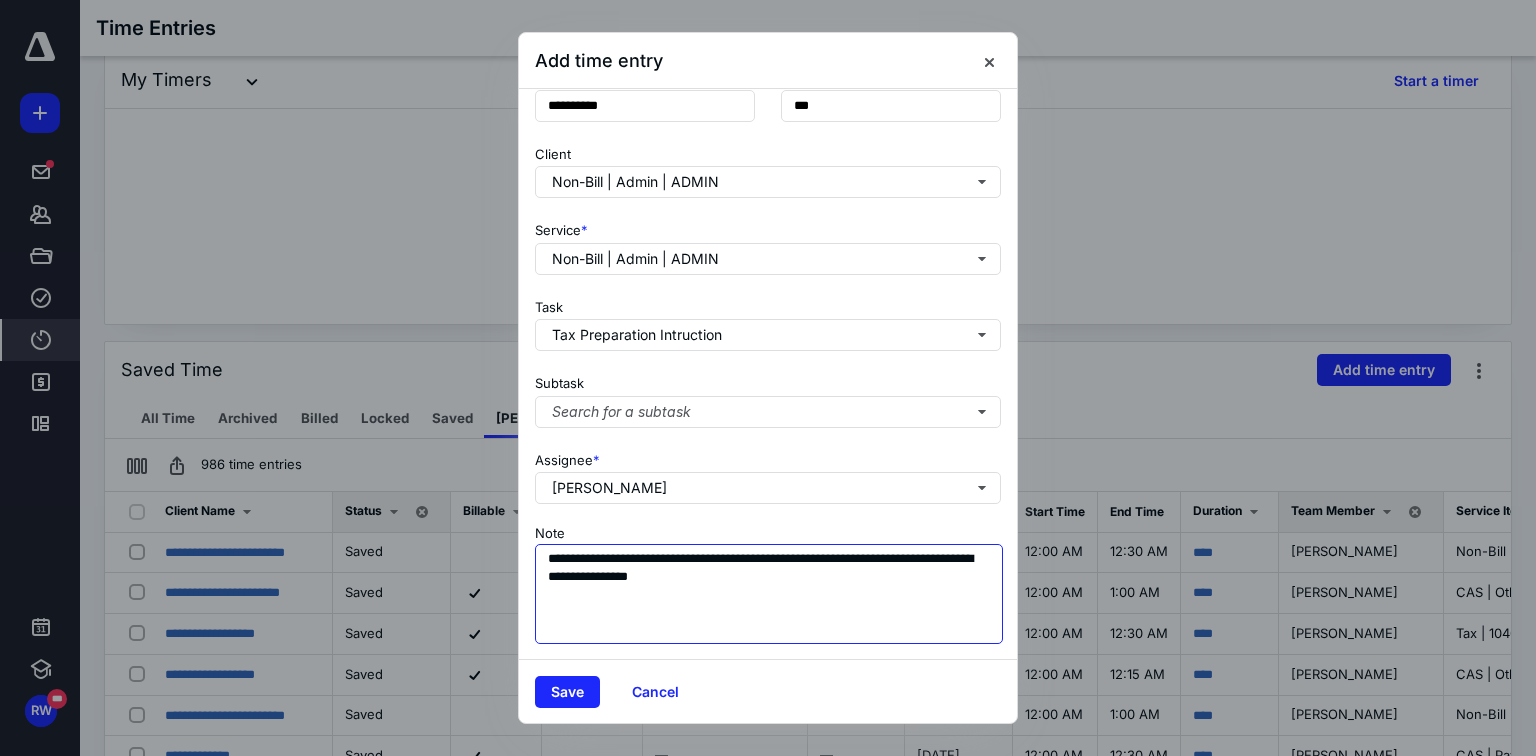click on "**********" at bounding box center (769, 594) 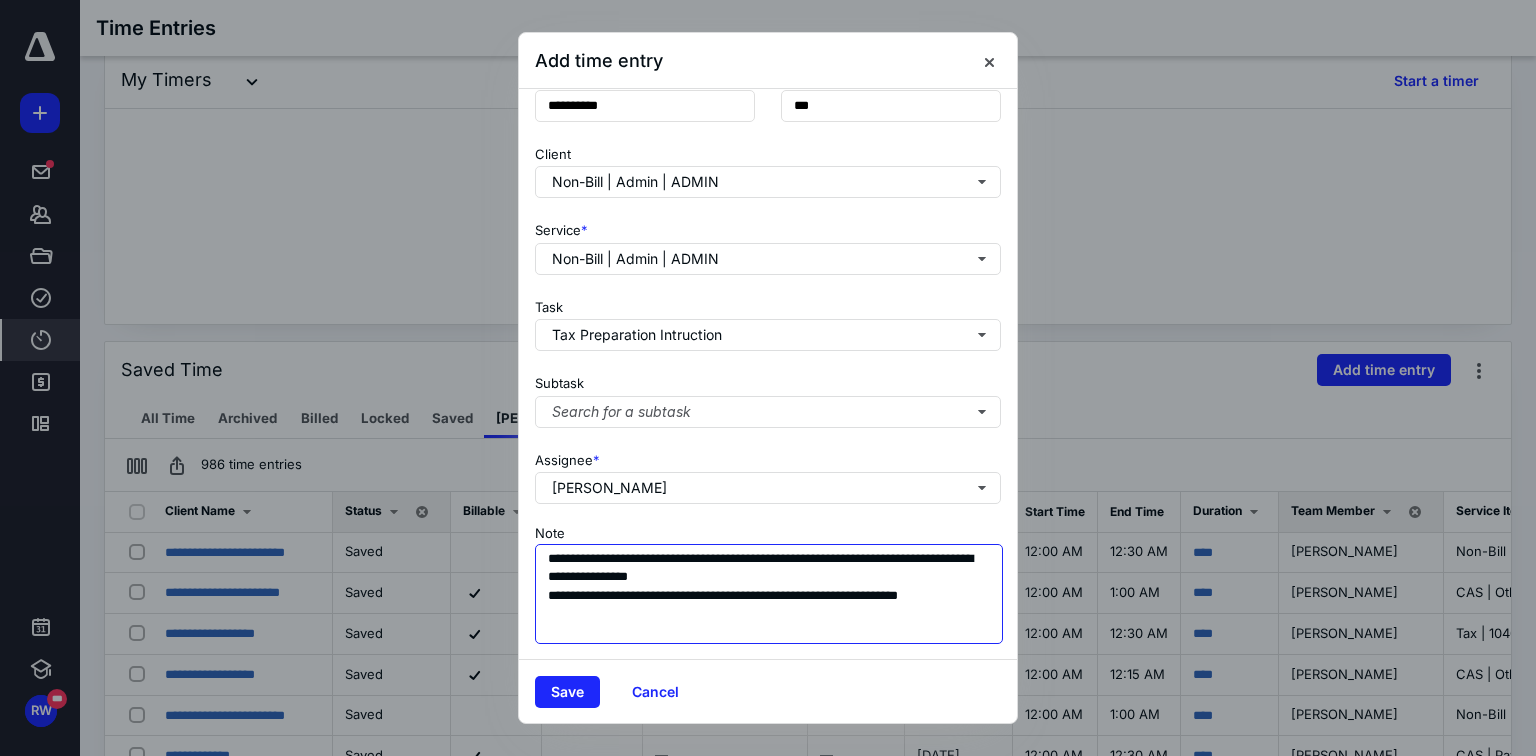 click on "**********" at bounding box center (769, 594) 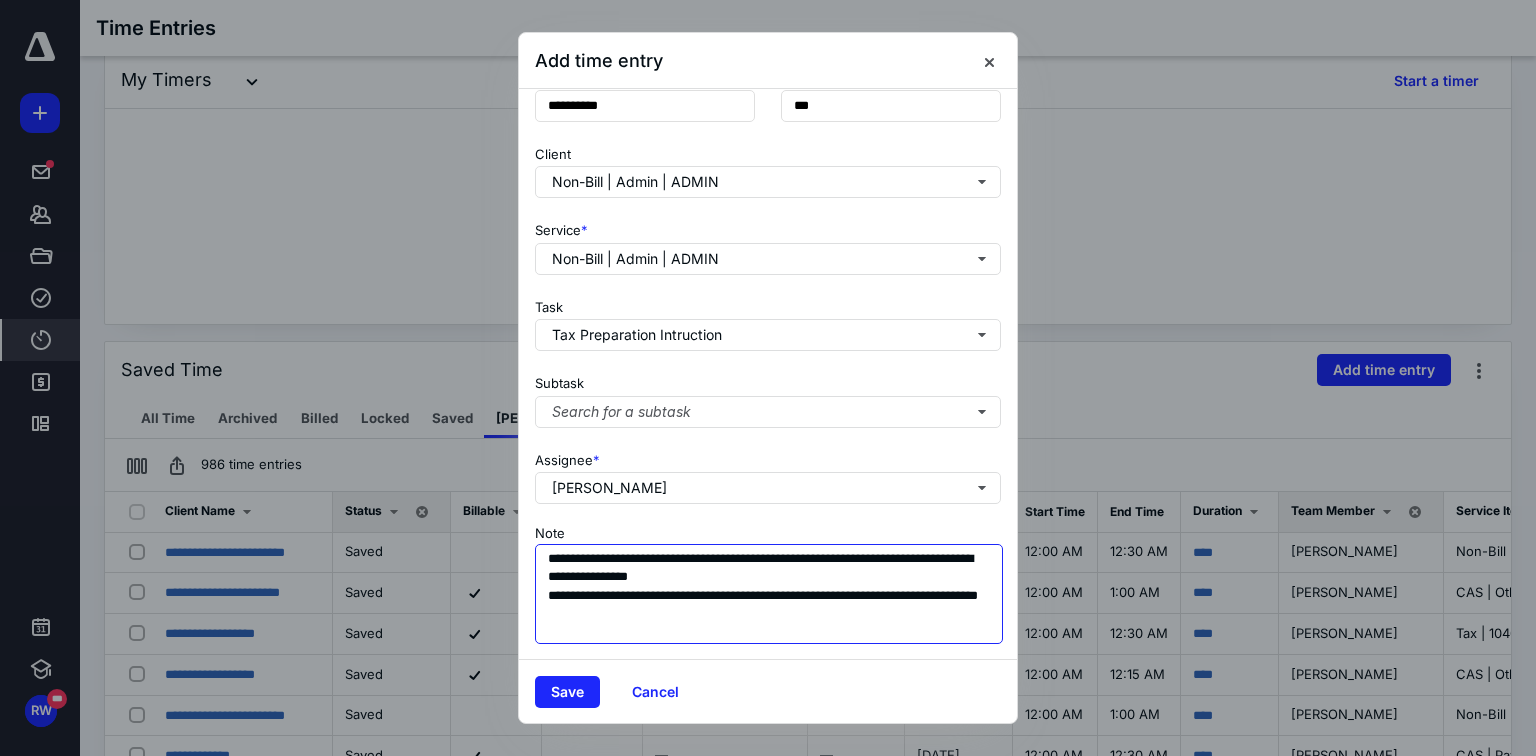 click on "**********" at bounding box center (769, 594) 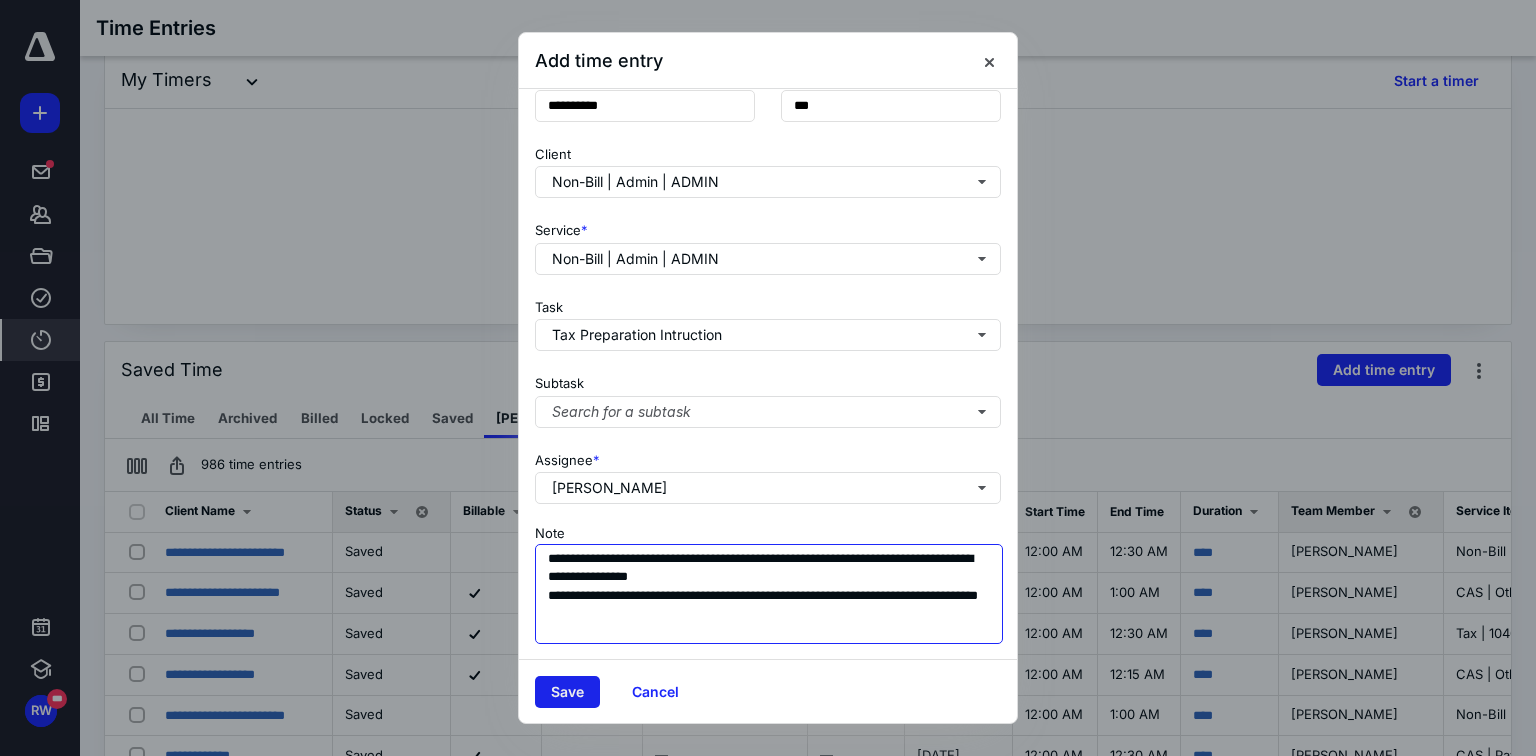 type on "**********" 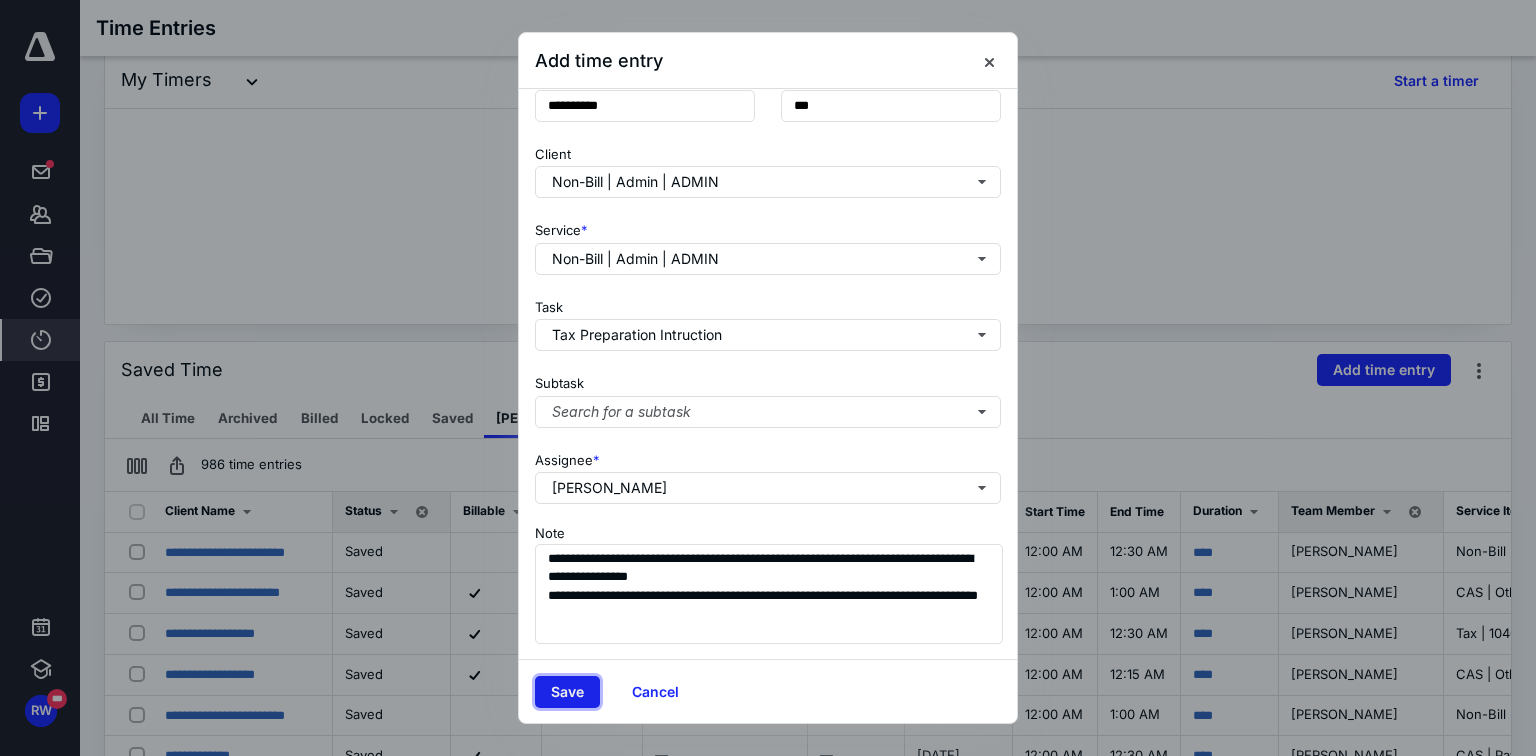 click on "Save" at bounding box center (567, 692) 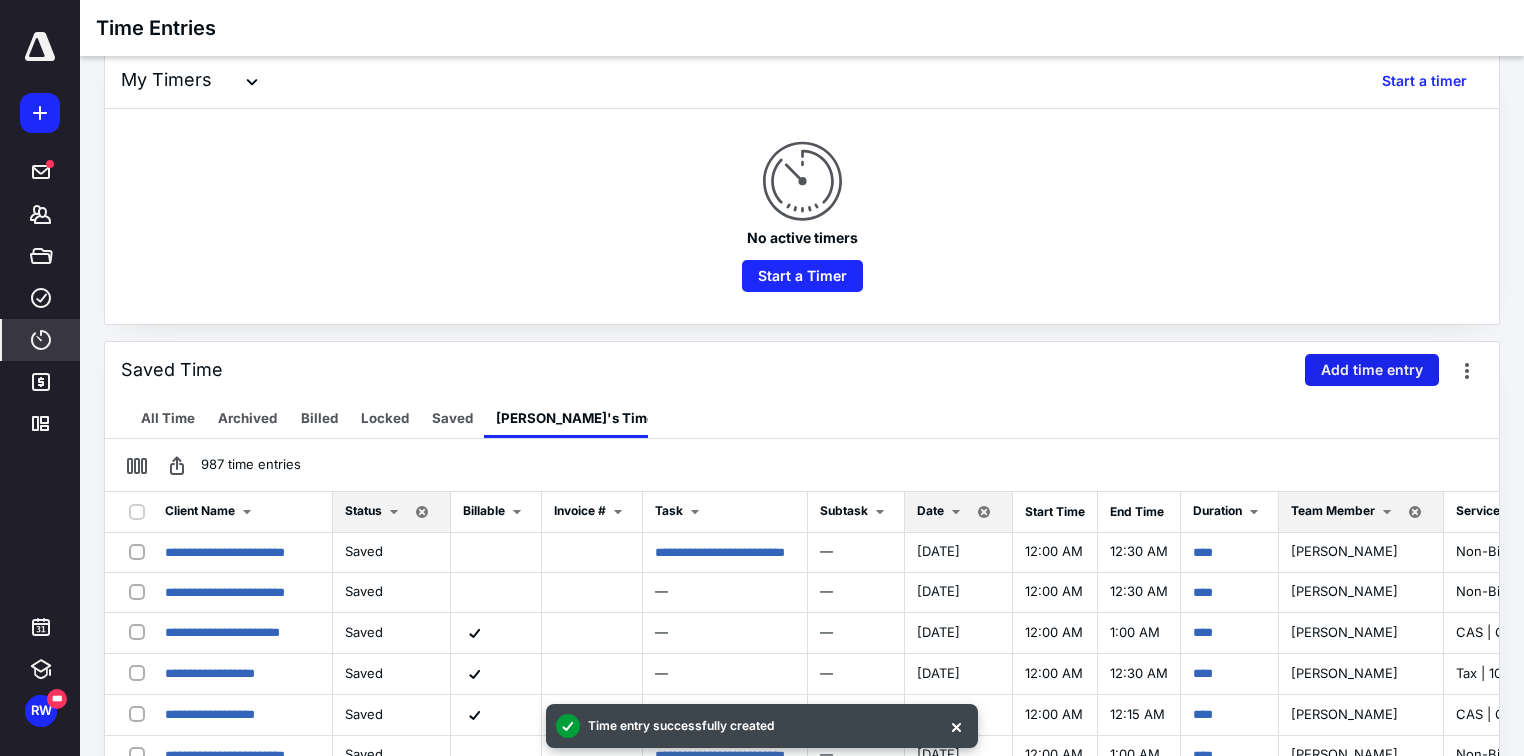 click on "Add time entry" at bounding box center (1372, 370) 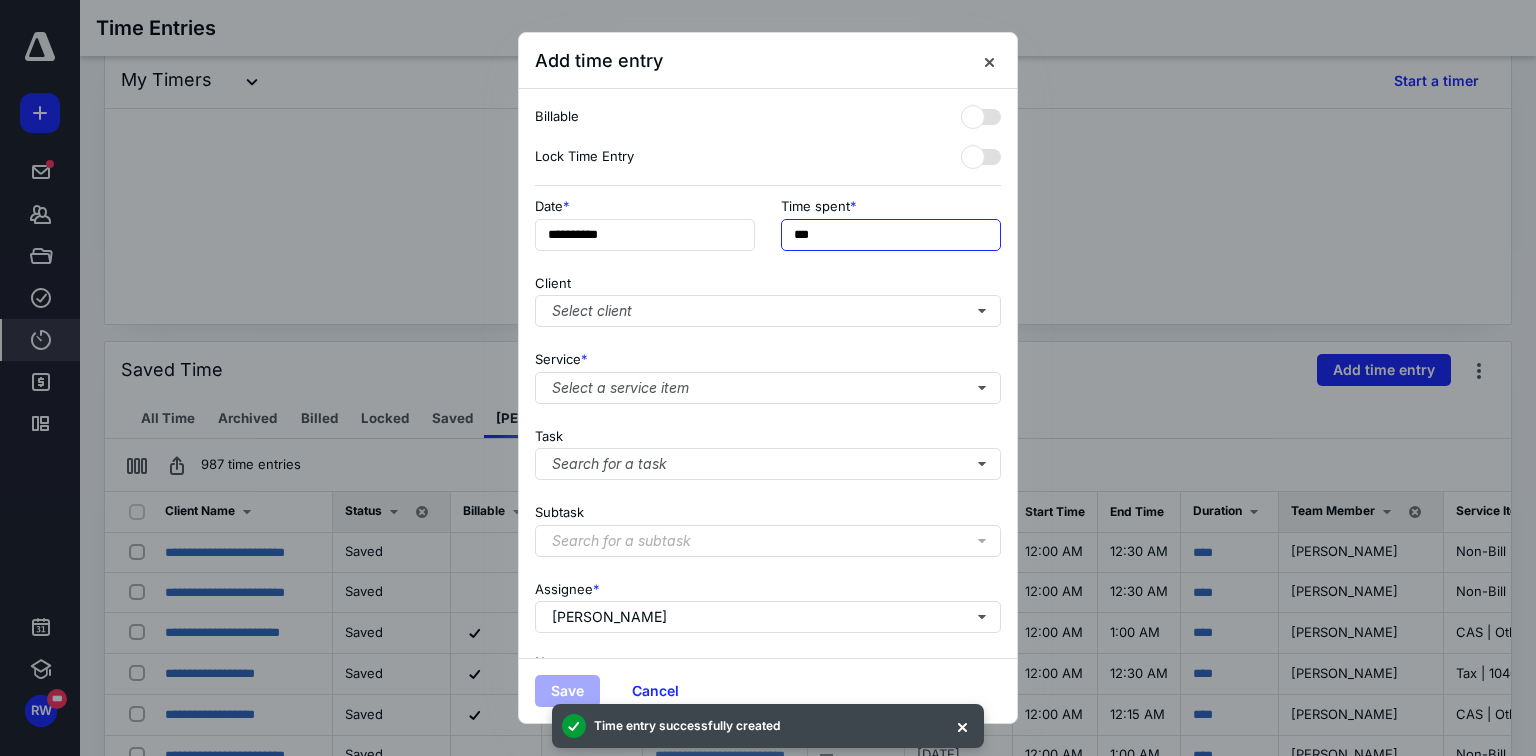 drag, startPoint x: 796, startPoint y: 236, endPoint x: 778, endPoint y: 236, distance: 18 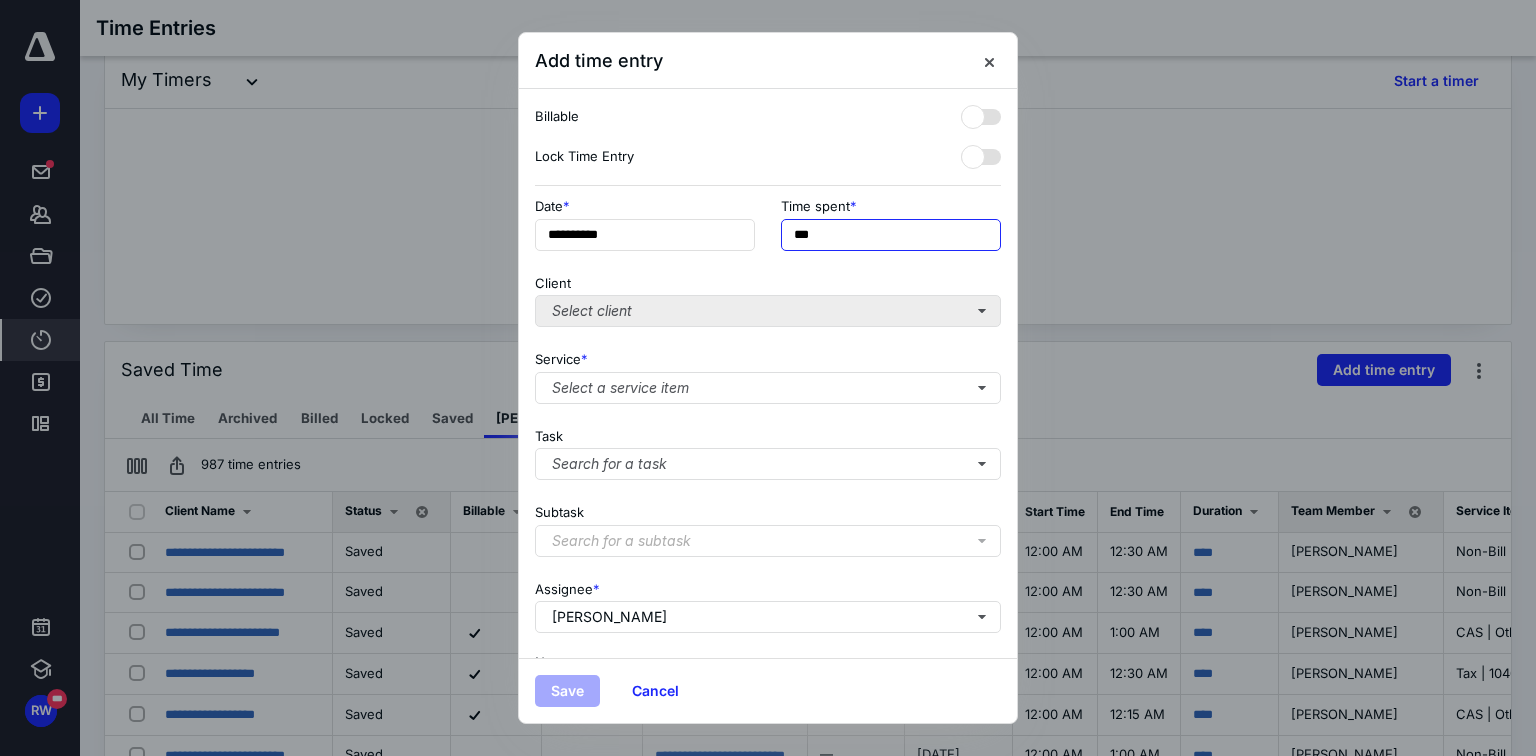 type on "***" 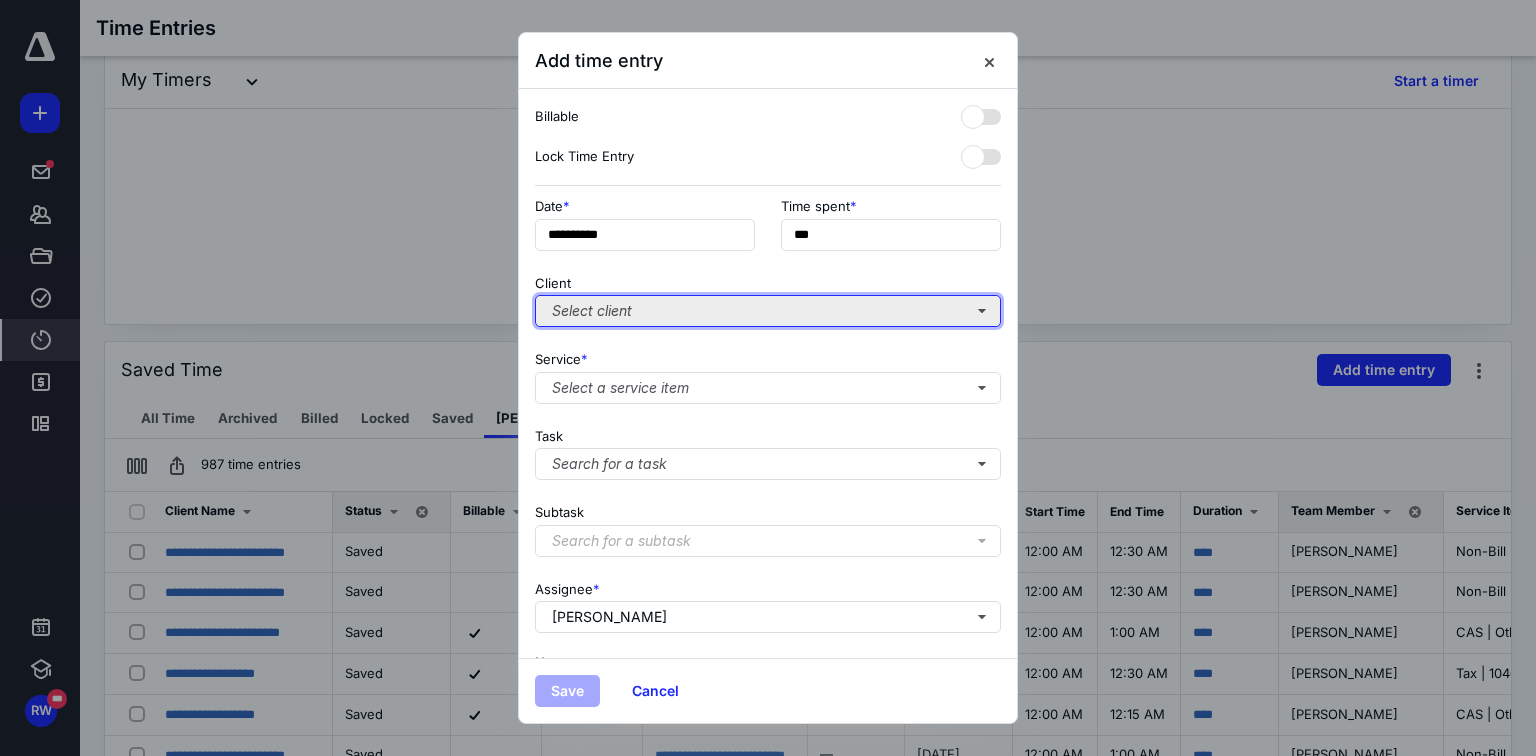 click on "Select client" at bounding box center (768, 311) 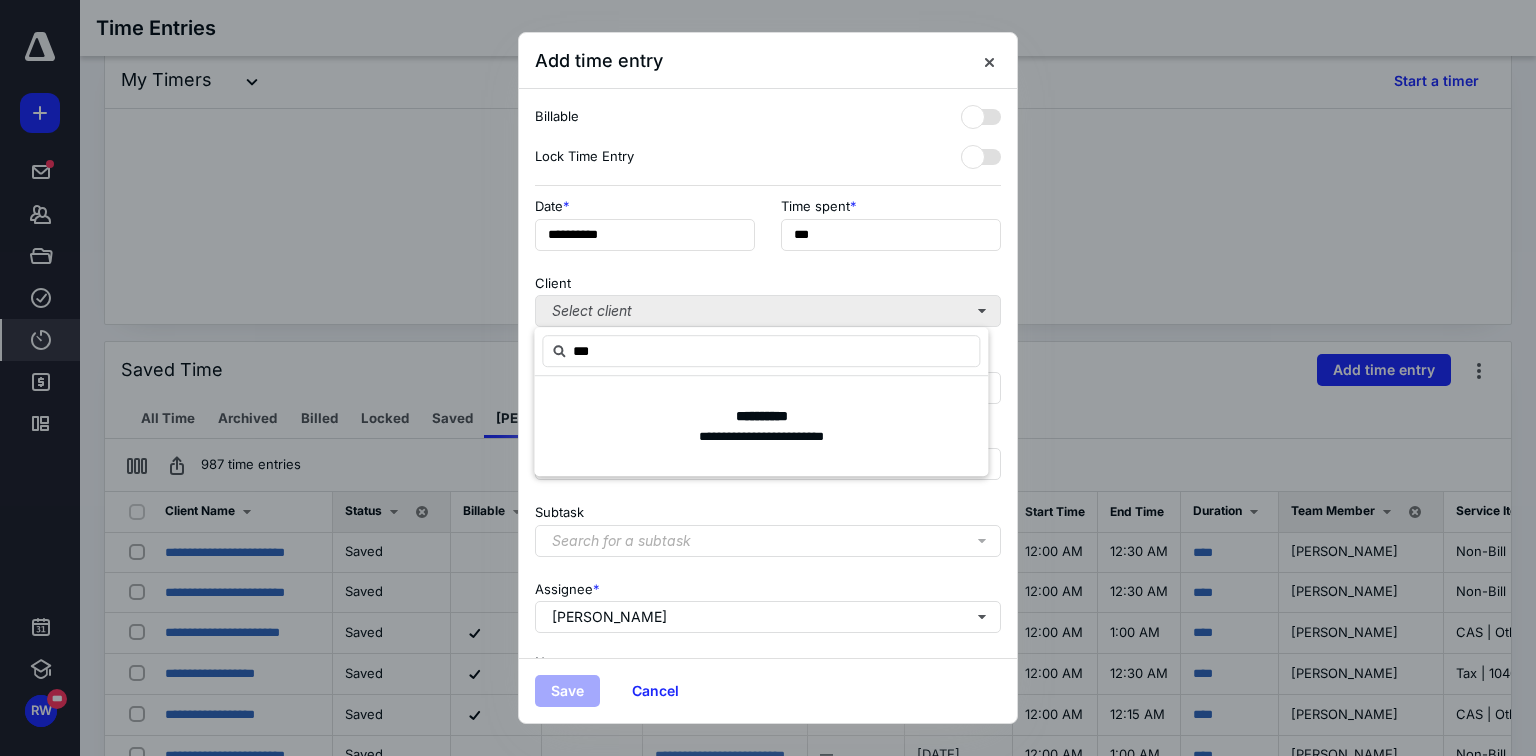 type on "****" 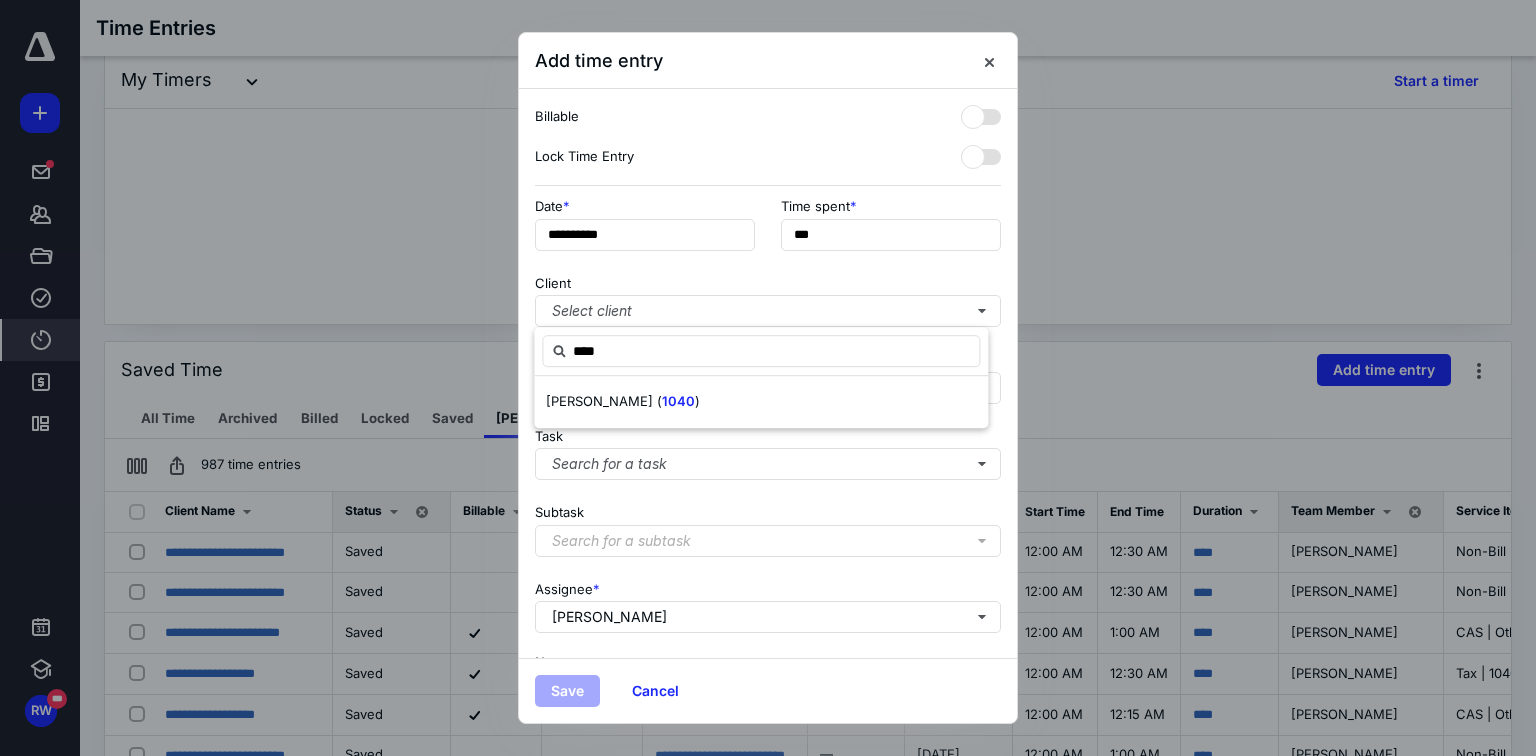 drag, startPoint x: 634, startPoint y: 357, endPoint x: 381, endPoint y: 338, distance: 253.71243 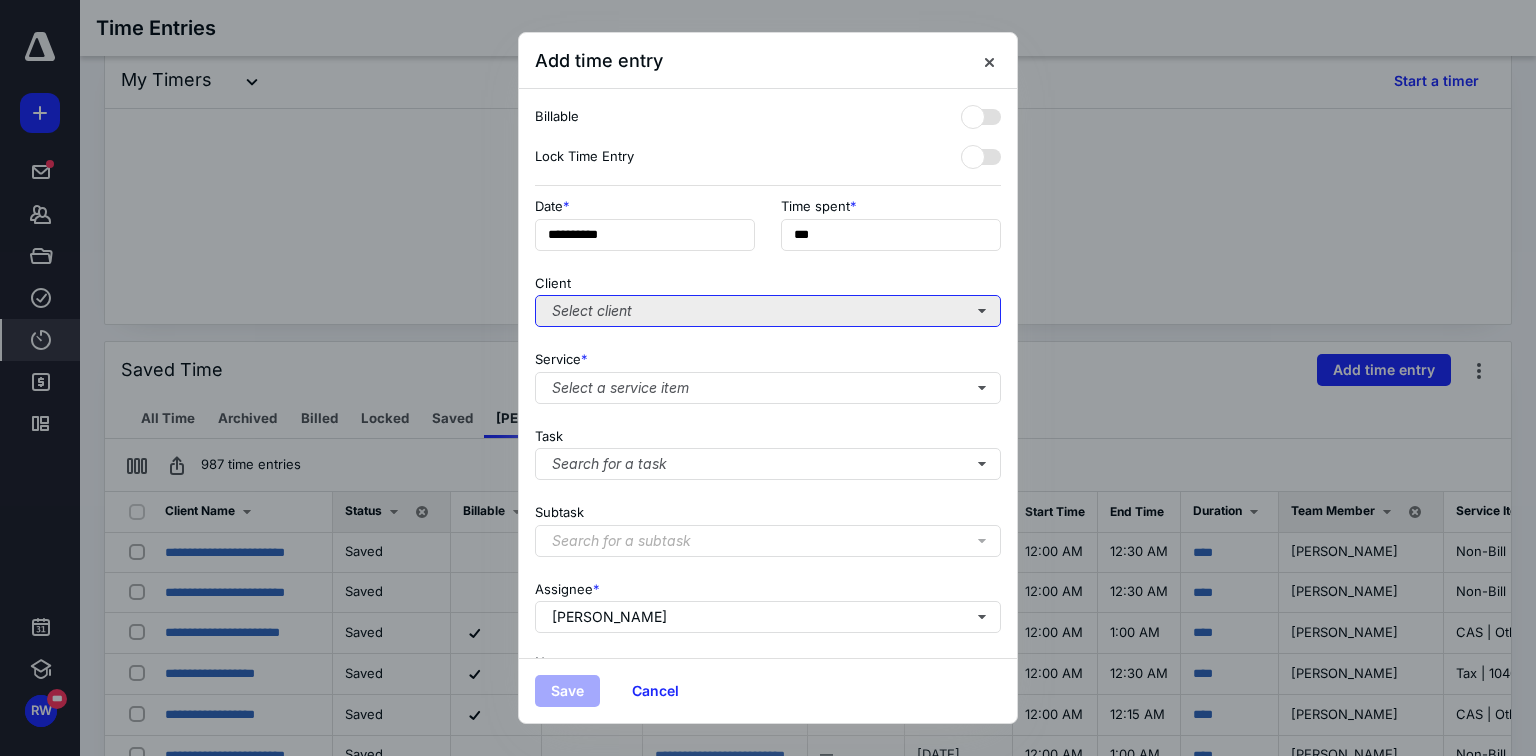 click on "Select client" at bounding box center [768, 311] 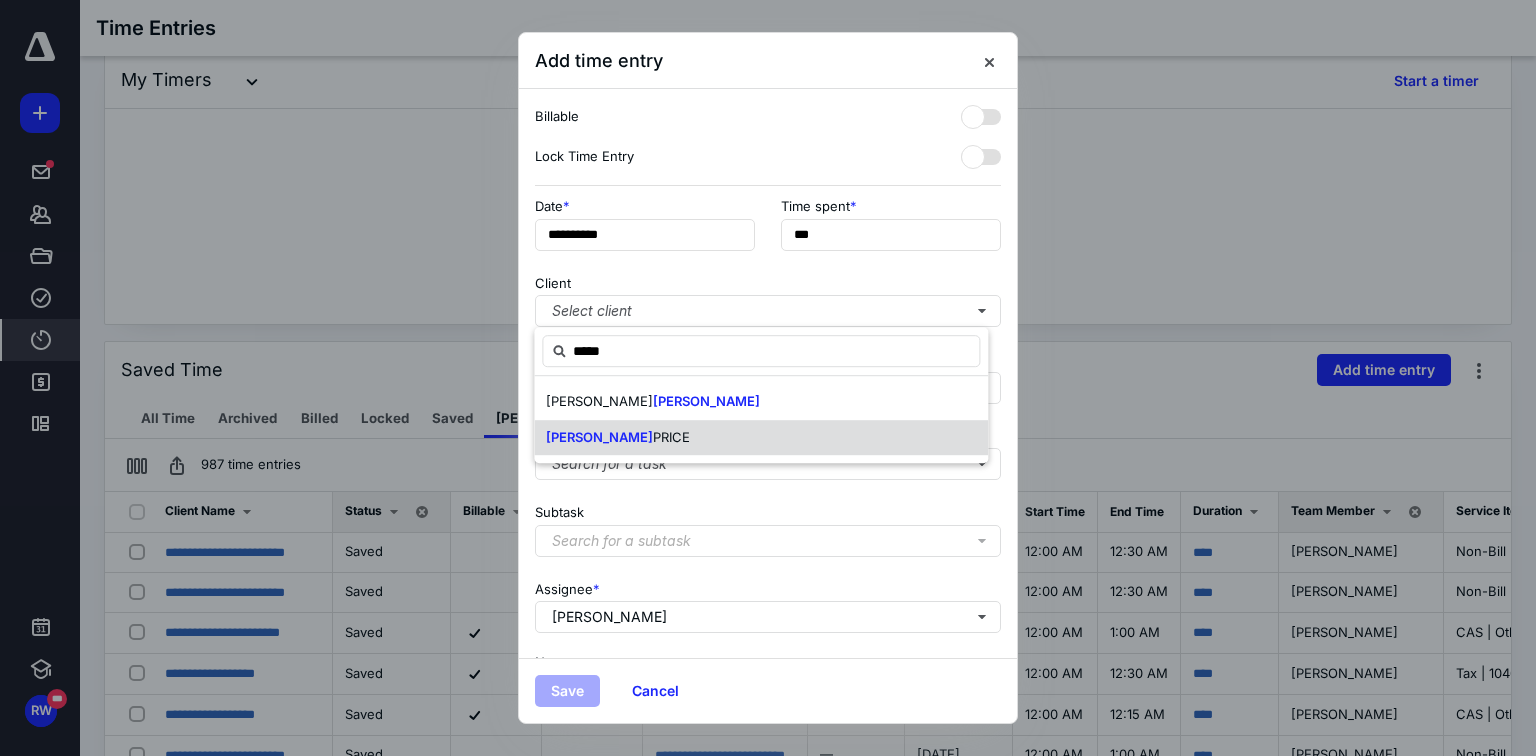 click on "[PERSON_NAME]" at bounding box center [599, 437] 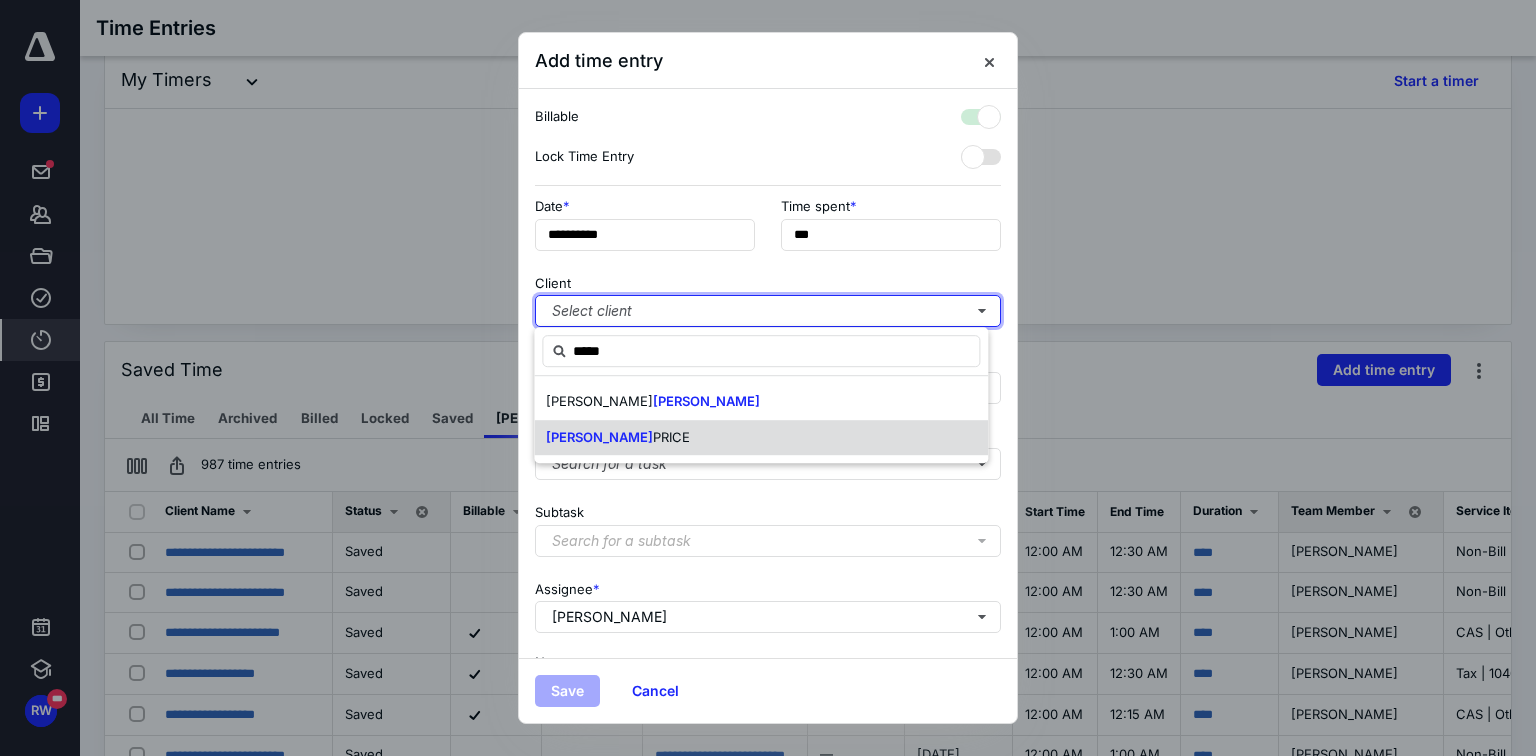 checkbox on "true" 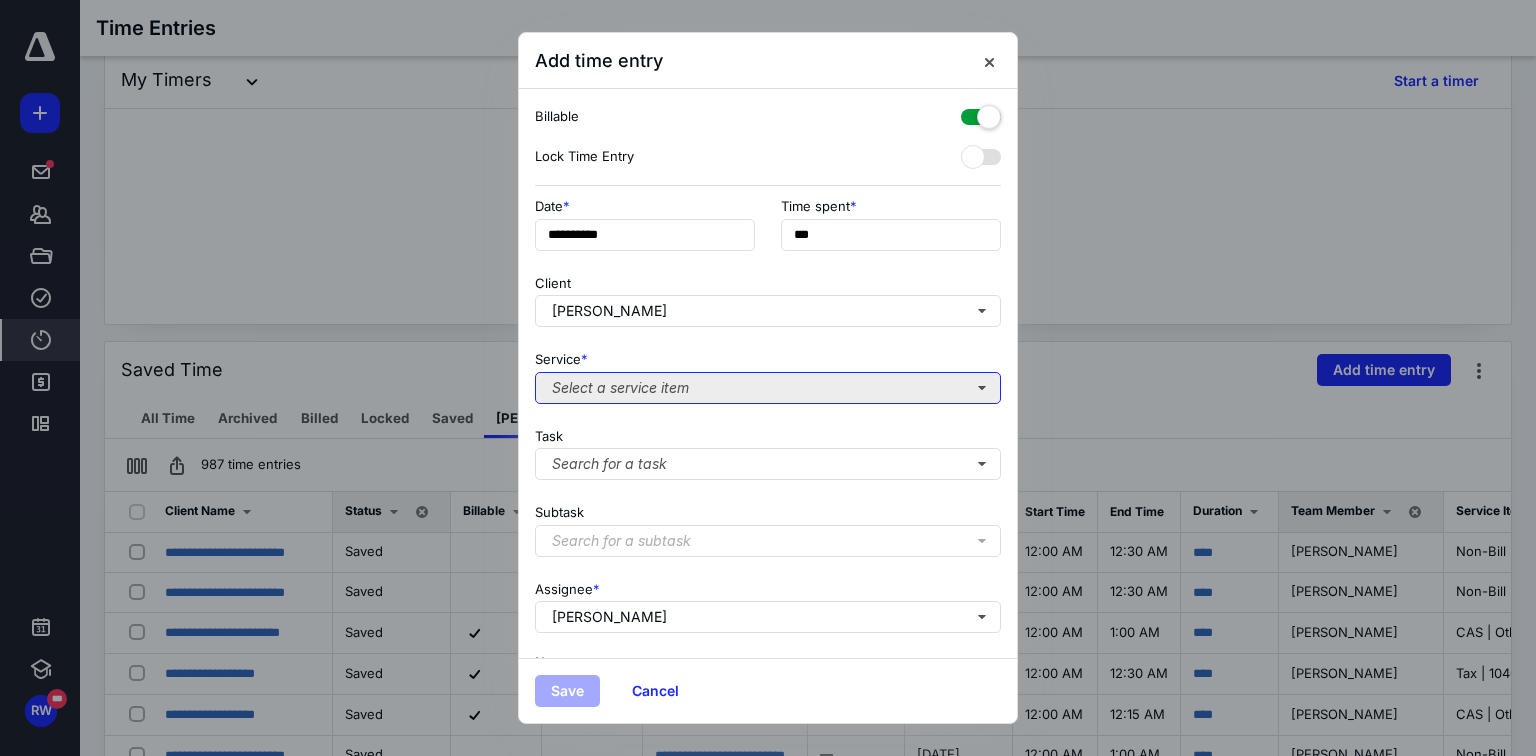 click on "Select a service item" at bounding box center [768, 388] 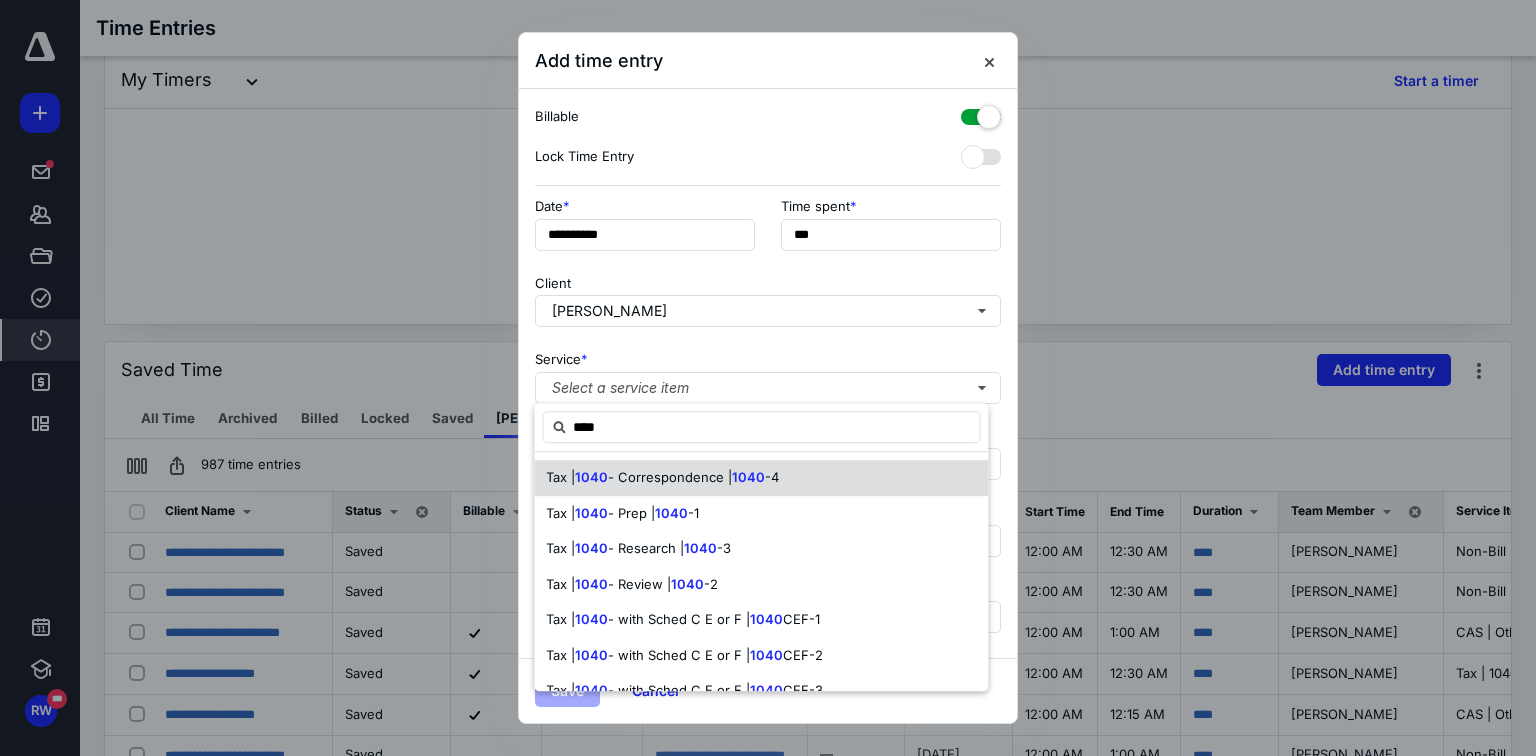 click on "-4" at bounding box center (772, 477) 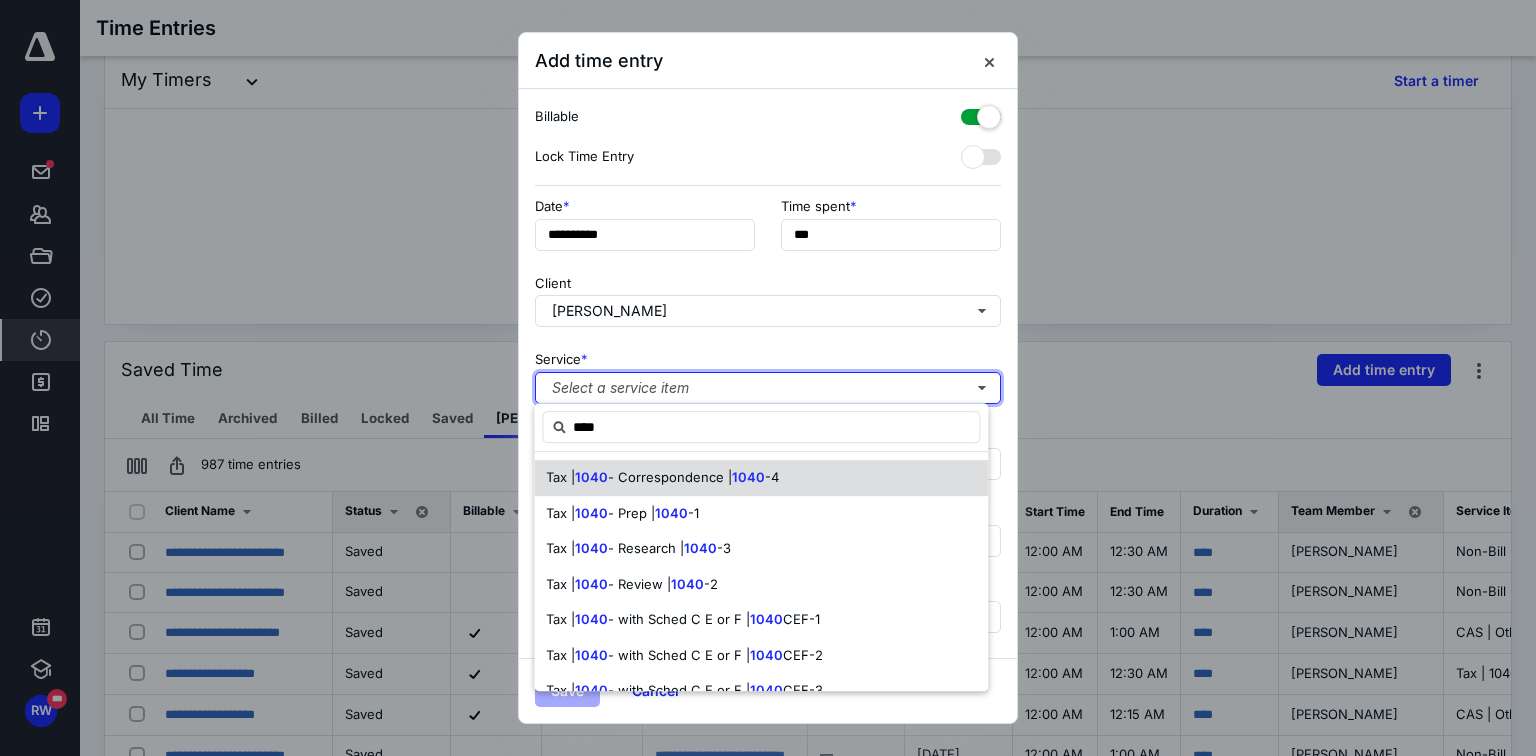 type 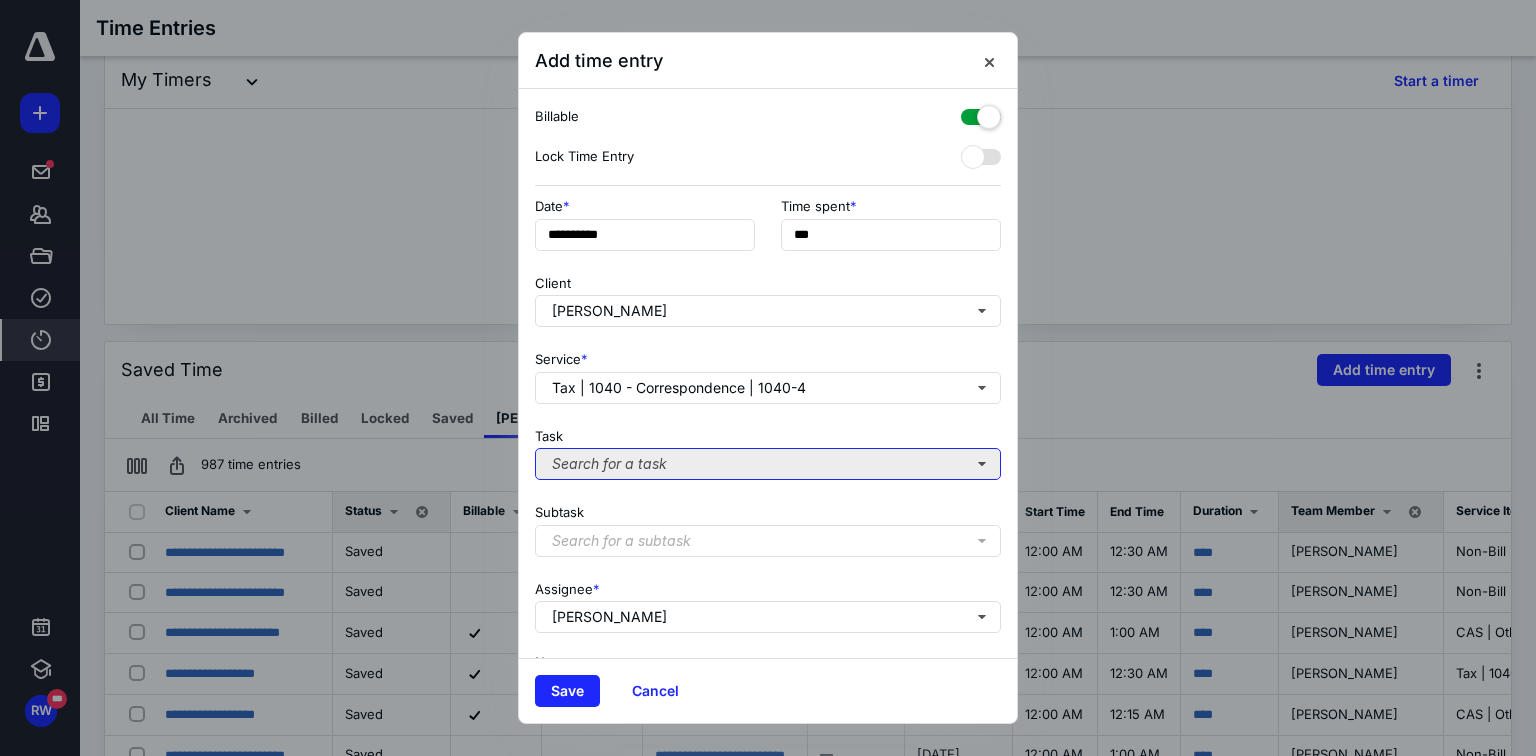 click on "Search for a task" at bounding box center [768, 464] 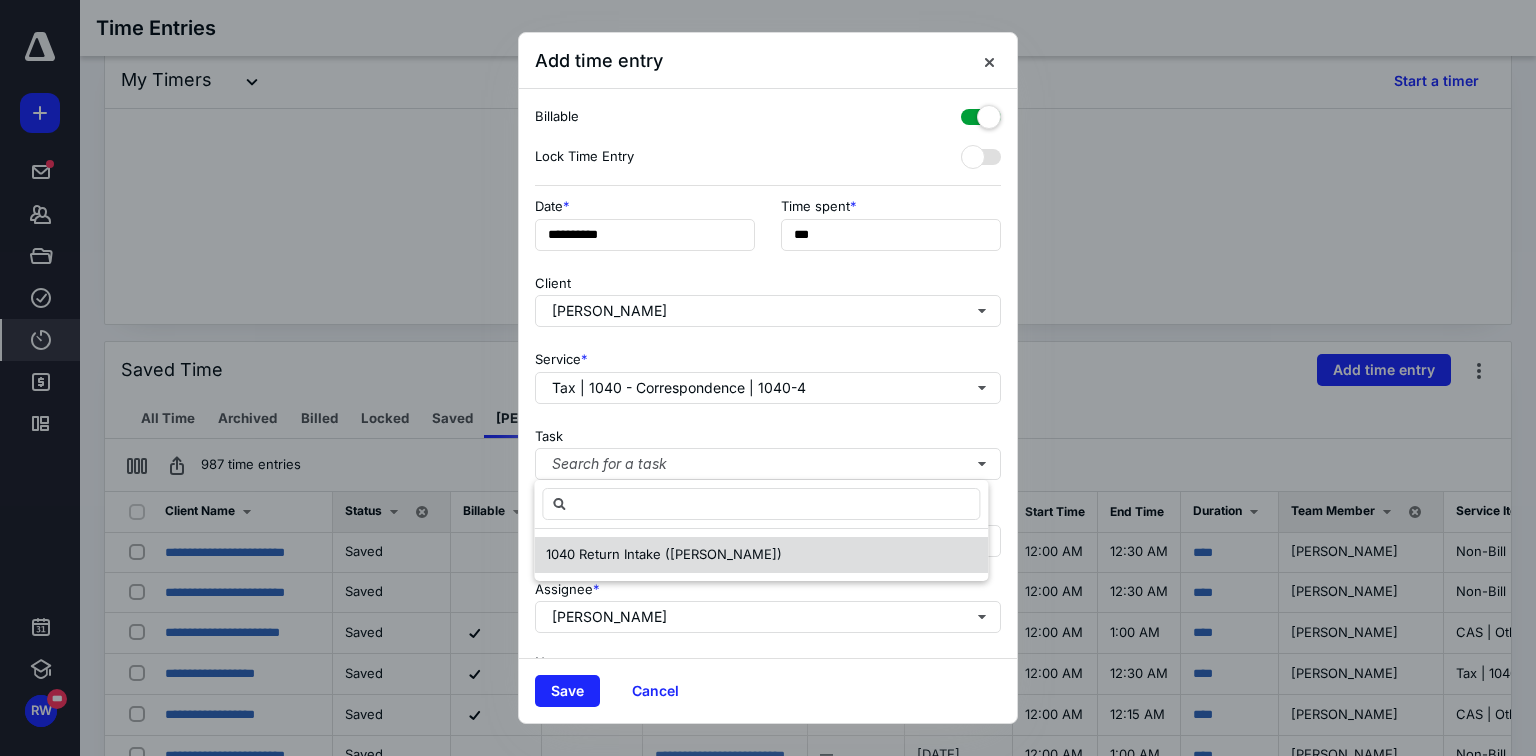 click on "1040 Return Intake ([PERSON_NAME])" at bounding box center [664, 554] 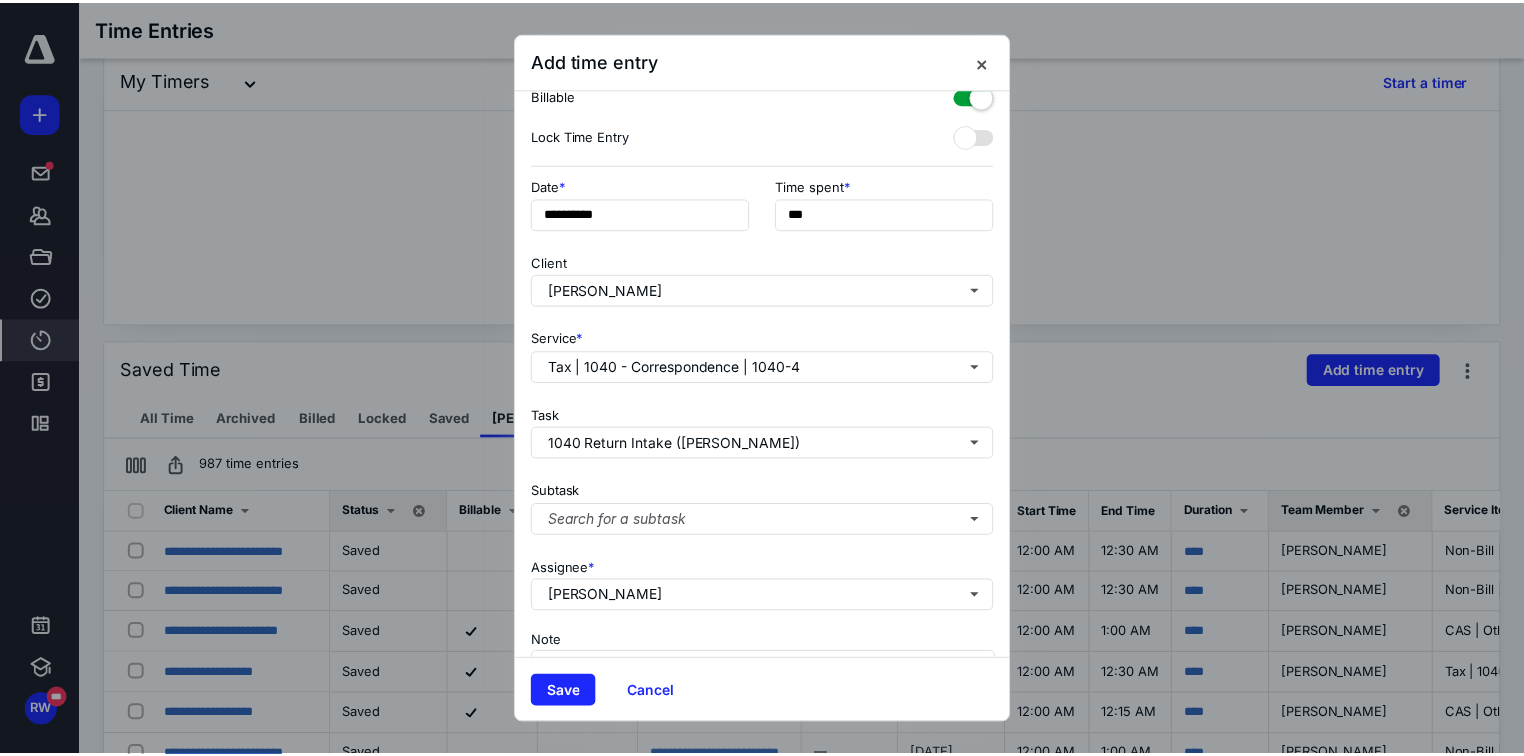 scroll, scrollTop: 129, scrollLeft: 0, axis: vertical 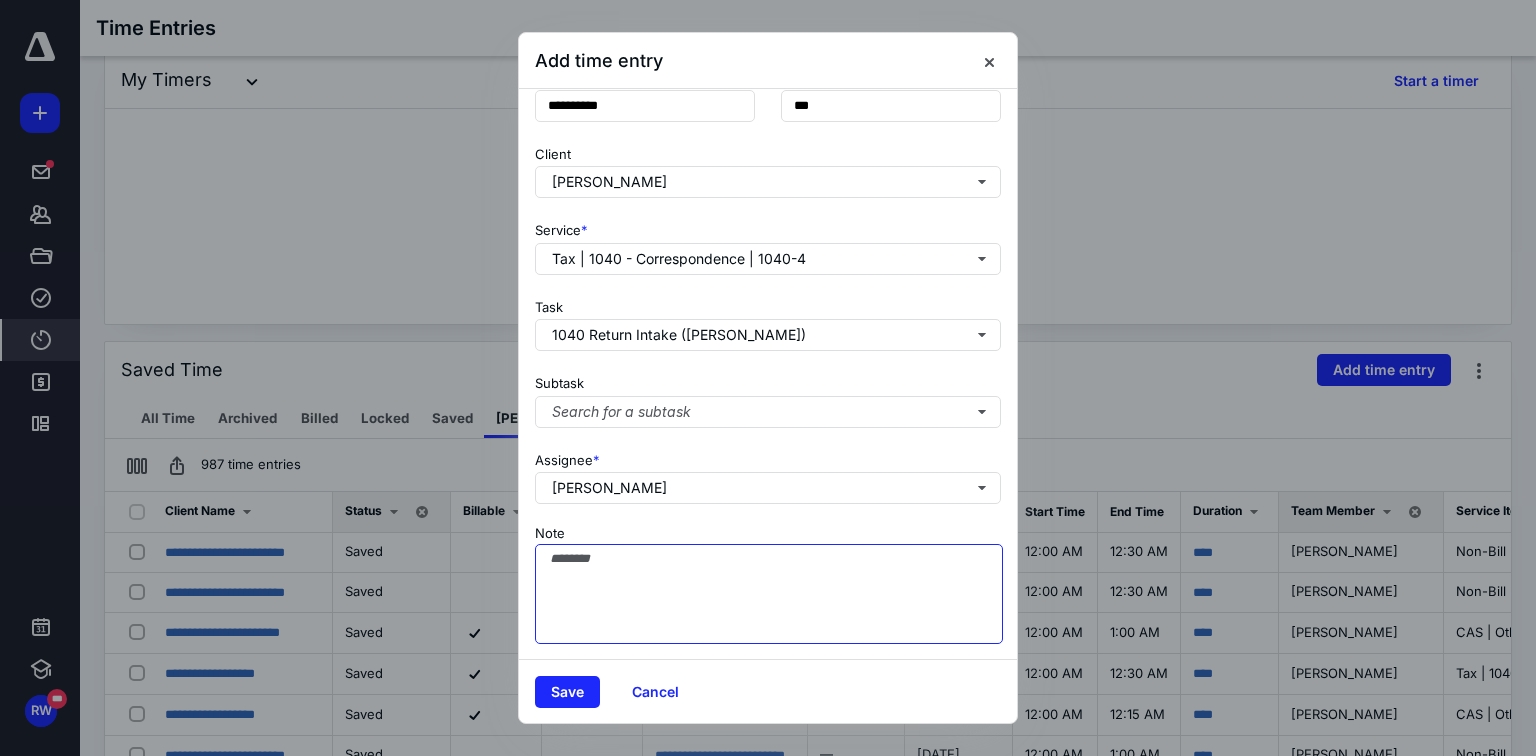 click on "Note" at bounding box center [769, 594] 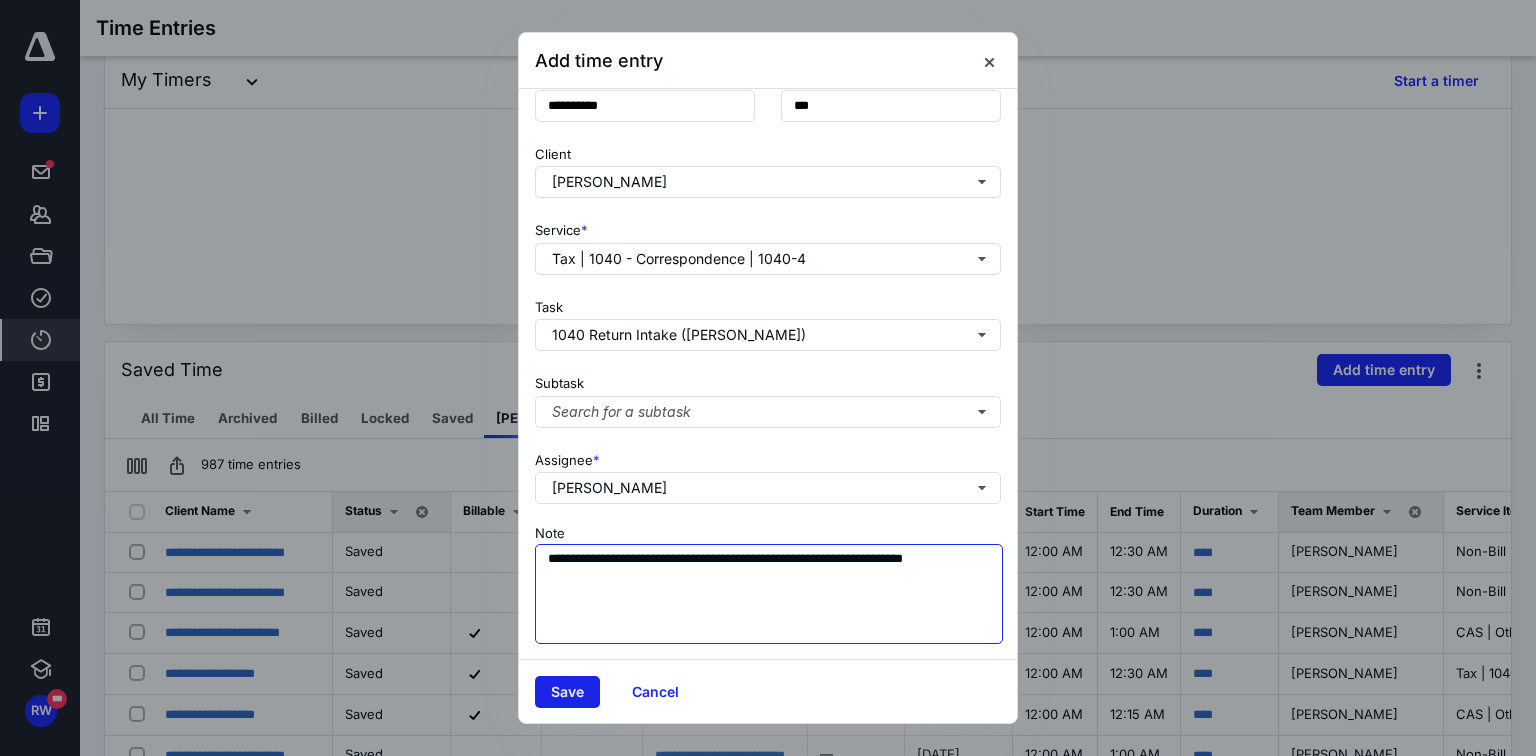 type on "**********" 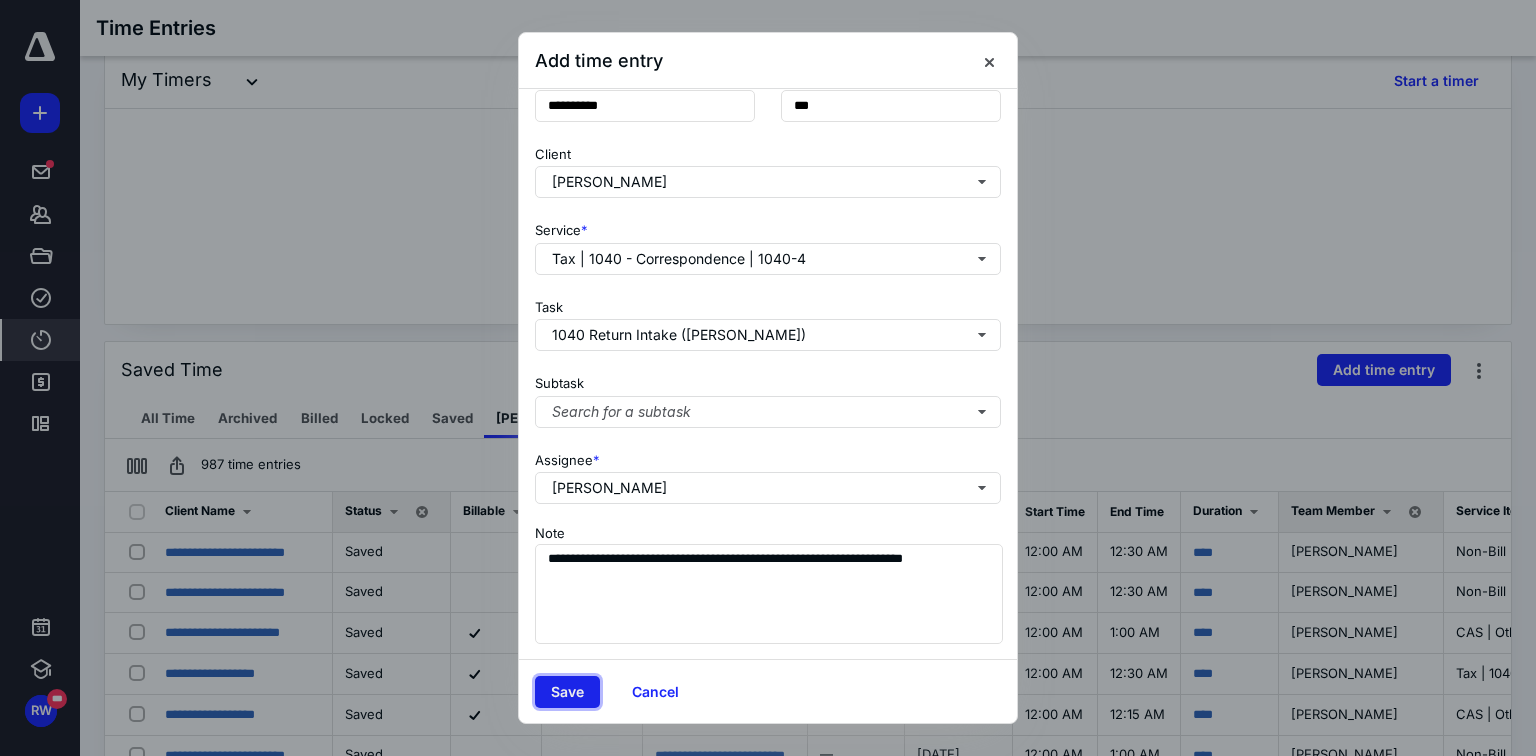 click on "Save" at bounding box center [567, 692] 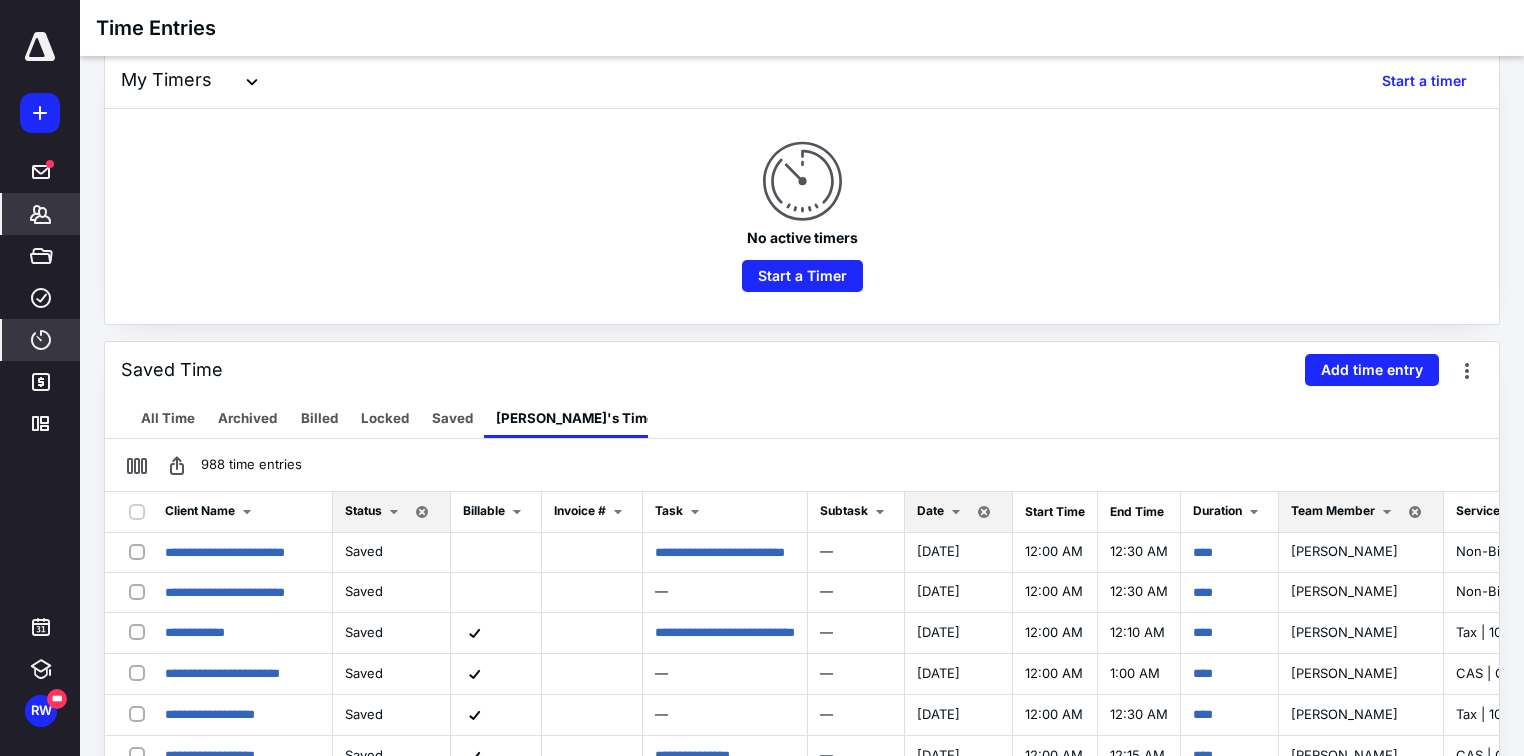 click 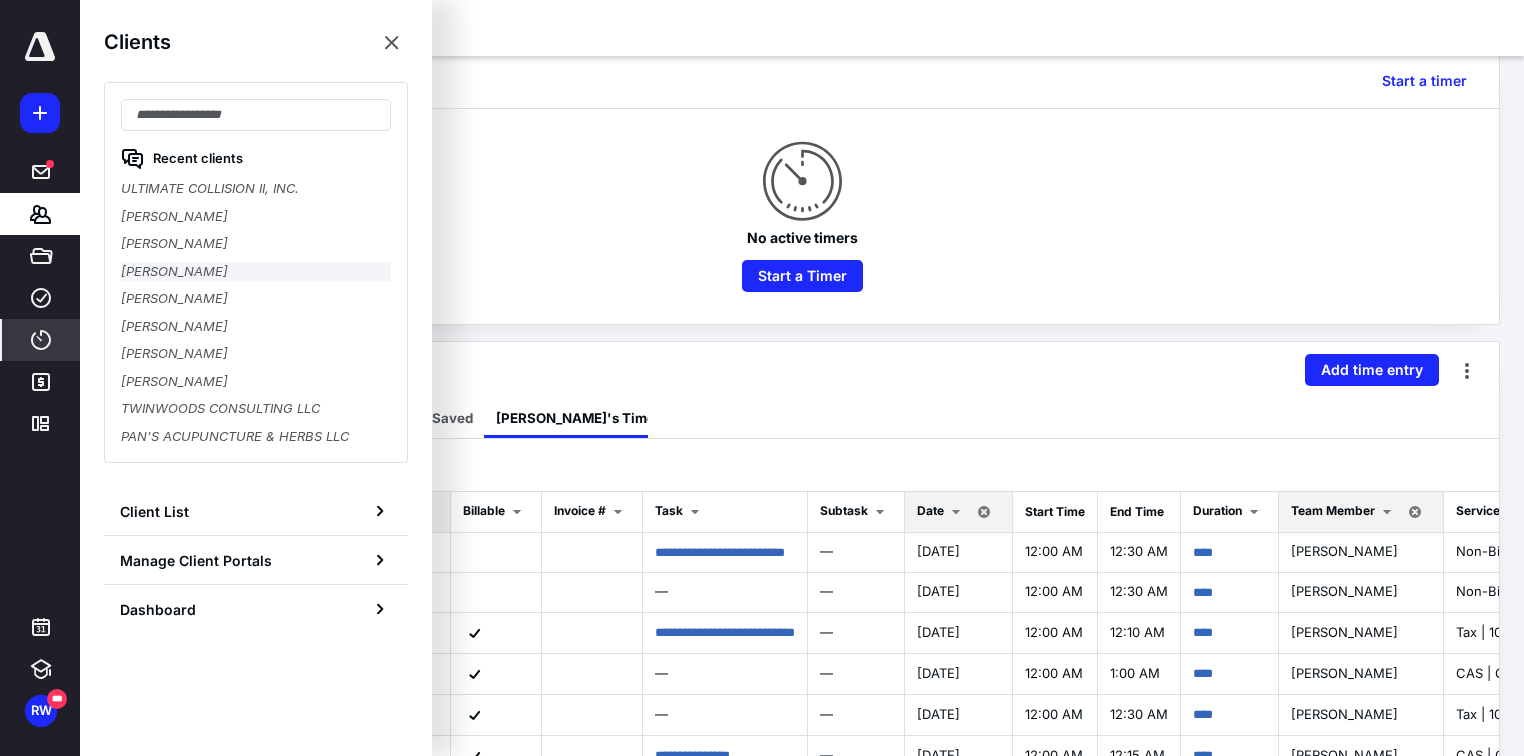 click on "[PERSON_NAME]" at bounding box center [256, 272] 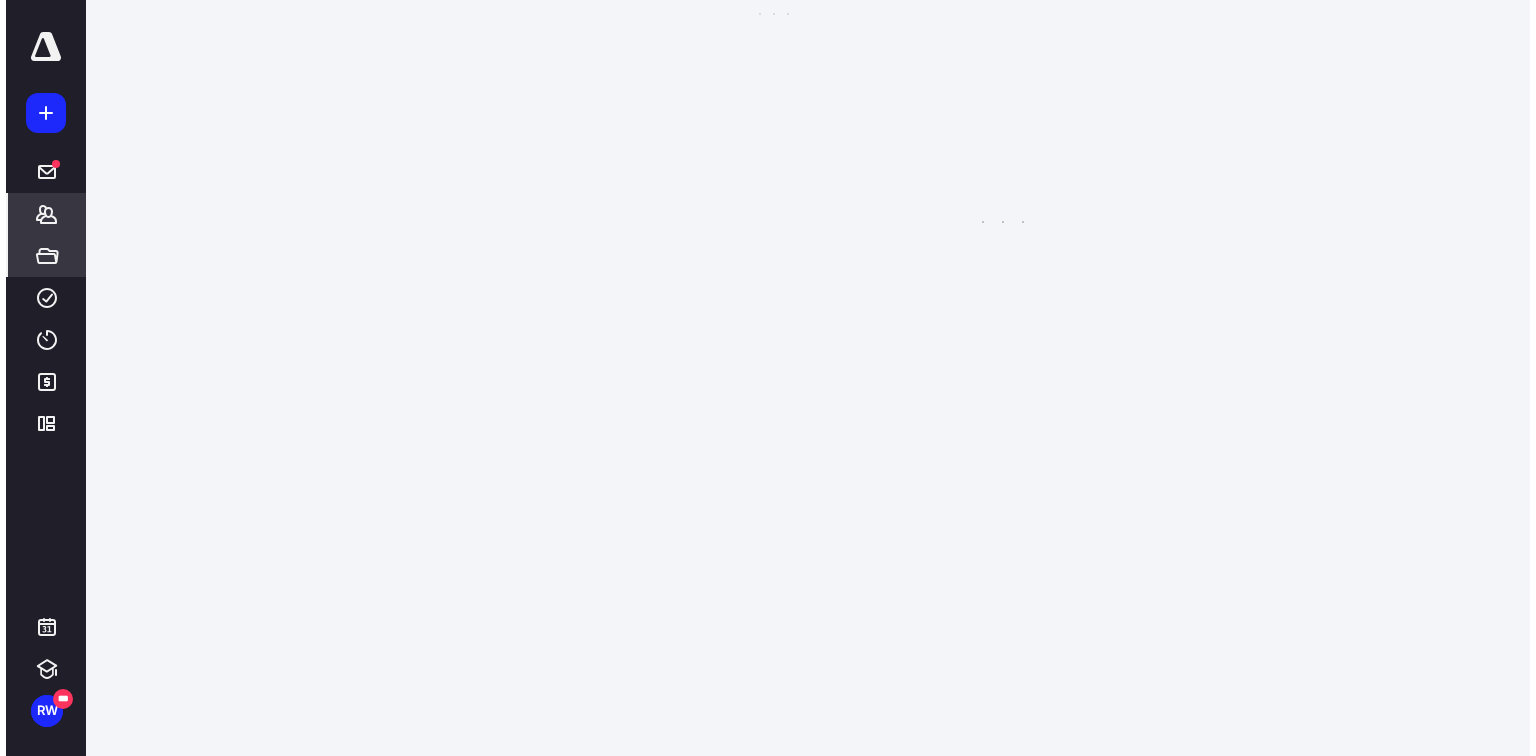 scroll, scrollTop: 0, scrollLeft: 0, axis: both 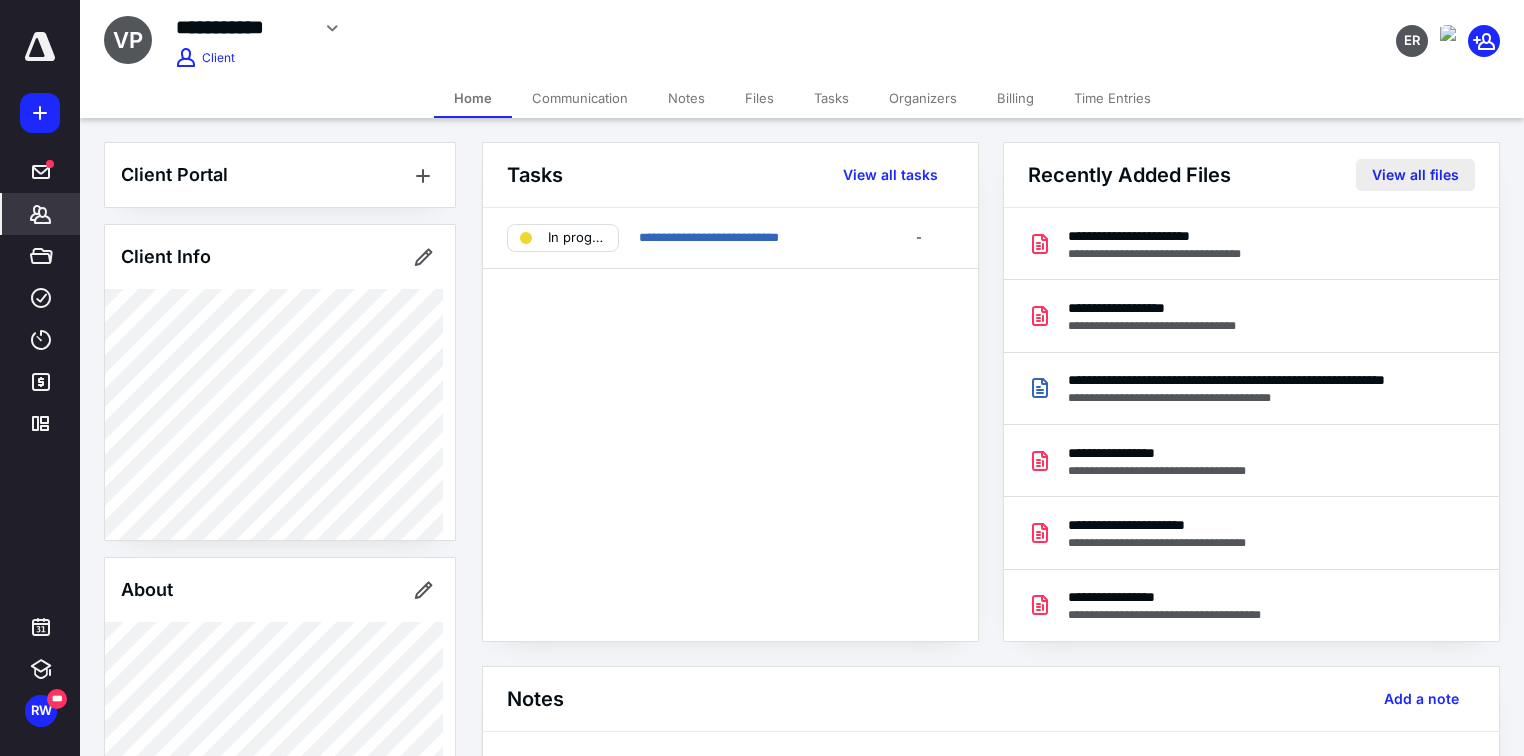 click on "View all files" at bounding box center [1415, 175] 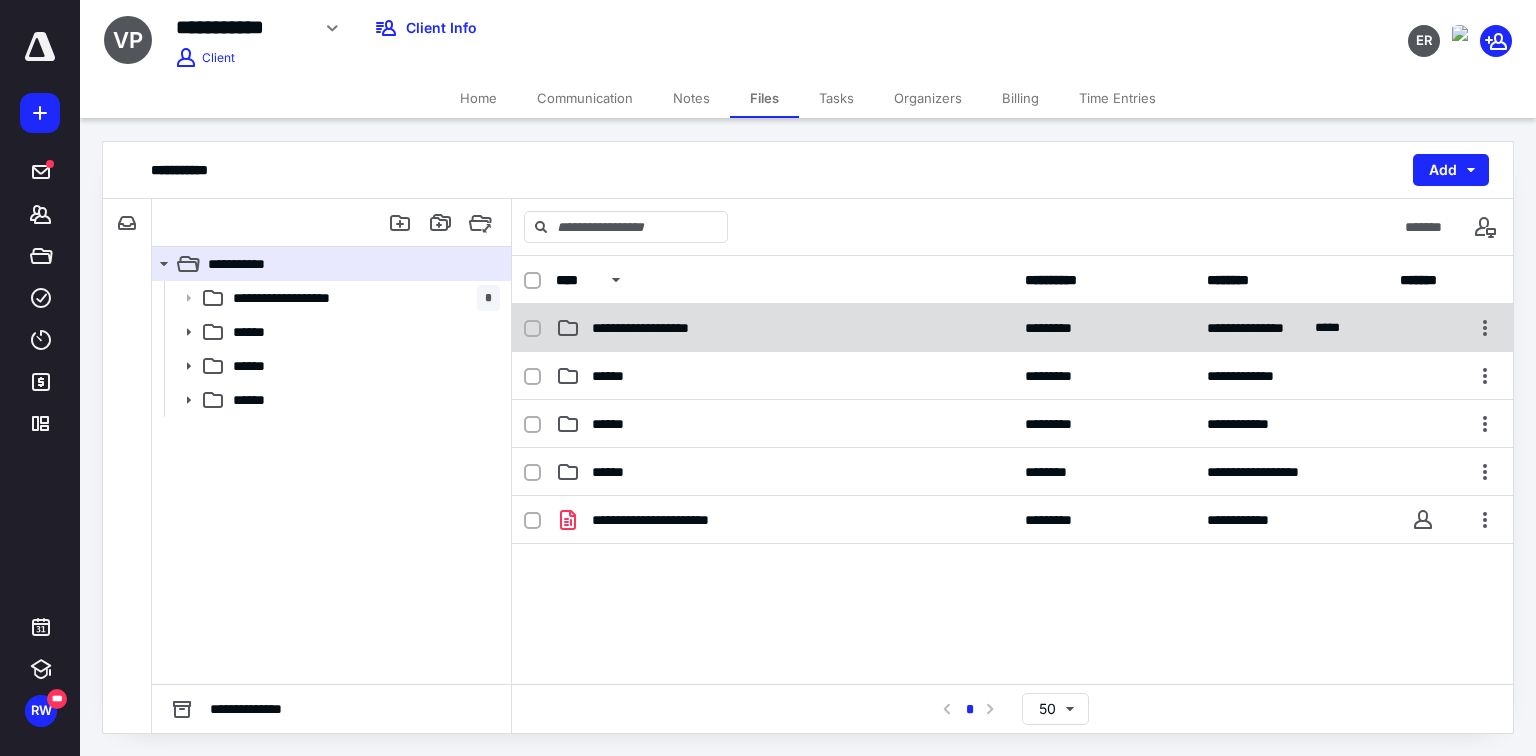 click on "**********" at bounding box center (683, 328) 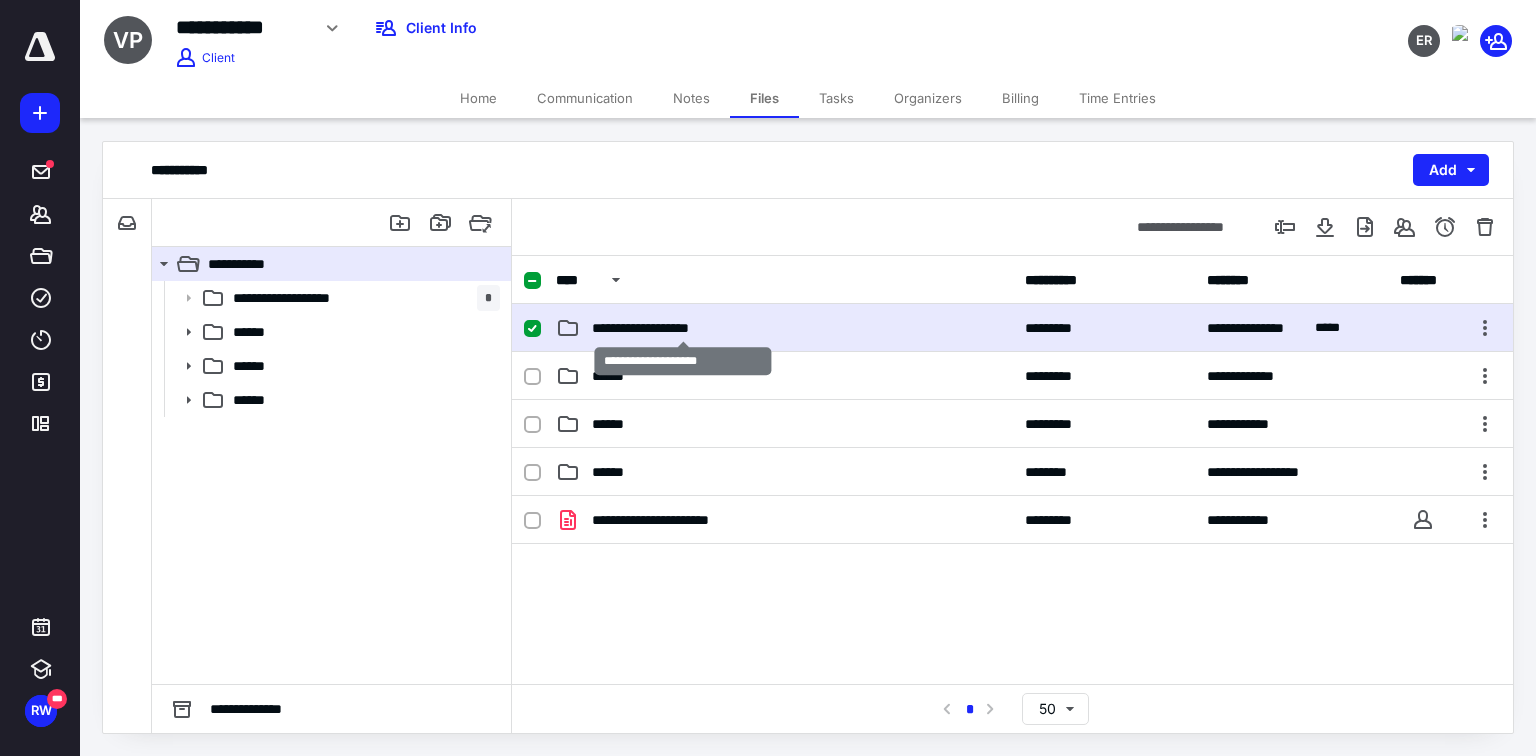 click on "**********" at bounding box center (683, 328) 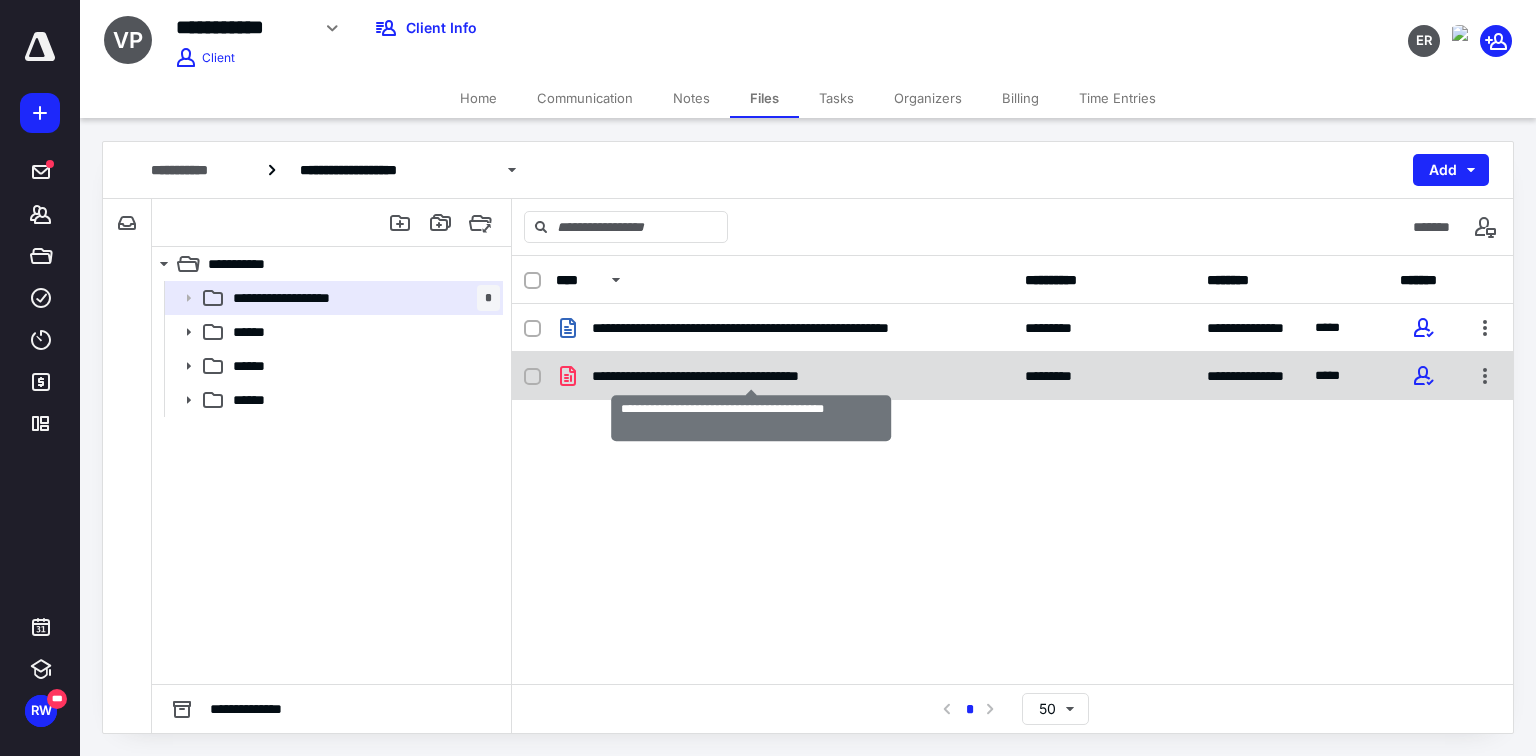 click on "**********" at bounding box center (752, 376) 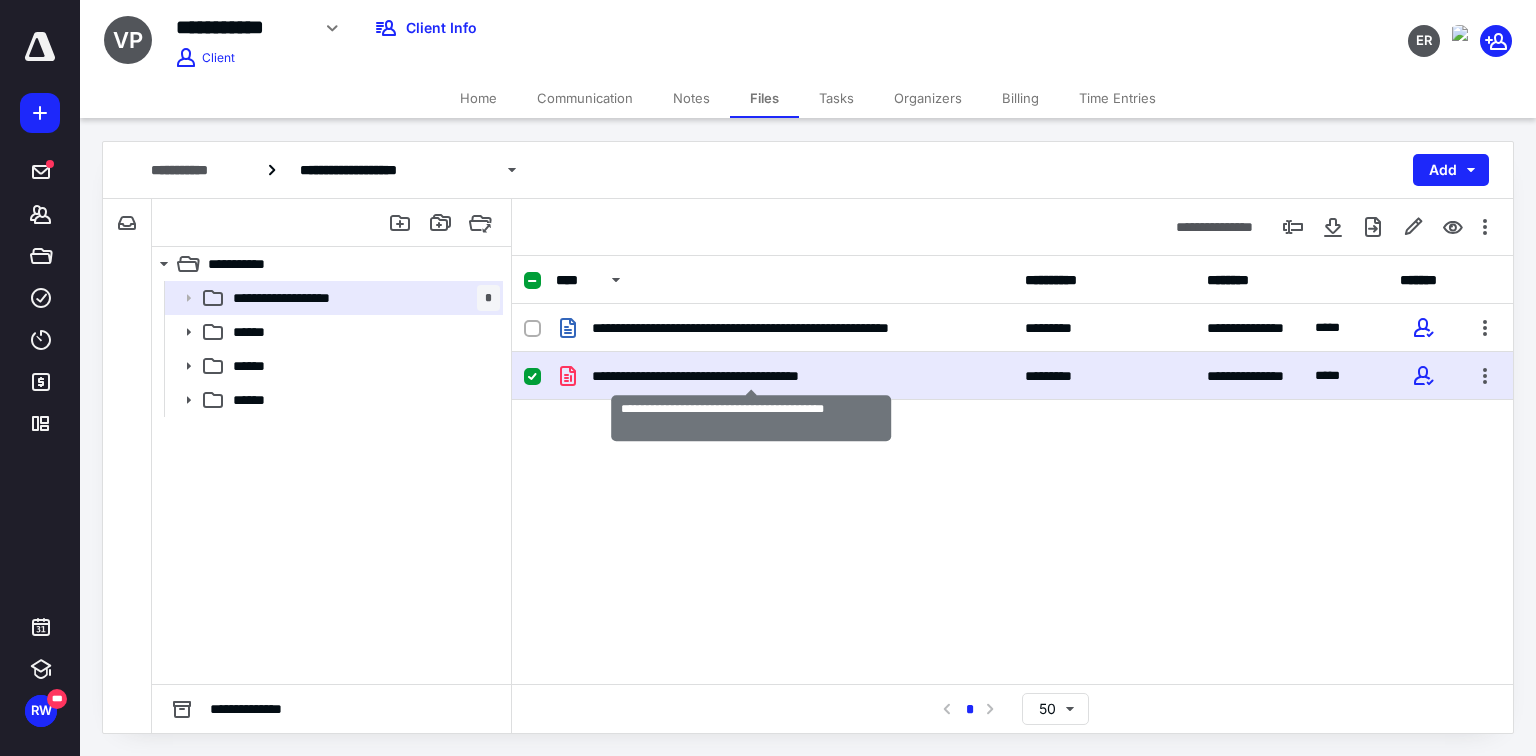 click on "**********" at bounding box center (752, 376) 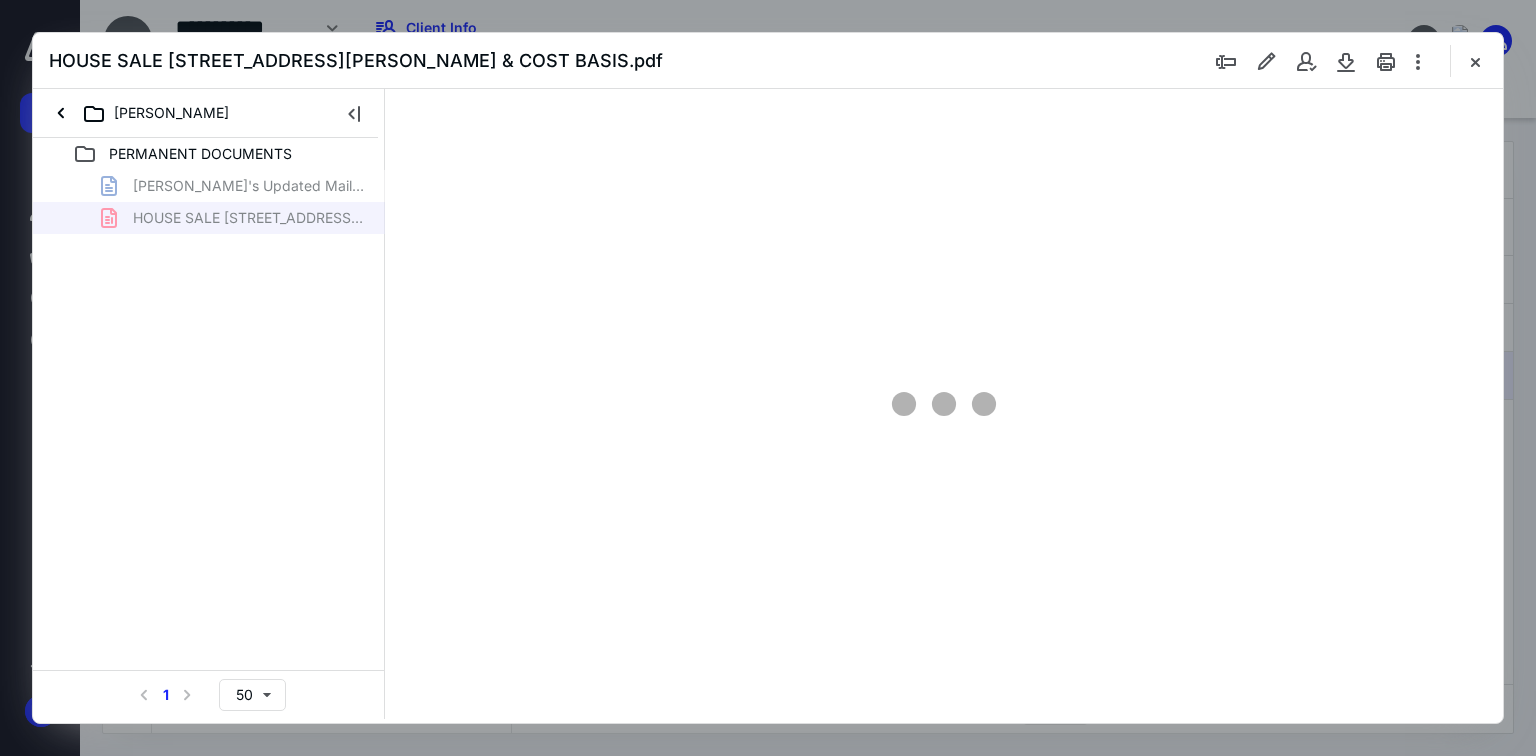 scroll, scrollTop: 0, scrollLeft: 0, axis: both 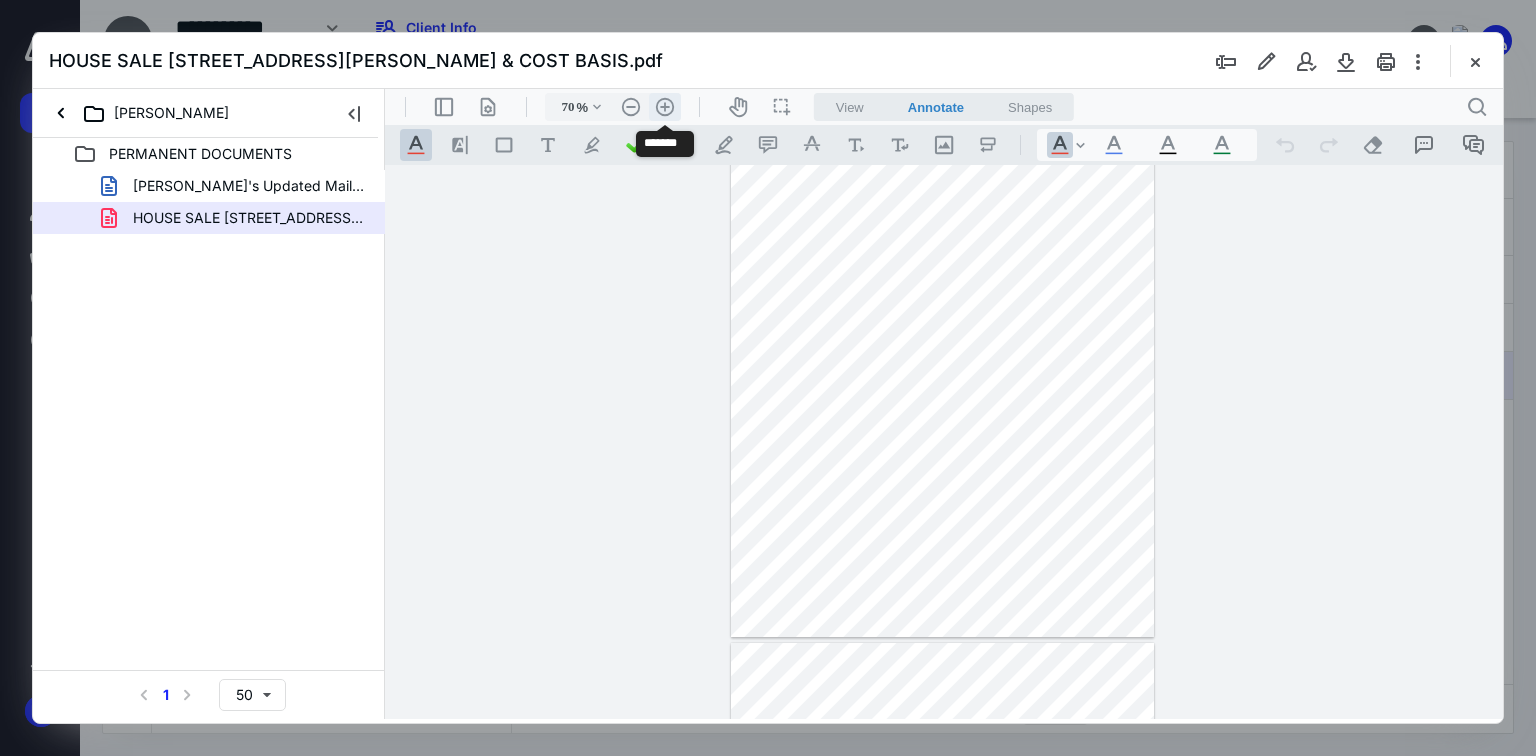 click on ".cls-1{fill:#abb0c4;} icon - header - zoom - in - line" at bounding box center [665, 107] 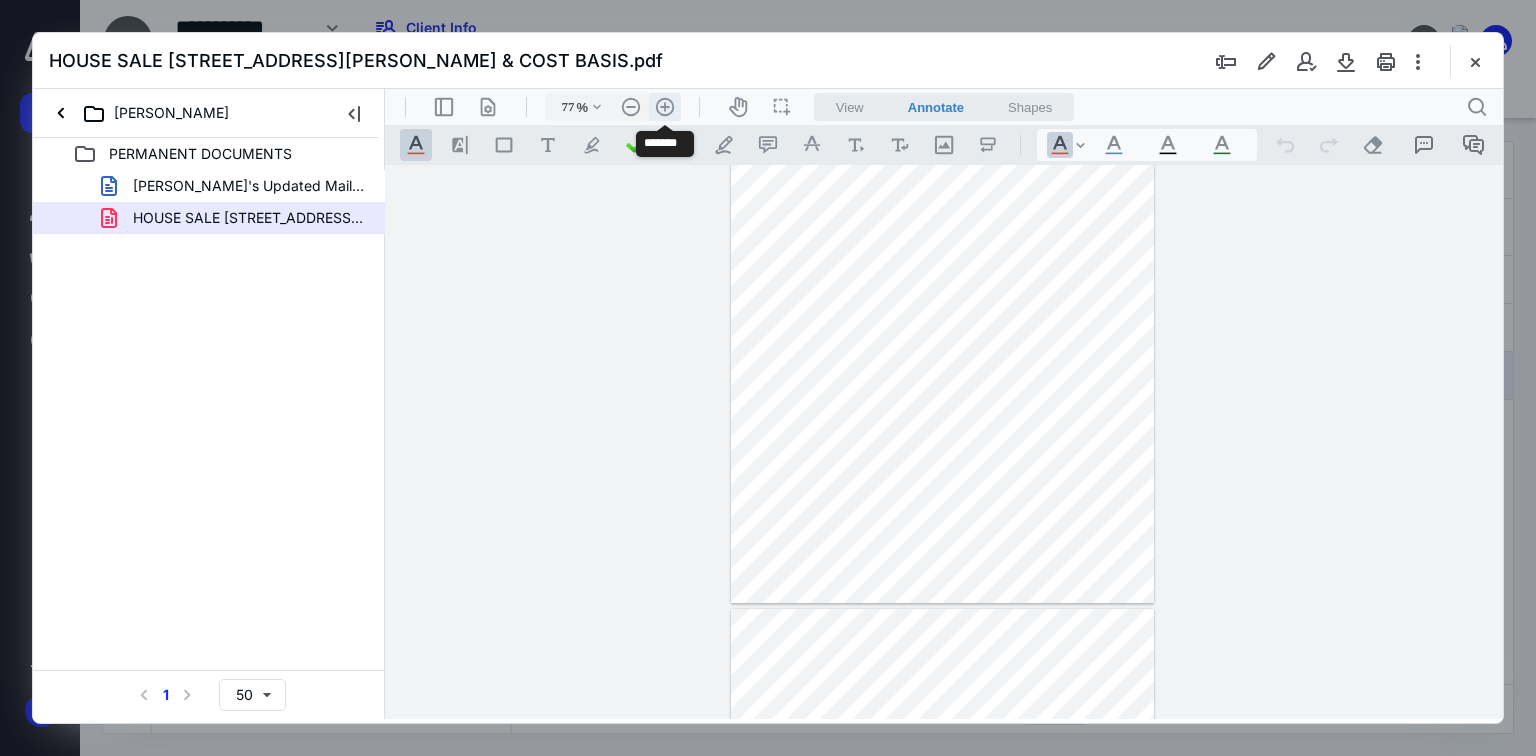 click on ".cls-1{fill:#abb0c4;} icon - header - zoom - in - line" at bounding box center [665, 107] 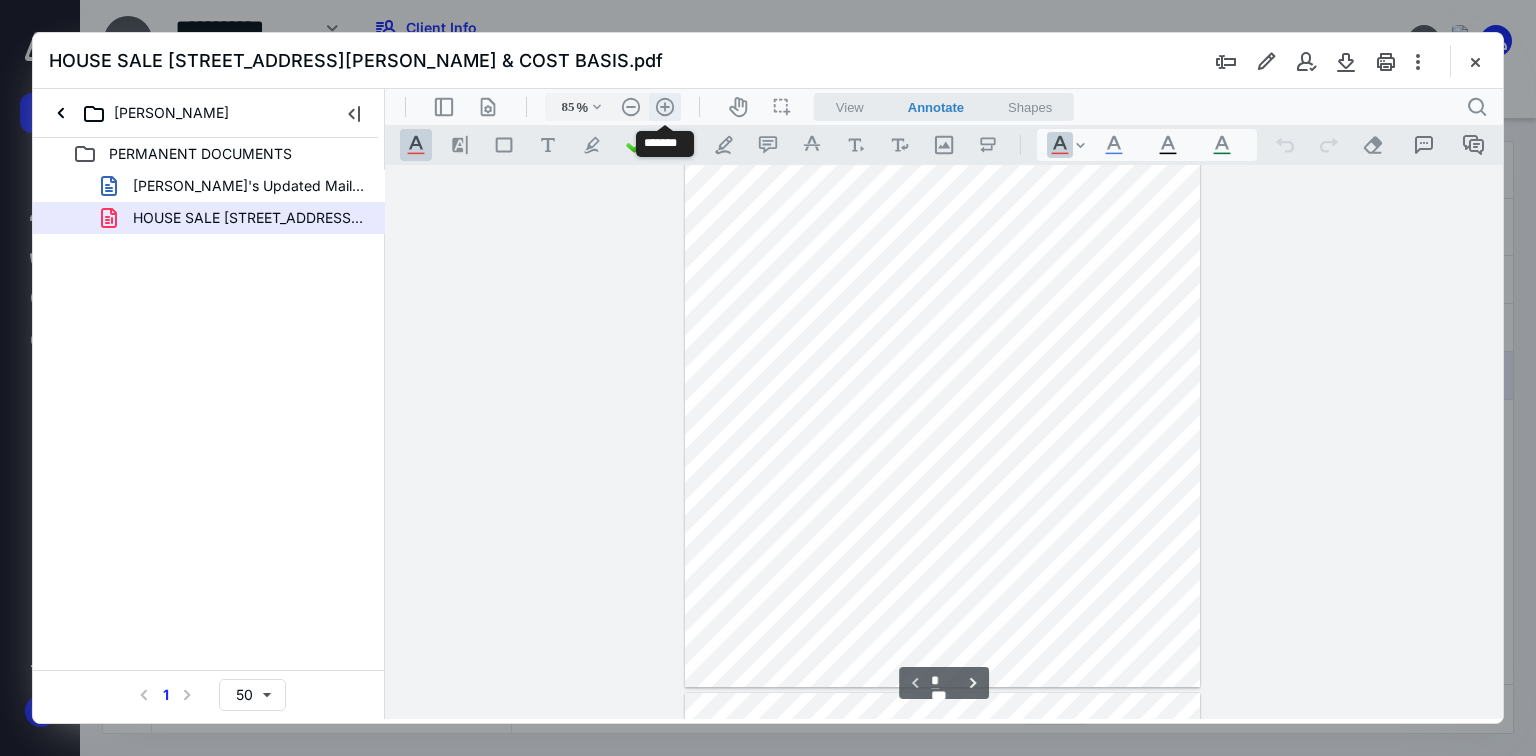 click on ".cls-1{fill:#abb0c4;} icon - header - zoom - in - line" at bounding box center [665, 107] 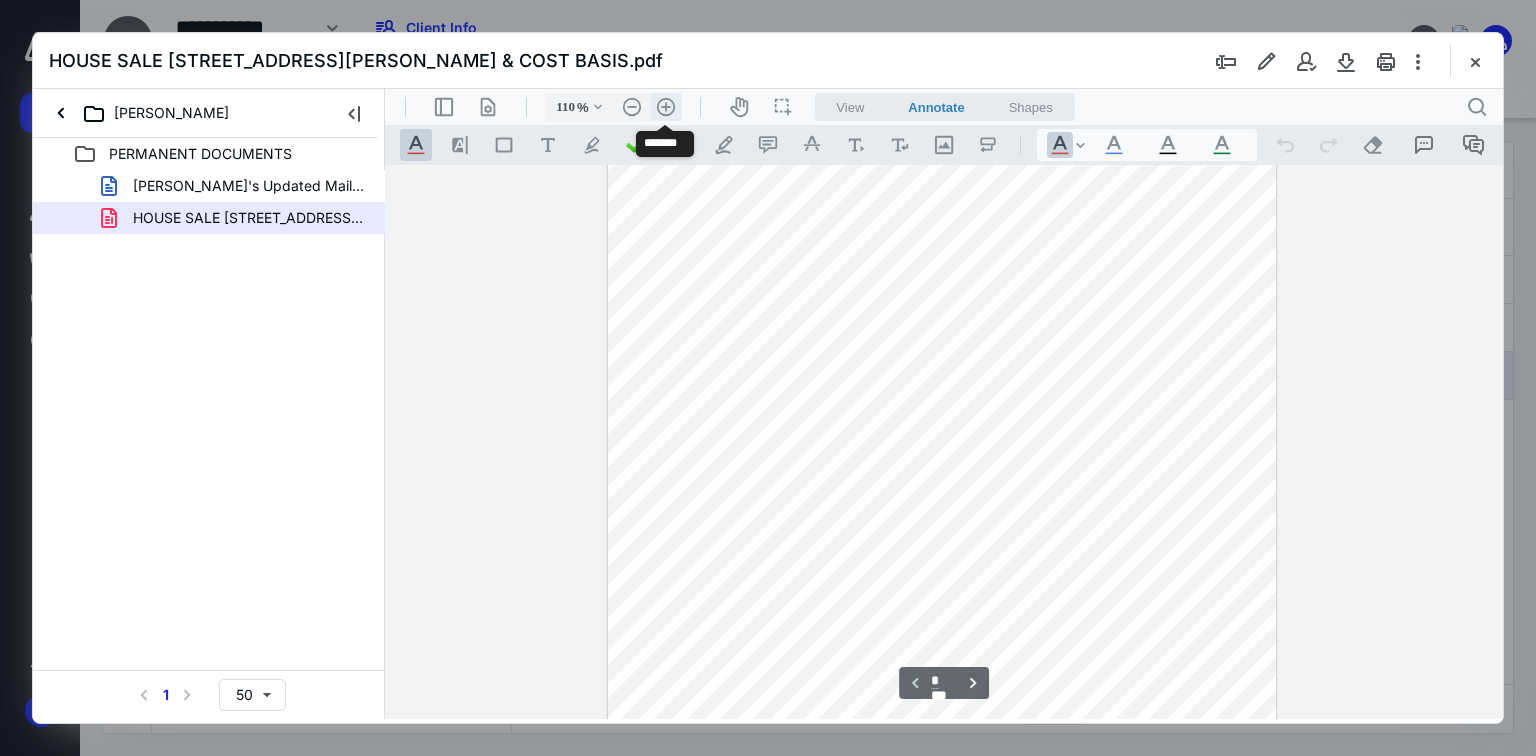click on ".cls-1{fill:#abb0c4;} icon - header - zoom - in - line" at bounding box center [666, 107] 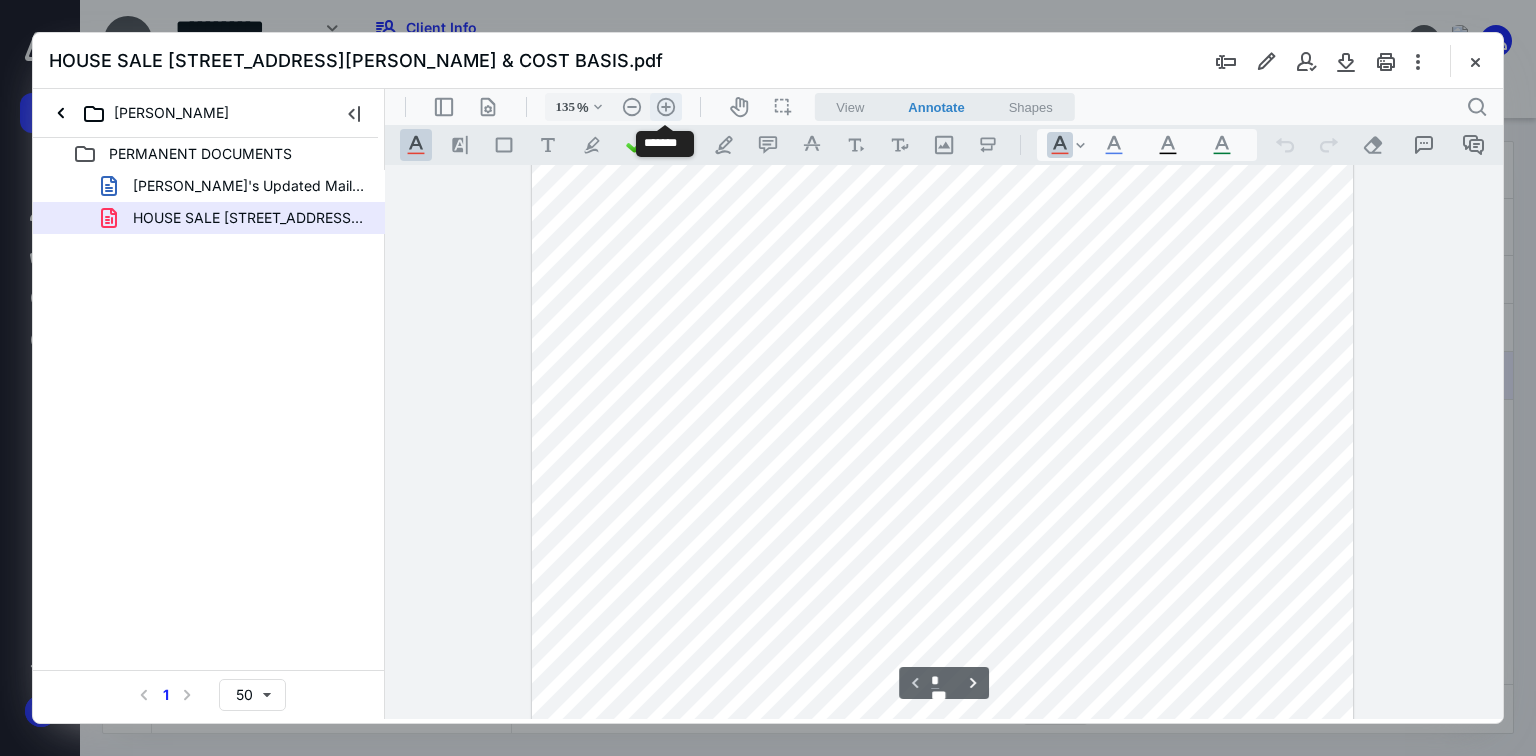 click on ".cls-1{fill:#abb0c4;} icon - header - zoom - in - line" at bounding box center (666, 107) 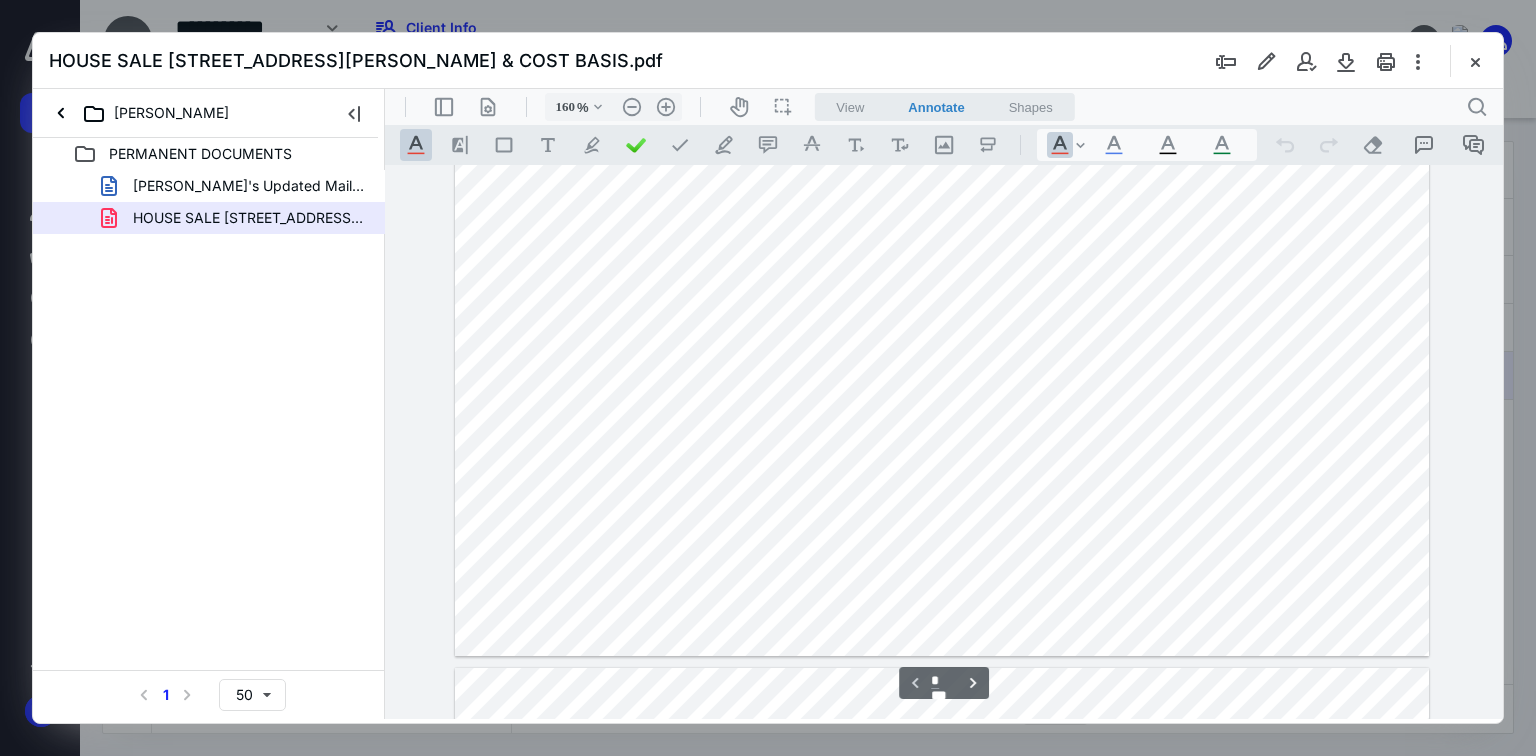 scroll, scrollTop: 813, scrollLeft: 0, axis: vertical 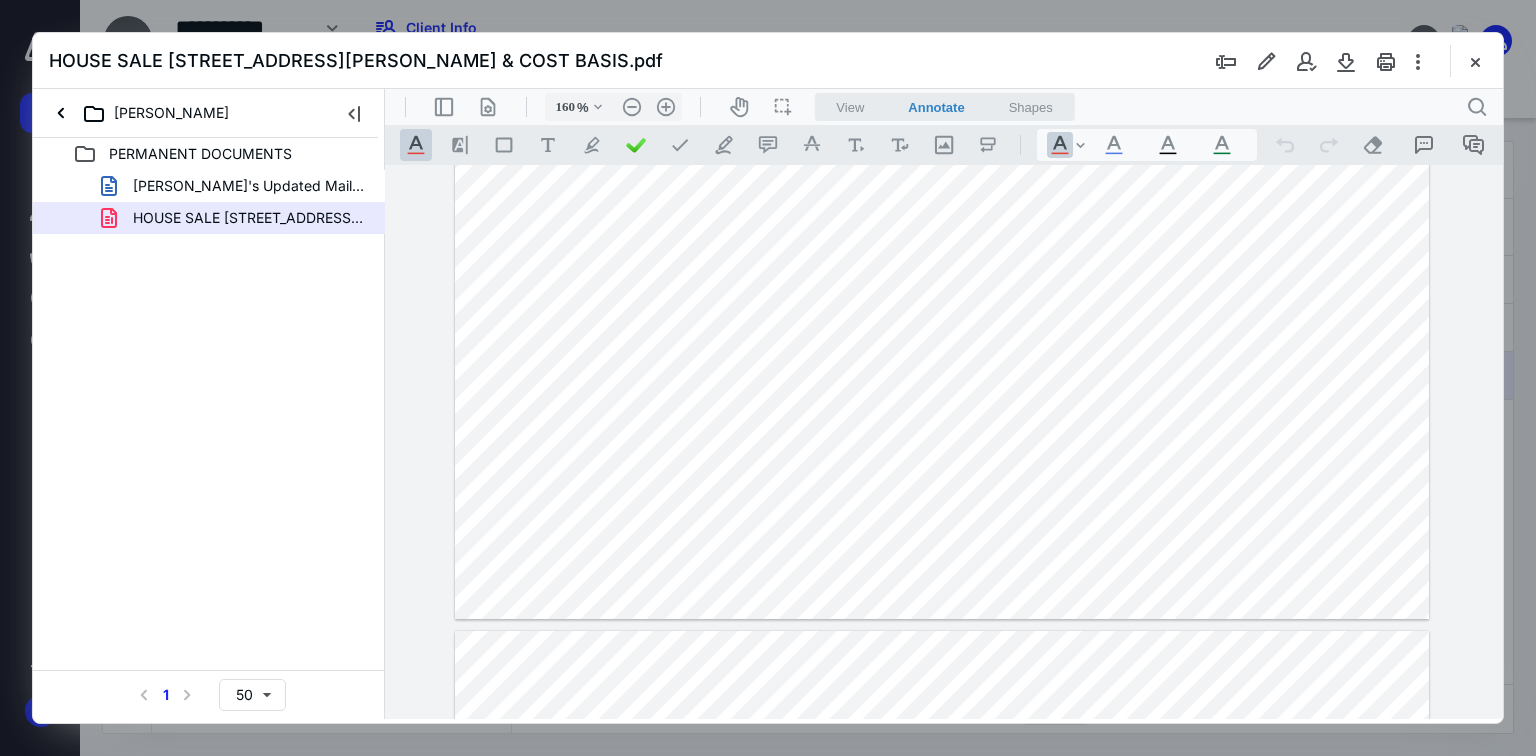 click at bounding box center (1475, 61) 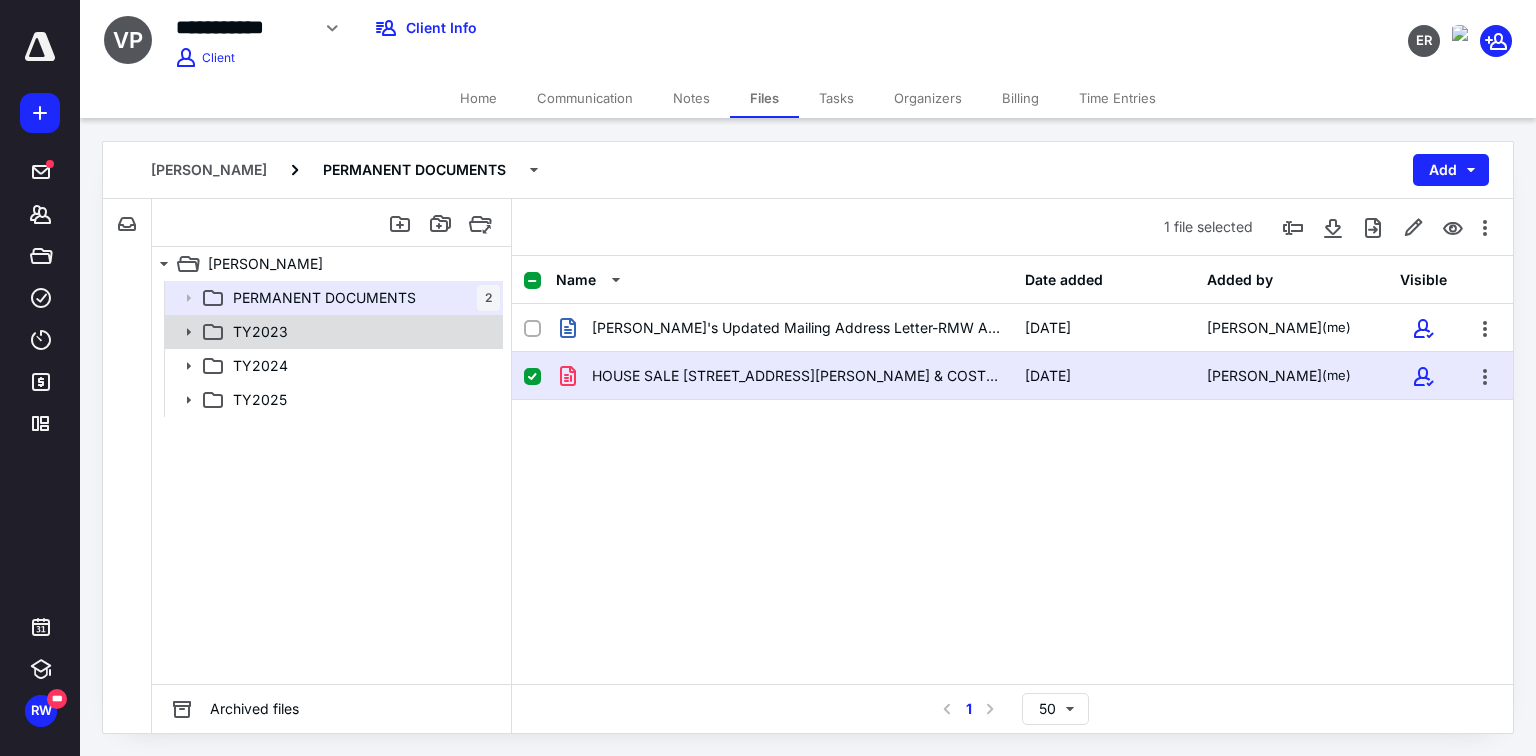 click on "TY2023" at bounding box center [362, 332] 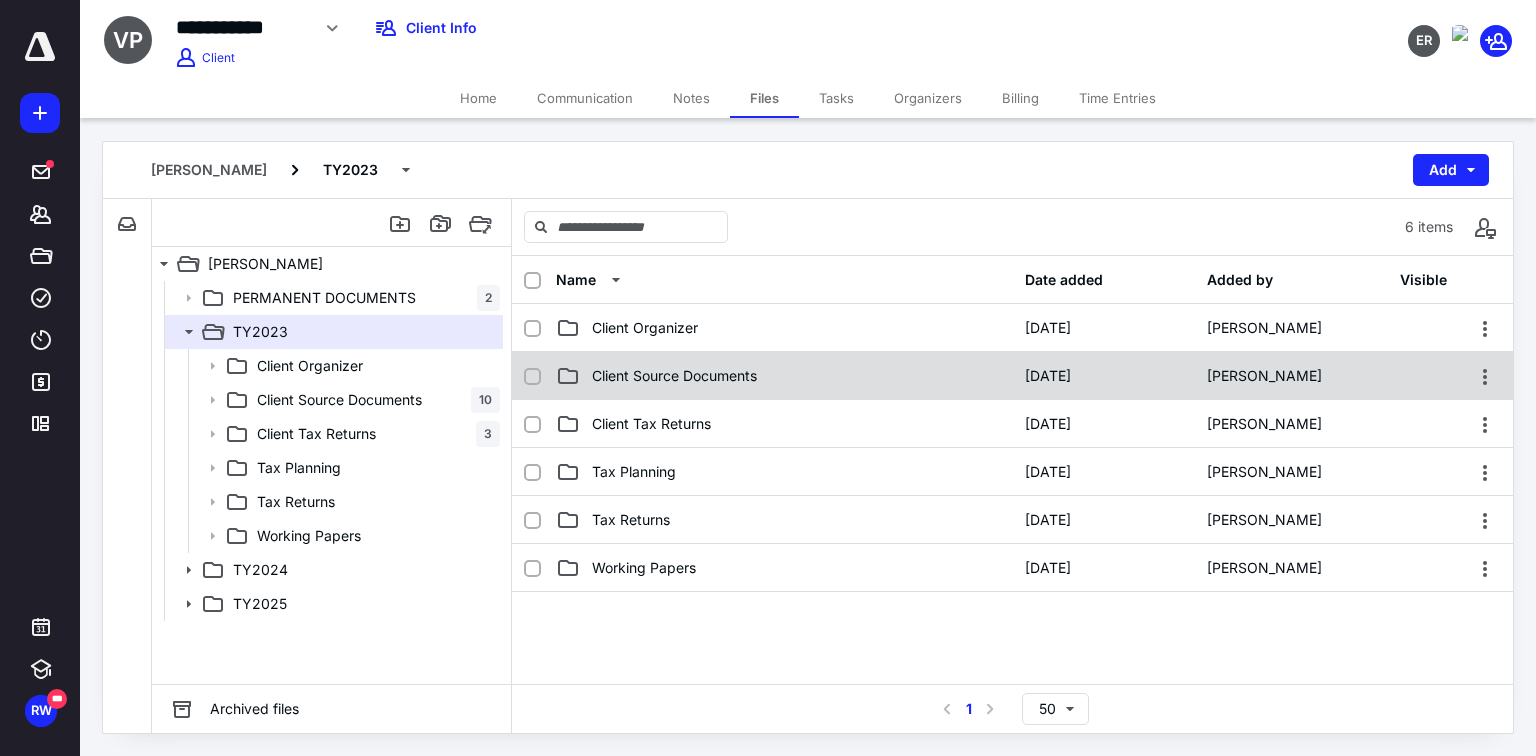 click on "Client Source Documents" at bounding box center (674, 376) 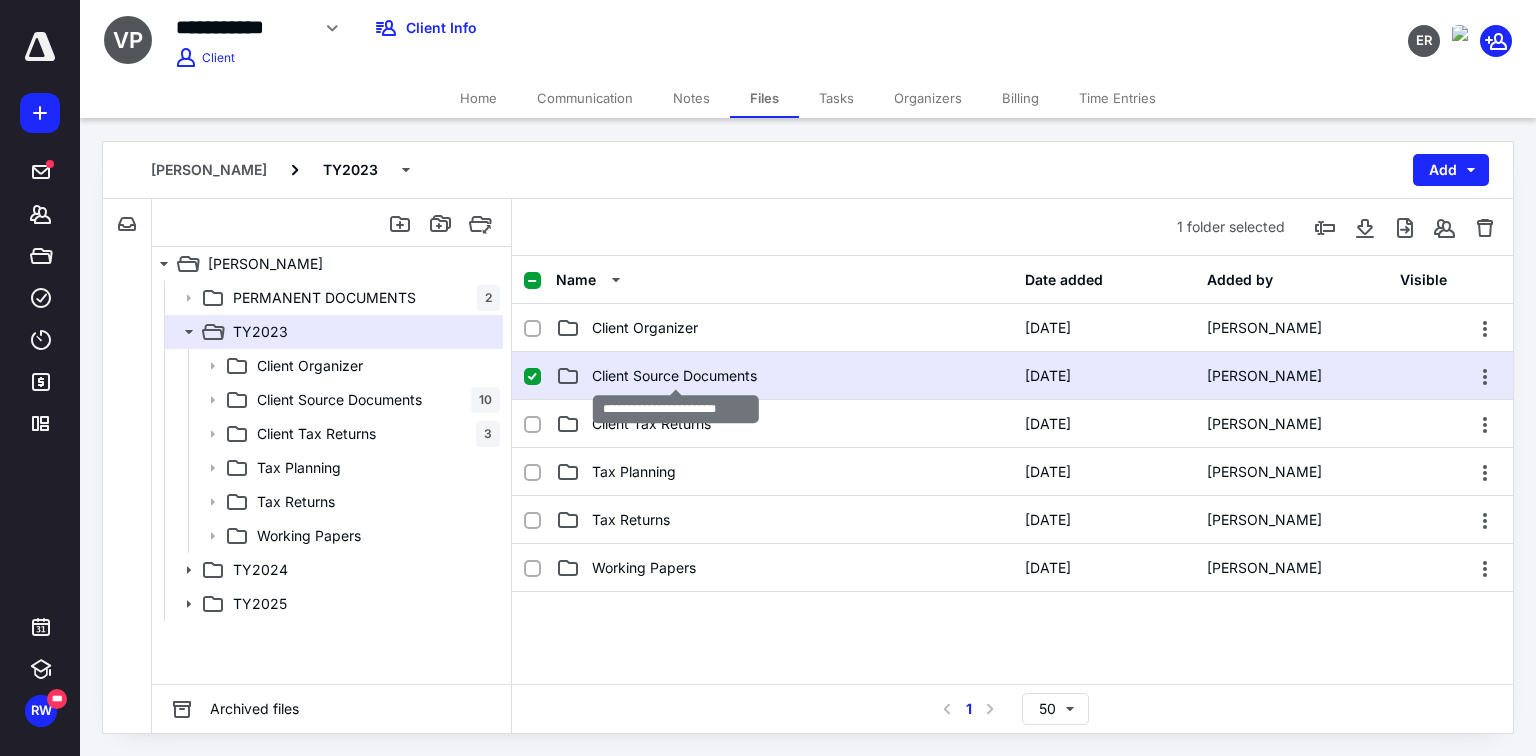 click on "Client Source Documents" at bounding box center (674, 376) 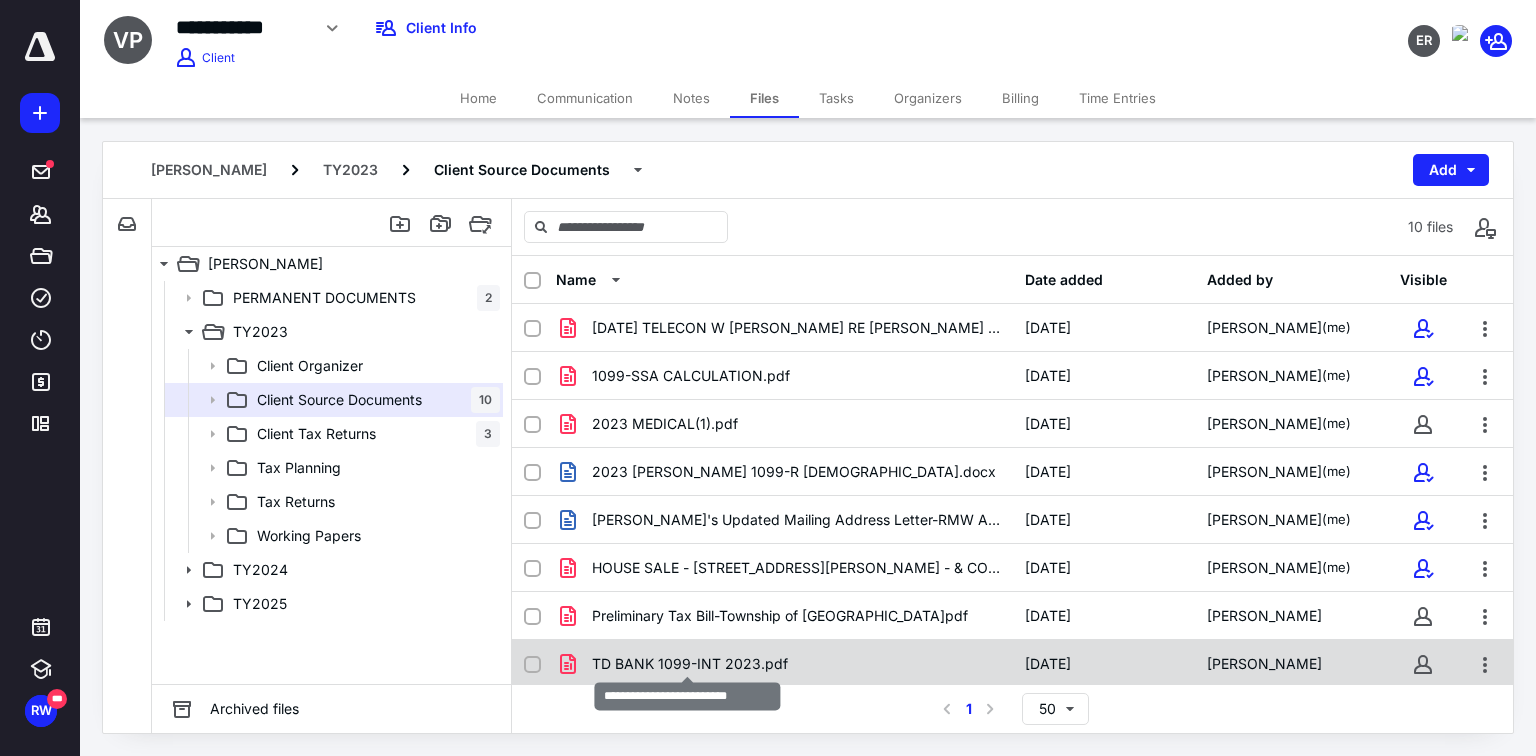 click on "TD BANK 1099-INT 2023.pdf" at bounding box center [690, 664] 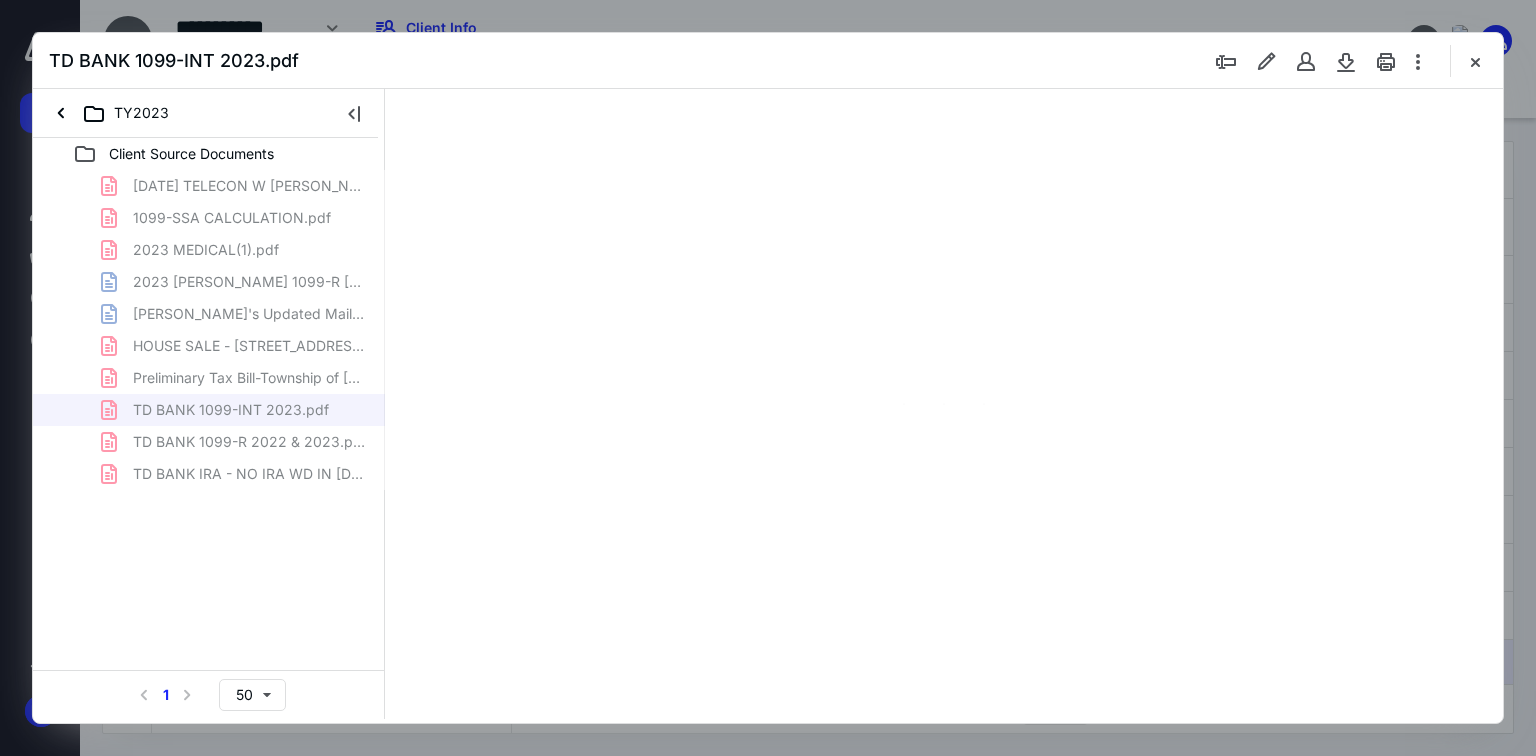 scroll, scrollTop: 0, scrollLeft: 0, axis: both 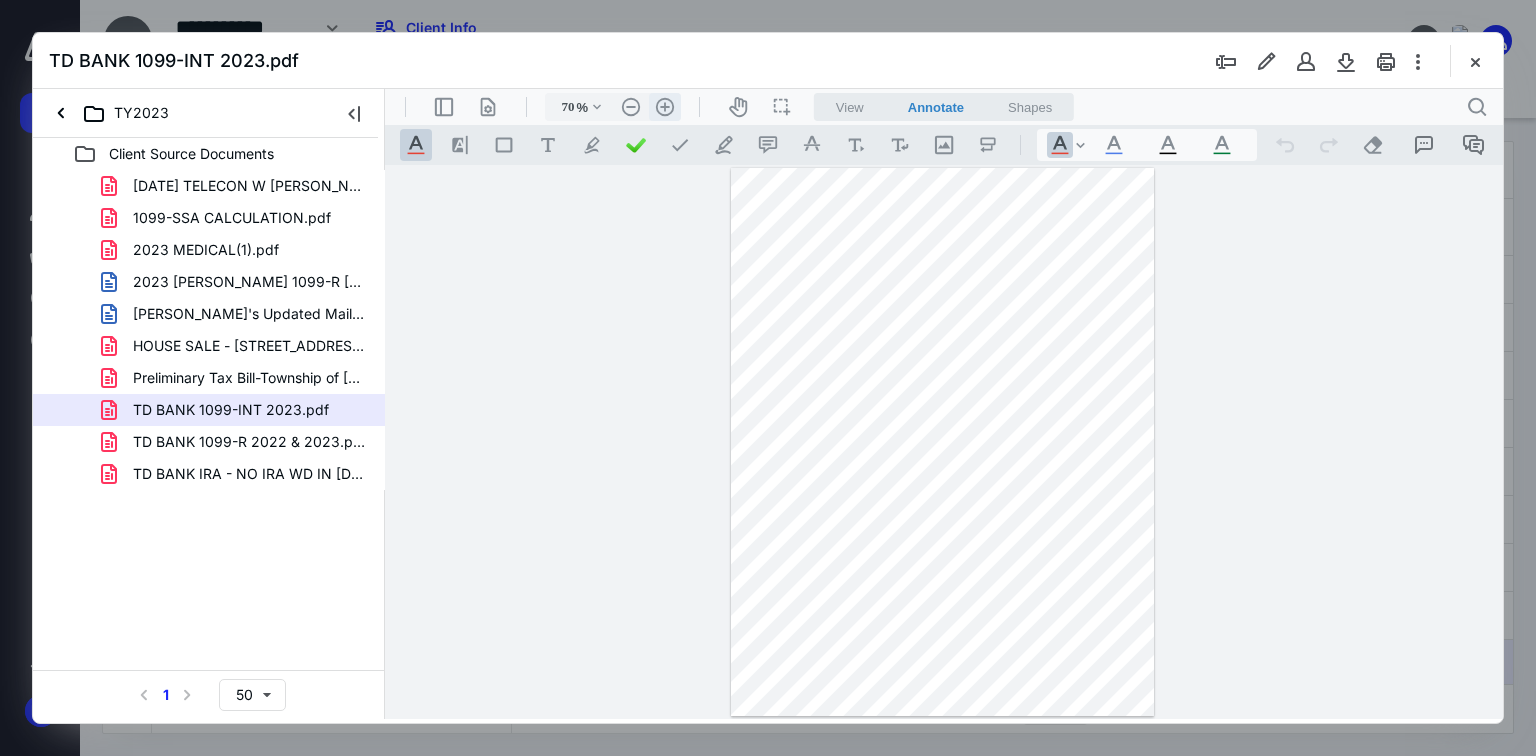 click on ".cls-1{fill:#abb0c4;} icon - header - zoom - in - line" at bounding box center (665, 107) 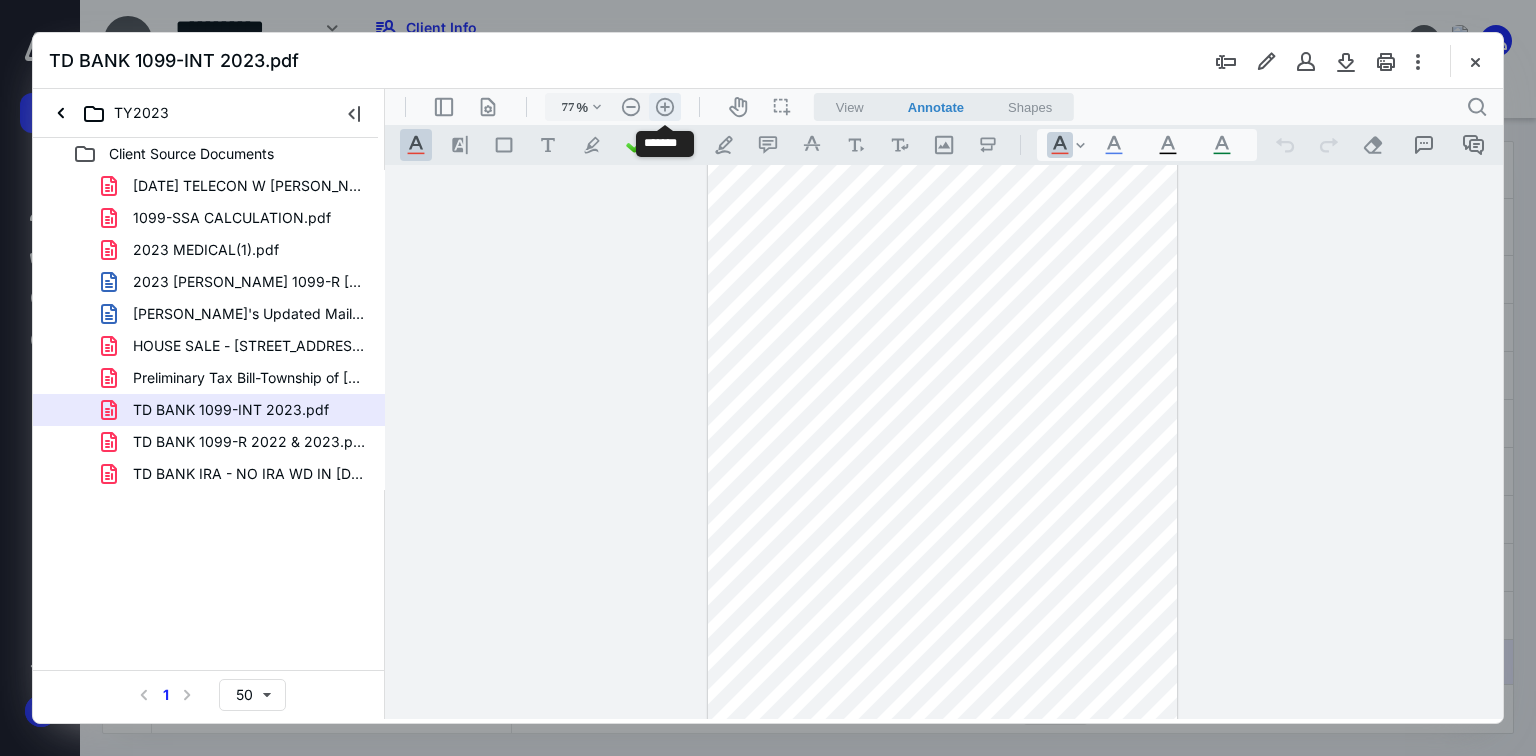 click on ".cls-1{fill:#abb0c4;} icon - header - zoom - in - line" at bounding box center [665, 107] 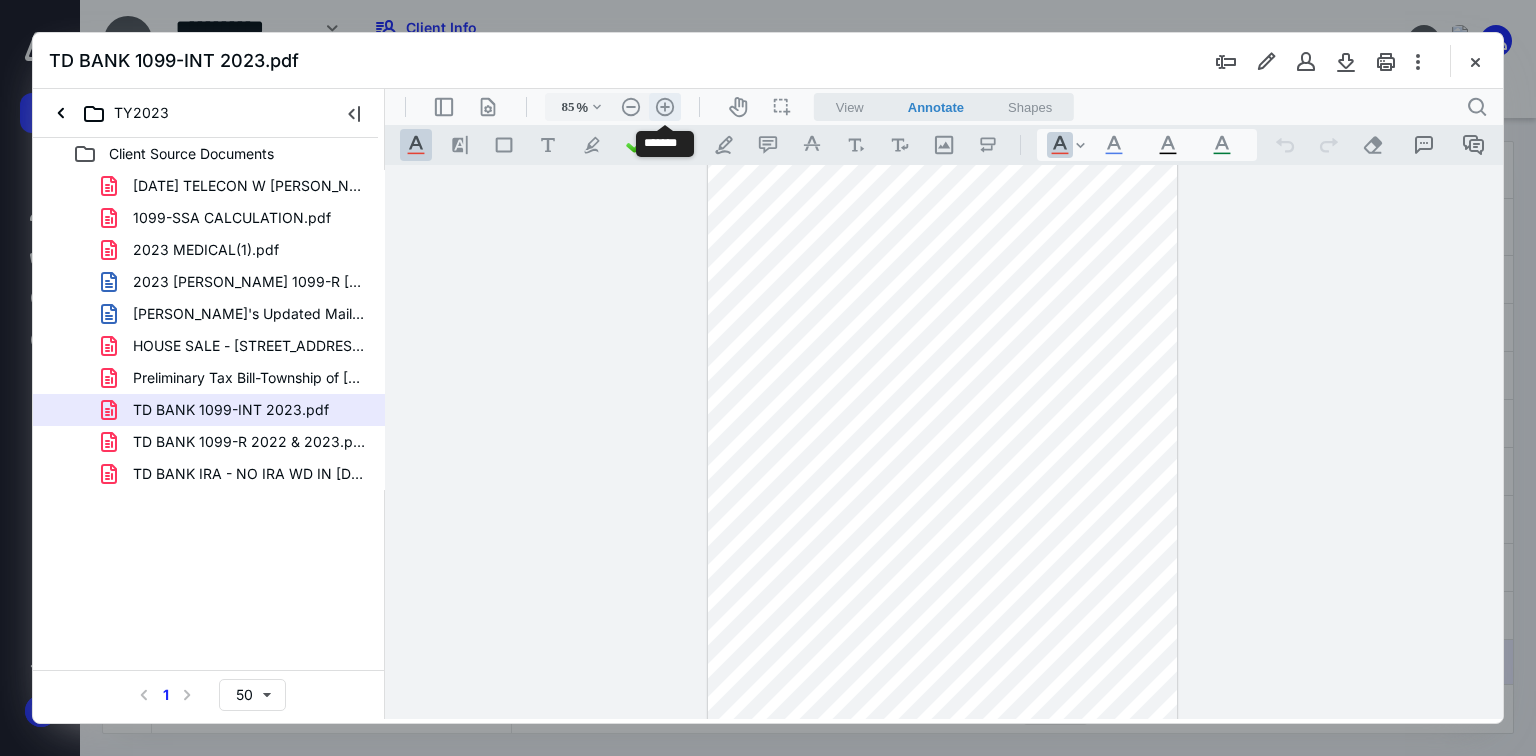 click on ".cls-1{fill:#abb0c4;} icon - header - zoom - in - line" at bounding box center (665, 107) 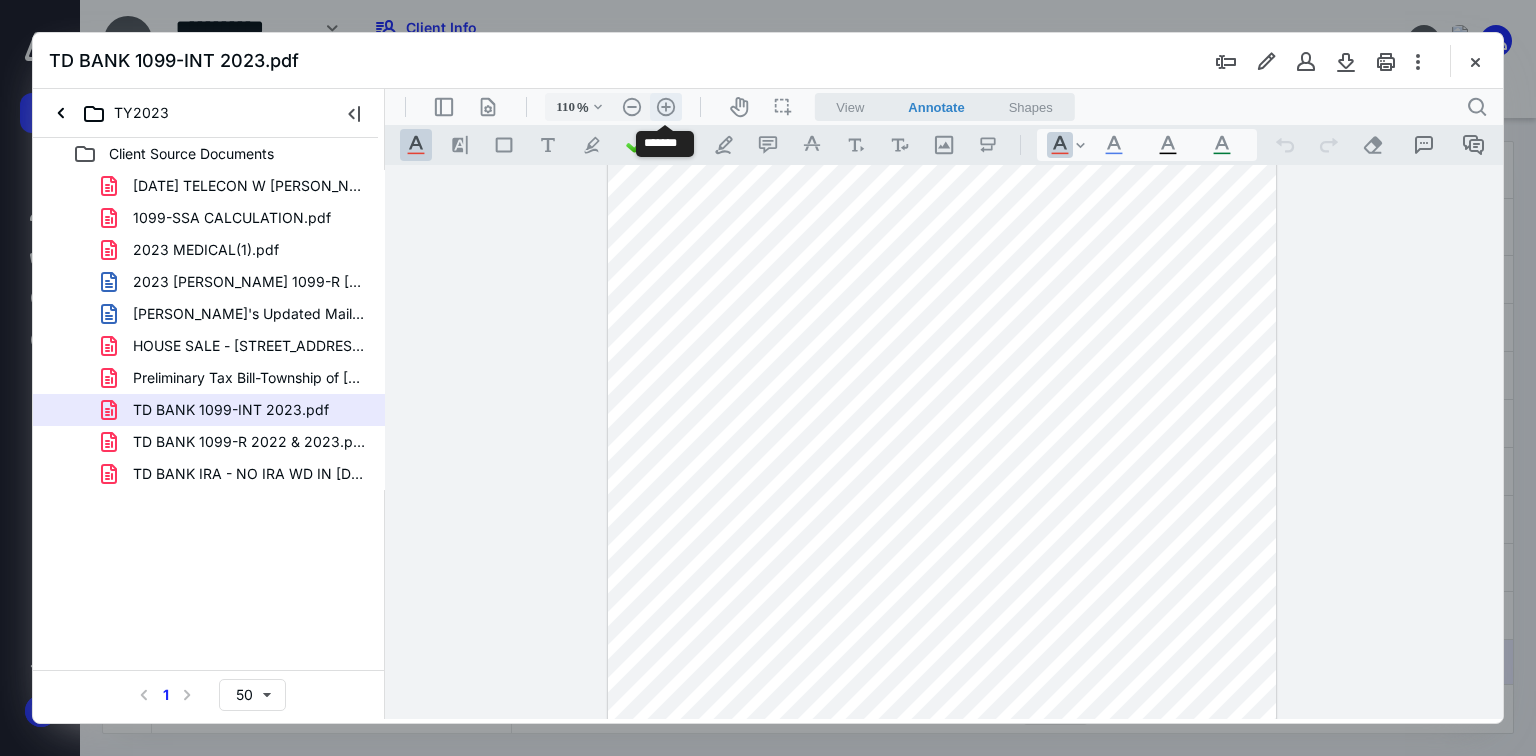 click on ".cls-1{fill:#abb0c4;} icon - header - zoom - in - line" at bounding box center (666, 107) 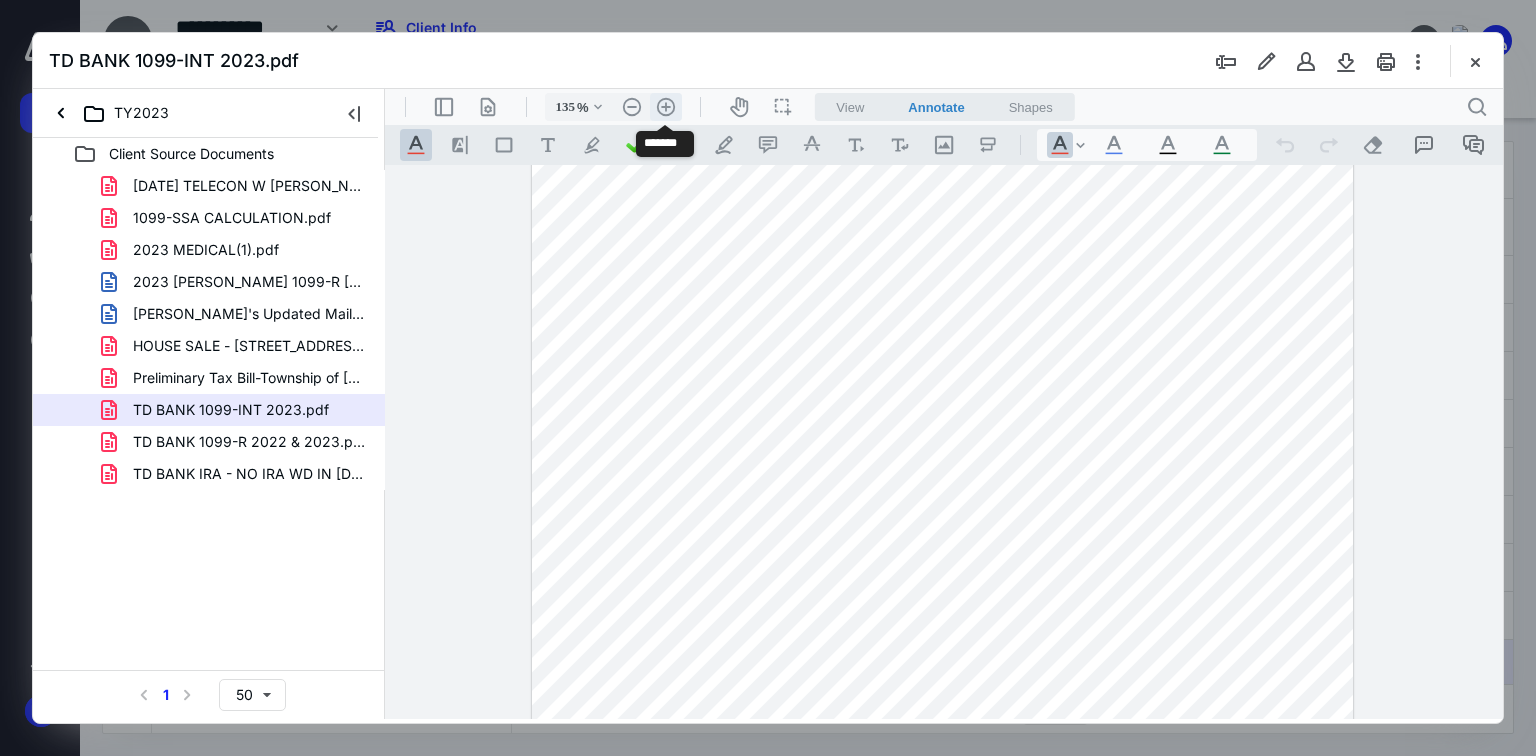 click on ".cls-1{fill:#abb0c4;} icon - header - zoom - in - line" at bounding box center [666, 107] 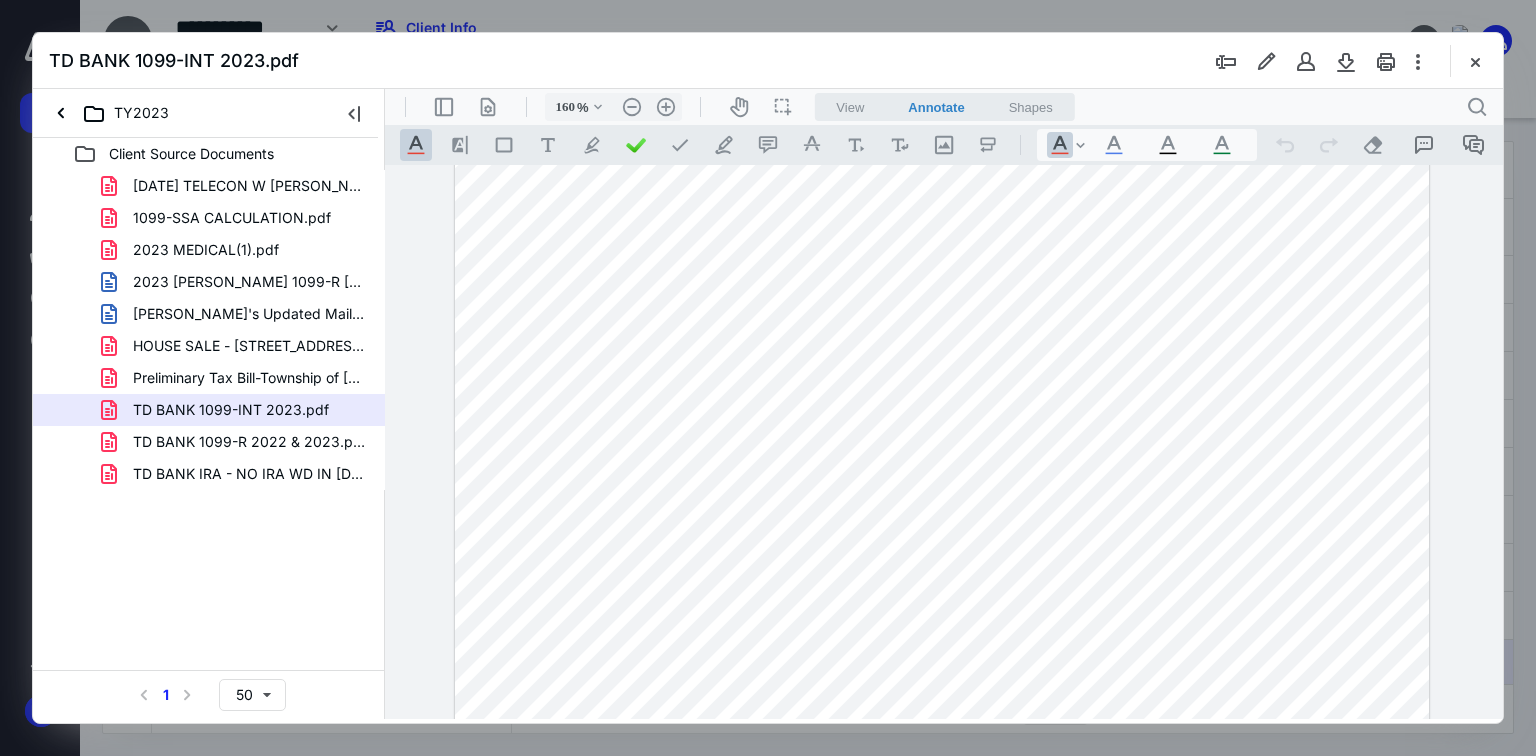 scroll, scrollTop: 320, scrollLeft: 0, axis: vertical 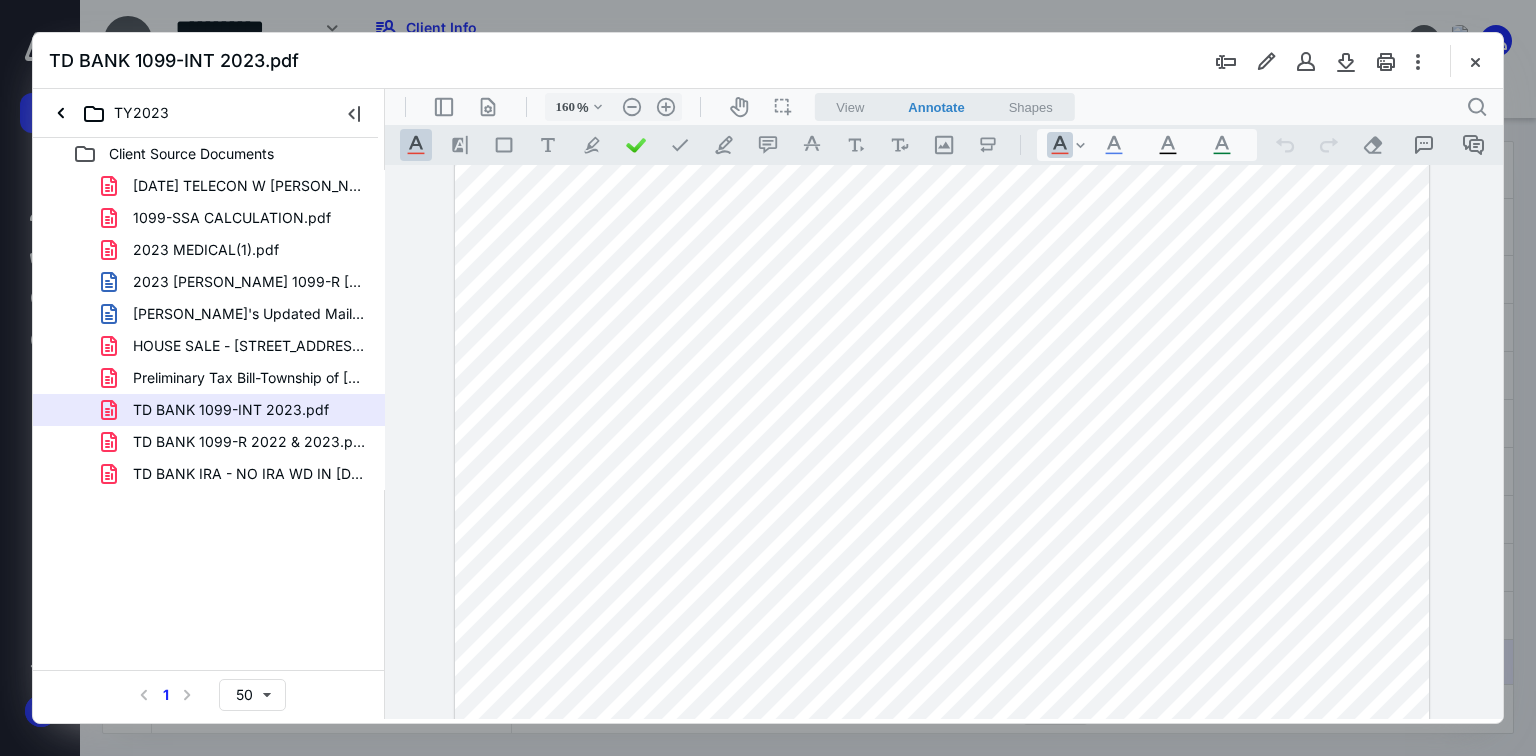 type 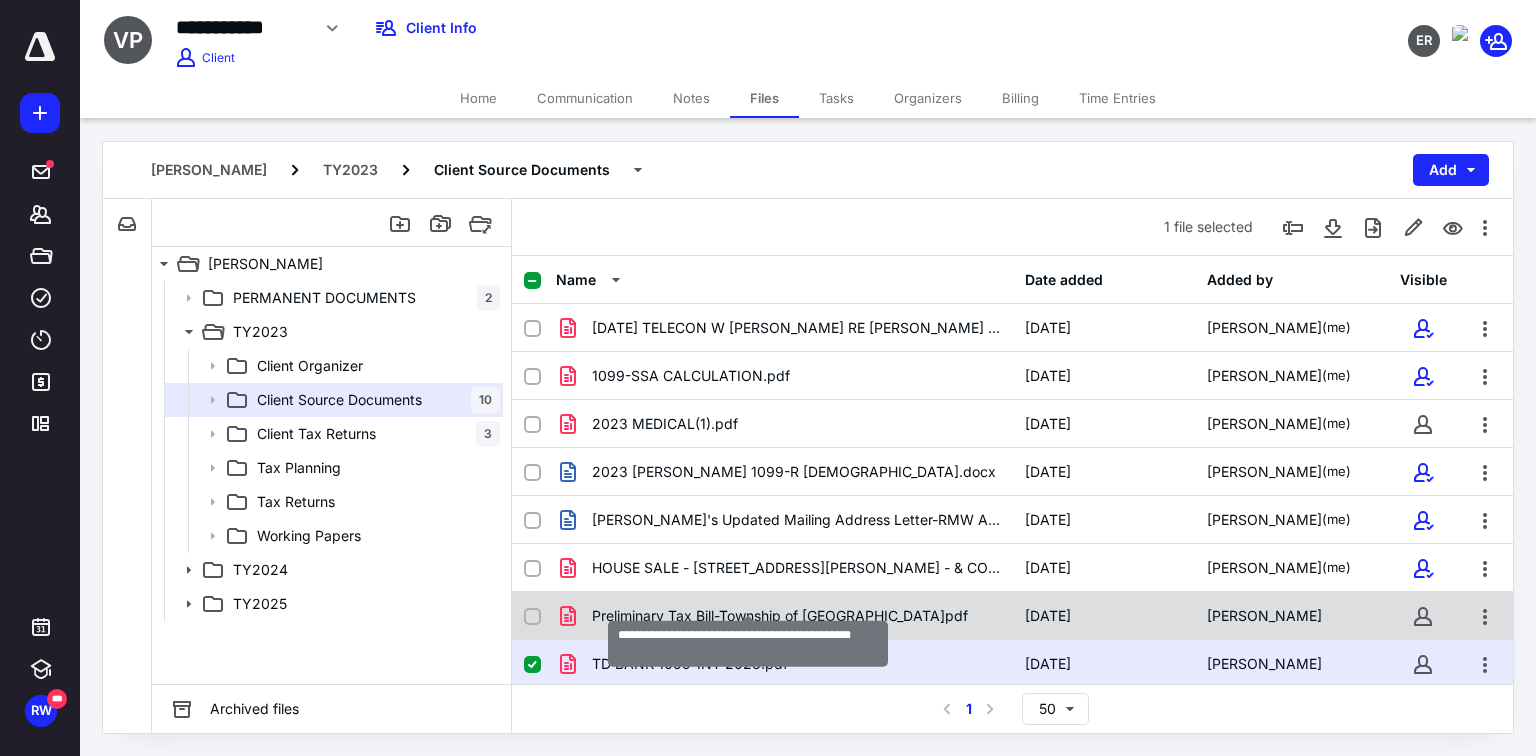 scroll, scrollTop: 97, scrollLeft: 0, axis: vertical 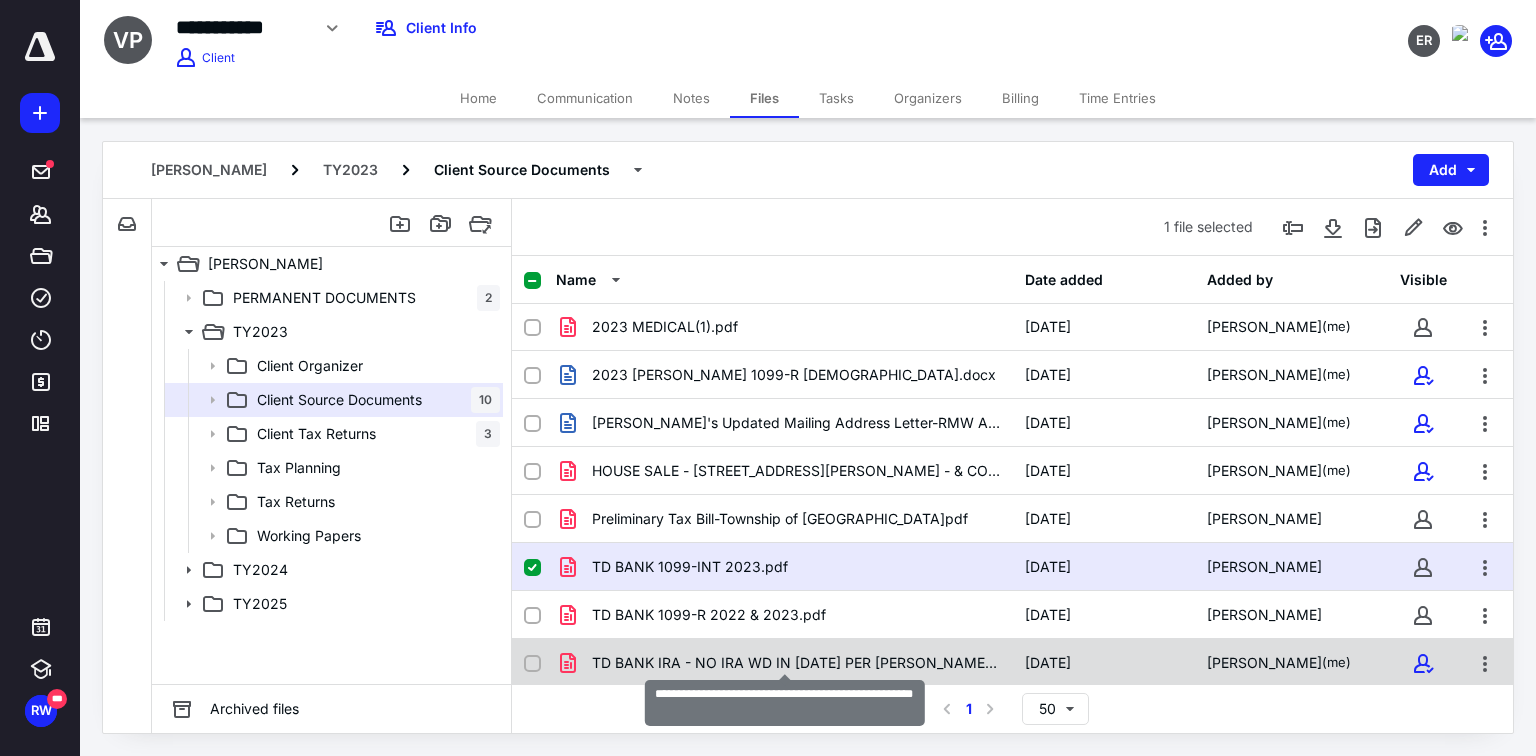 click on "TD BANK IRA - NO IRA WD IN [DATE] PER [PERSON_NAME] [DATE].pdf" at bounding box center (796, 663) 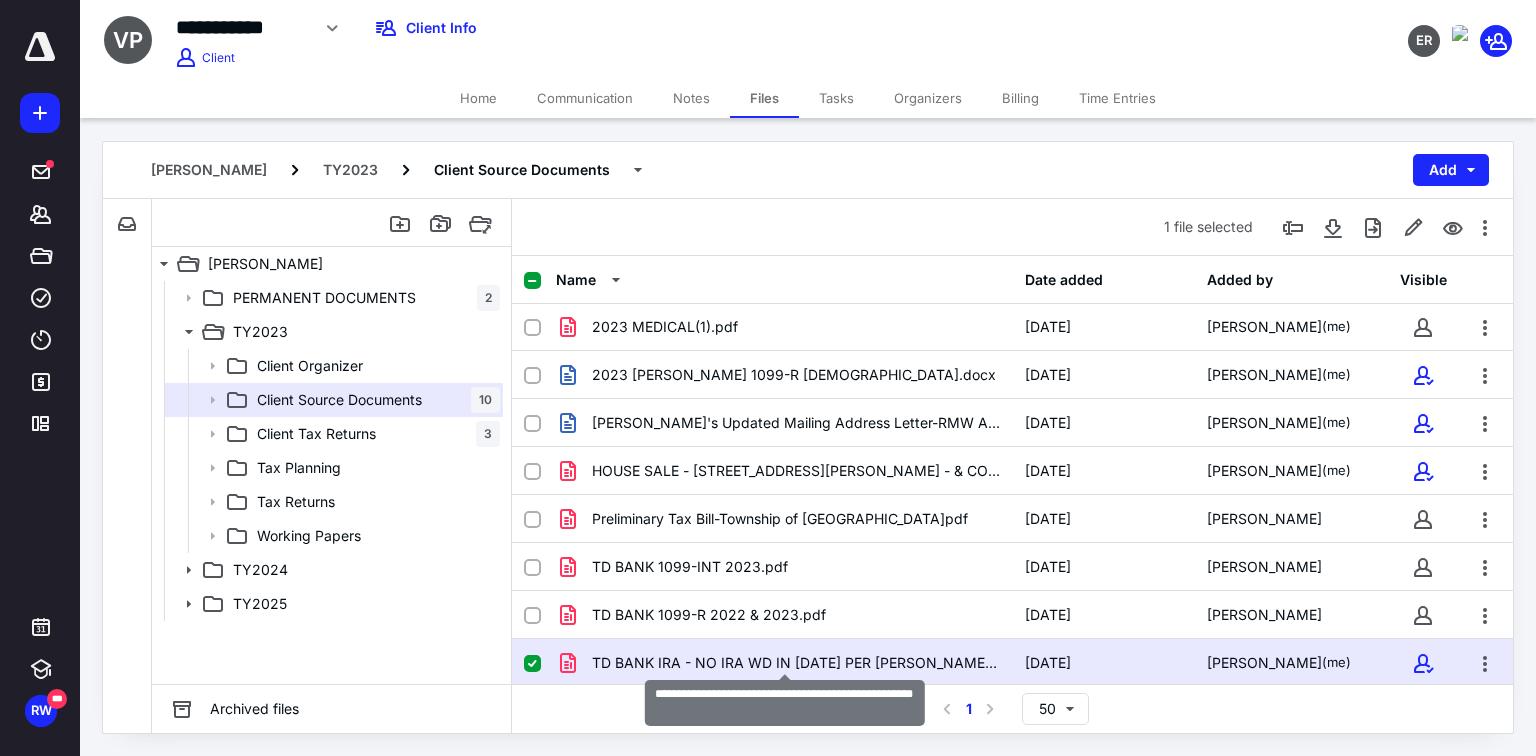 click on "TD BANK IRA - NO IRA WD IN [DATE] PER [PERSON_NAME] [DATE].pdf" at bounding box center (796, 663) 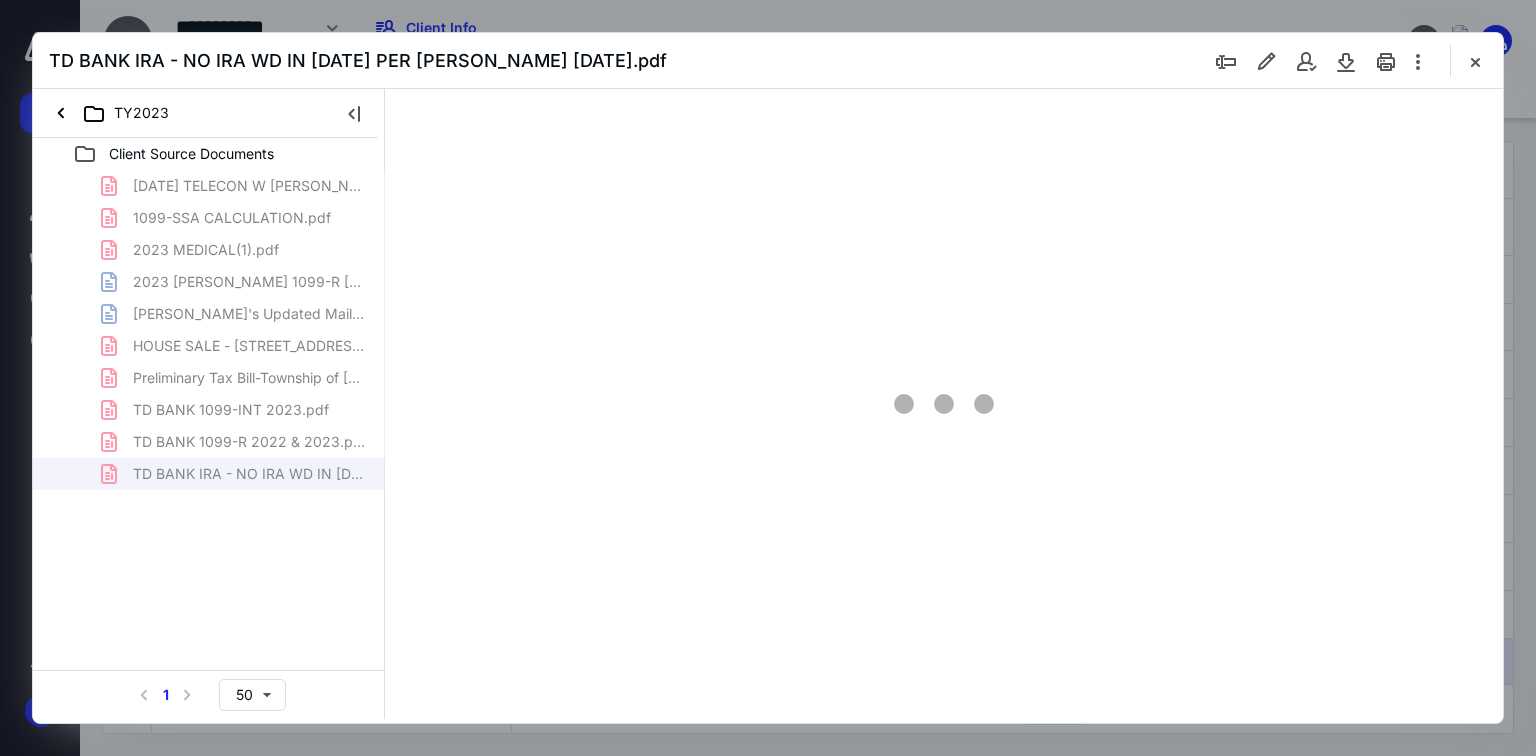scroll, scrollTop: 0, scrollLeft: 0, axis: both 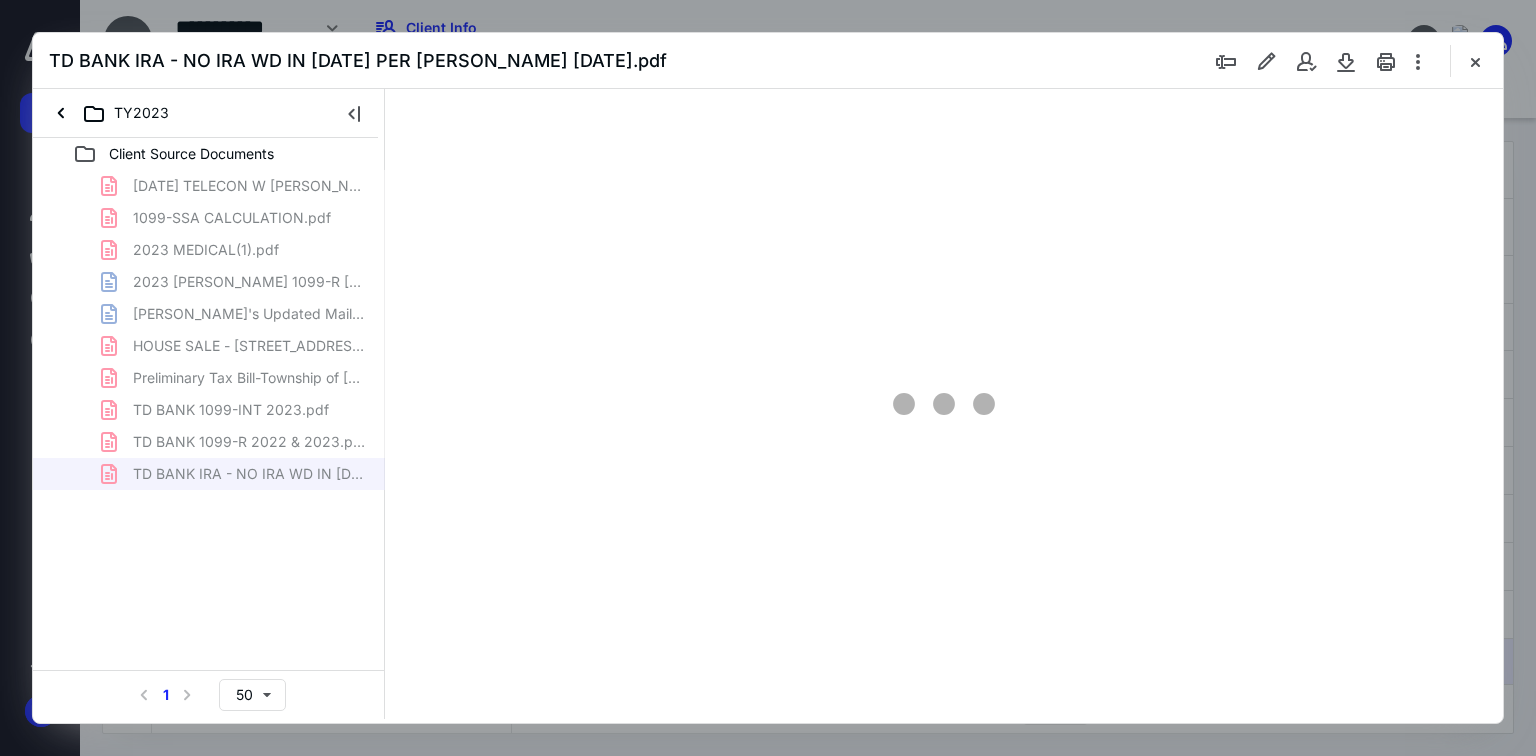 type on "70" 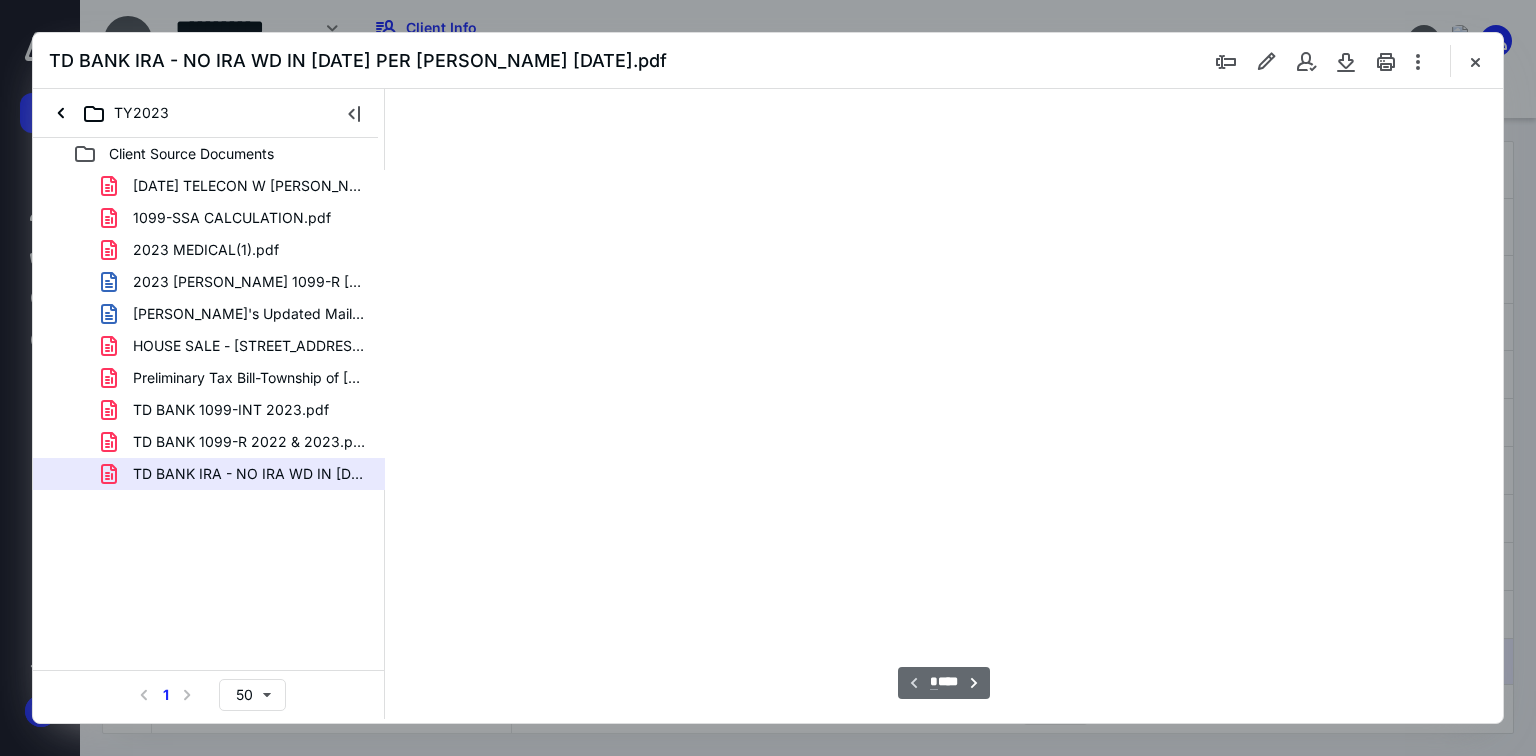 scroll, scrollTop: 79, scrollLeft: 0, axis: vertical 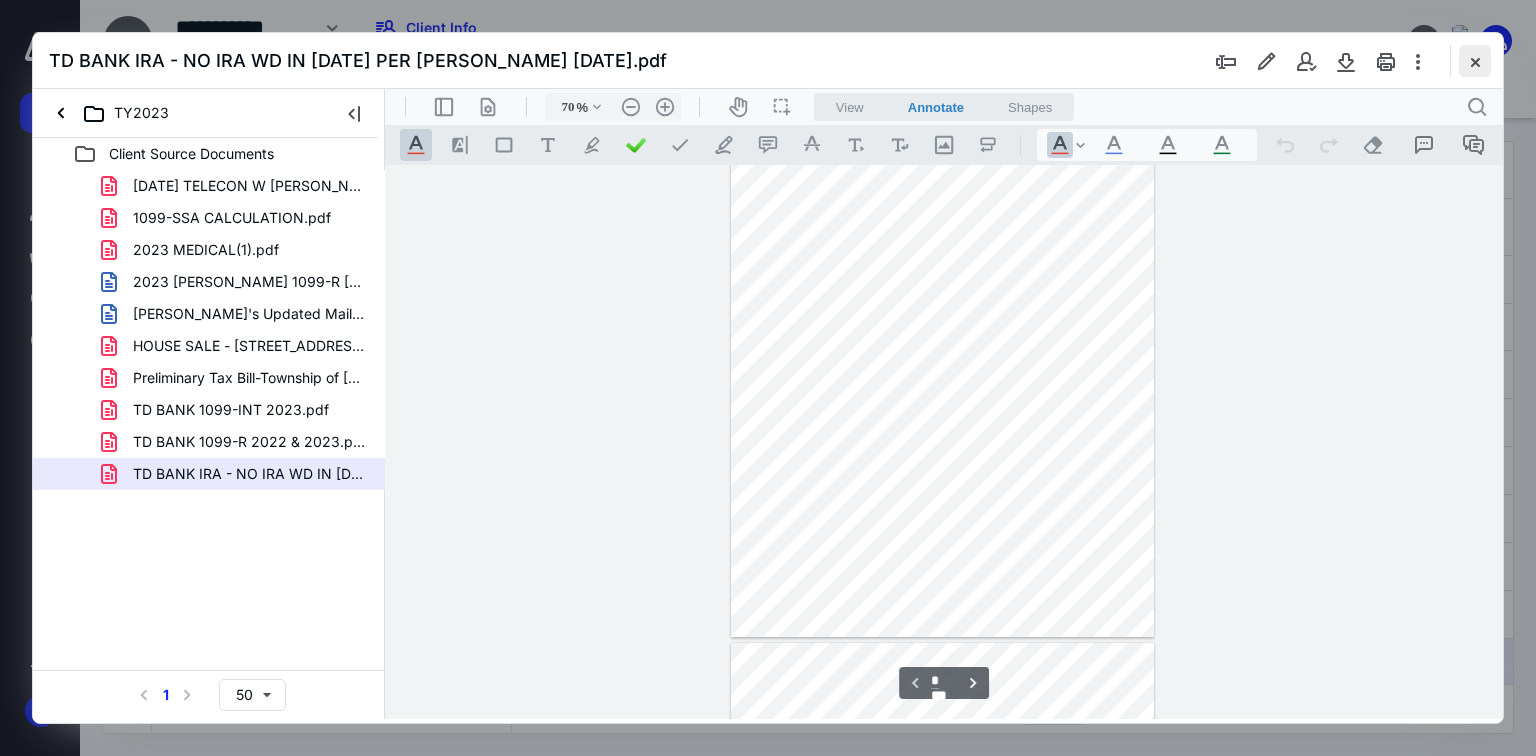 click at bounding box center (1475, 61) 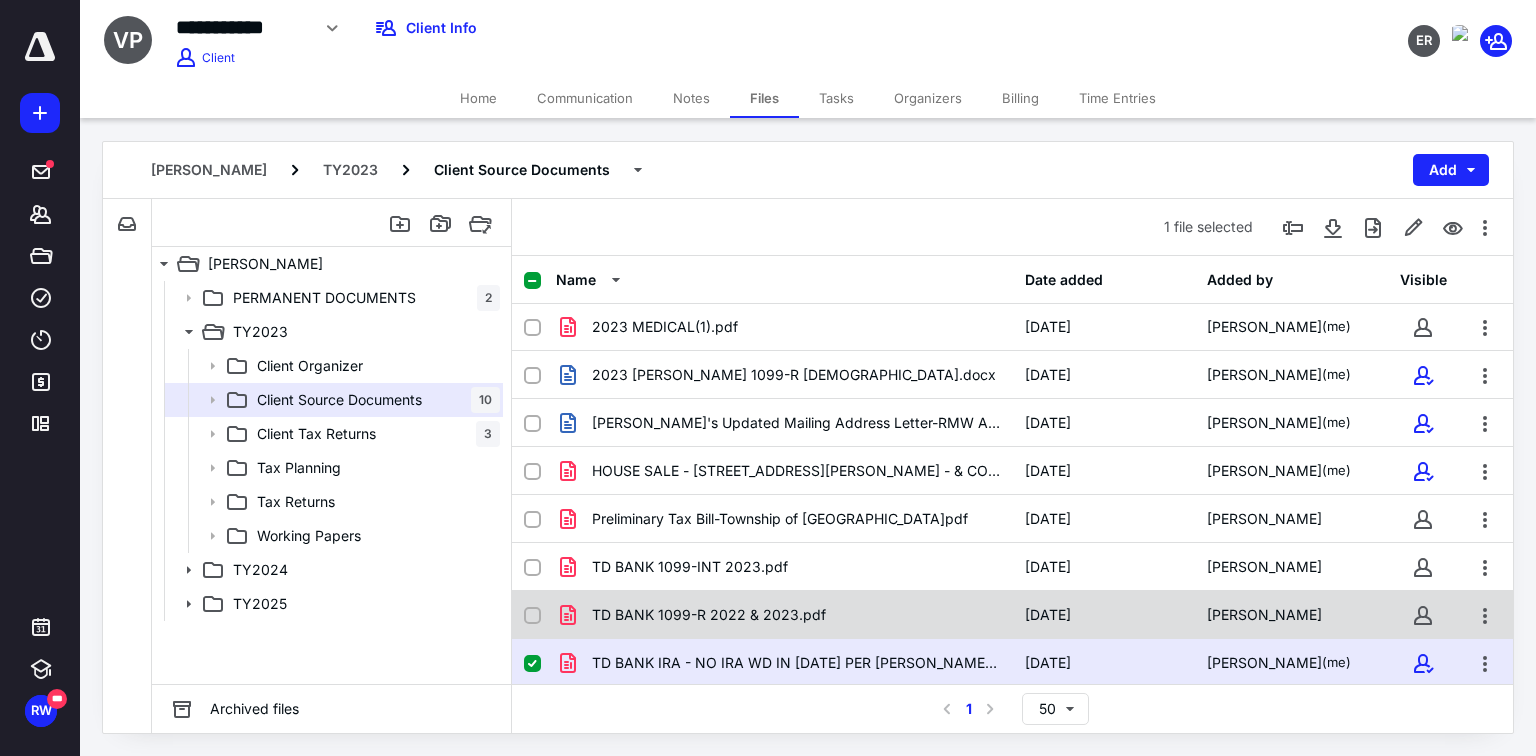 click on "TD BANK 1099-R 2022 & 2023.pdf" at bounding box center [709, 615] 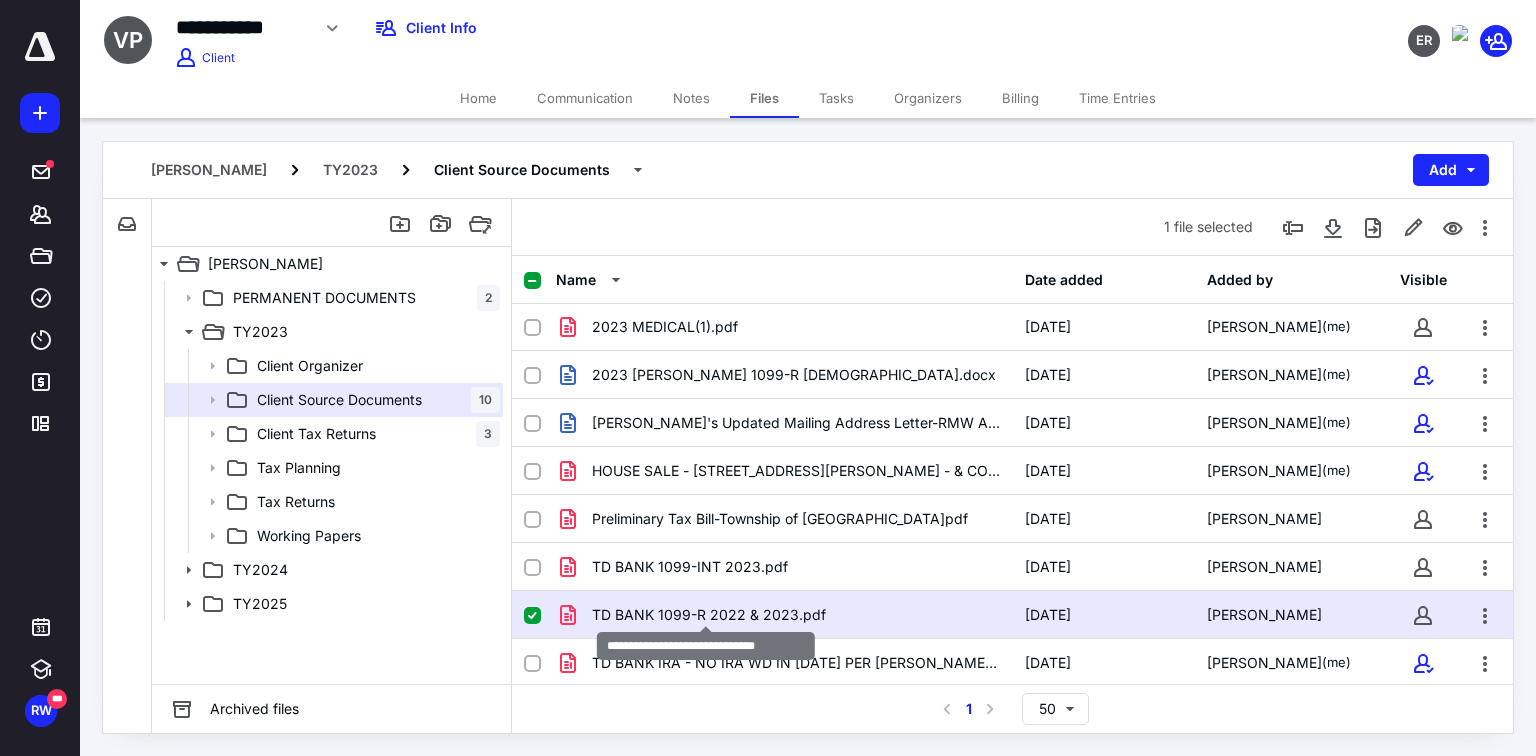 click on "TD BANK 1099-R 2022 & 2023.pdf" at bounding box center [709, 615] 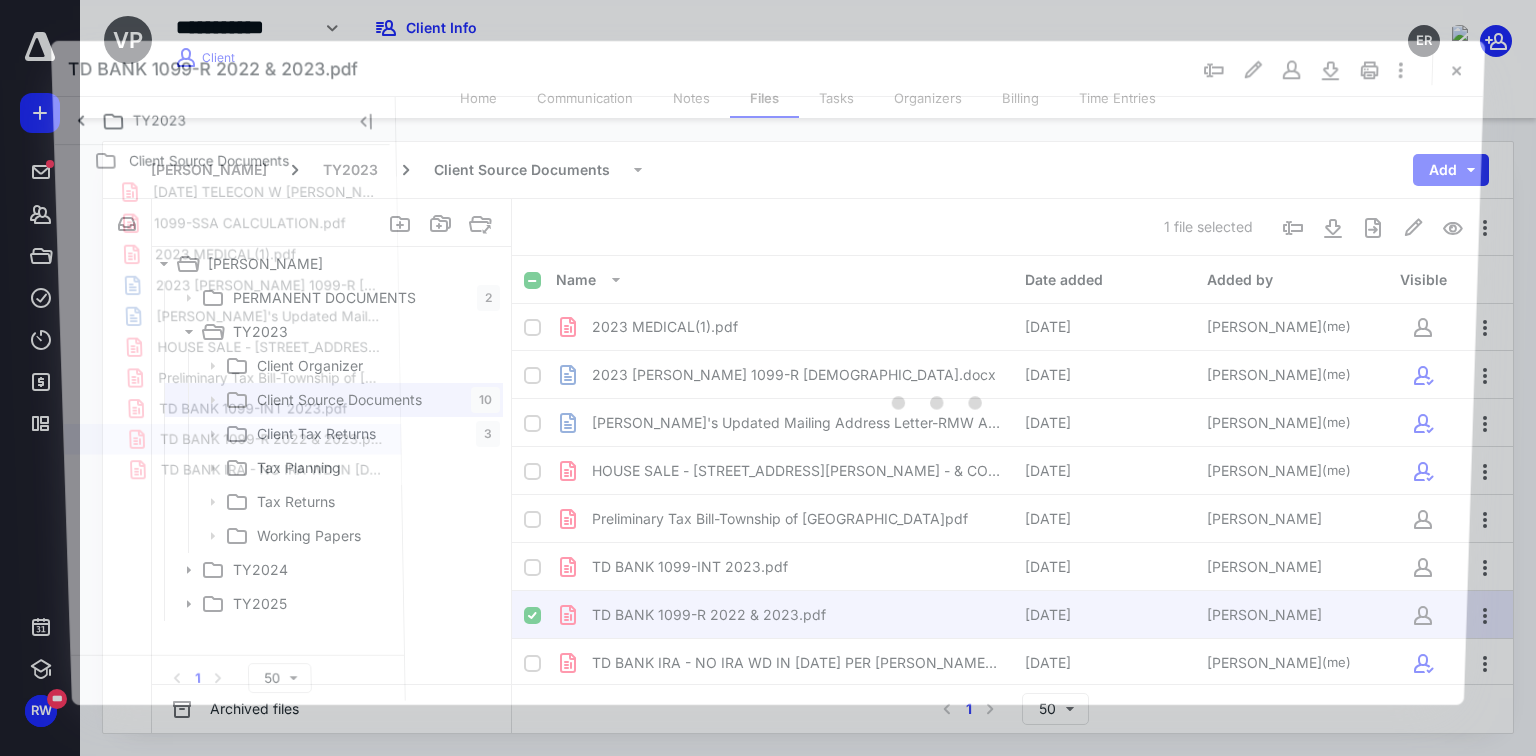scroll, scrollTop: 0, scrollLeft: 0, axis: both 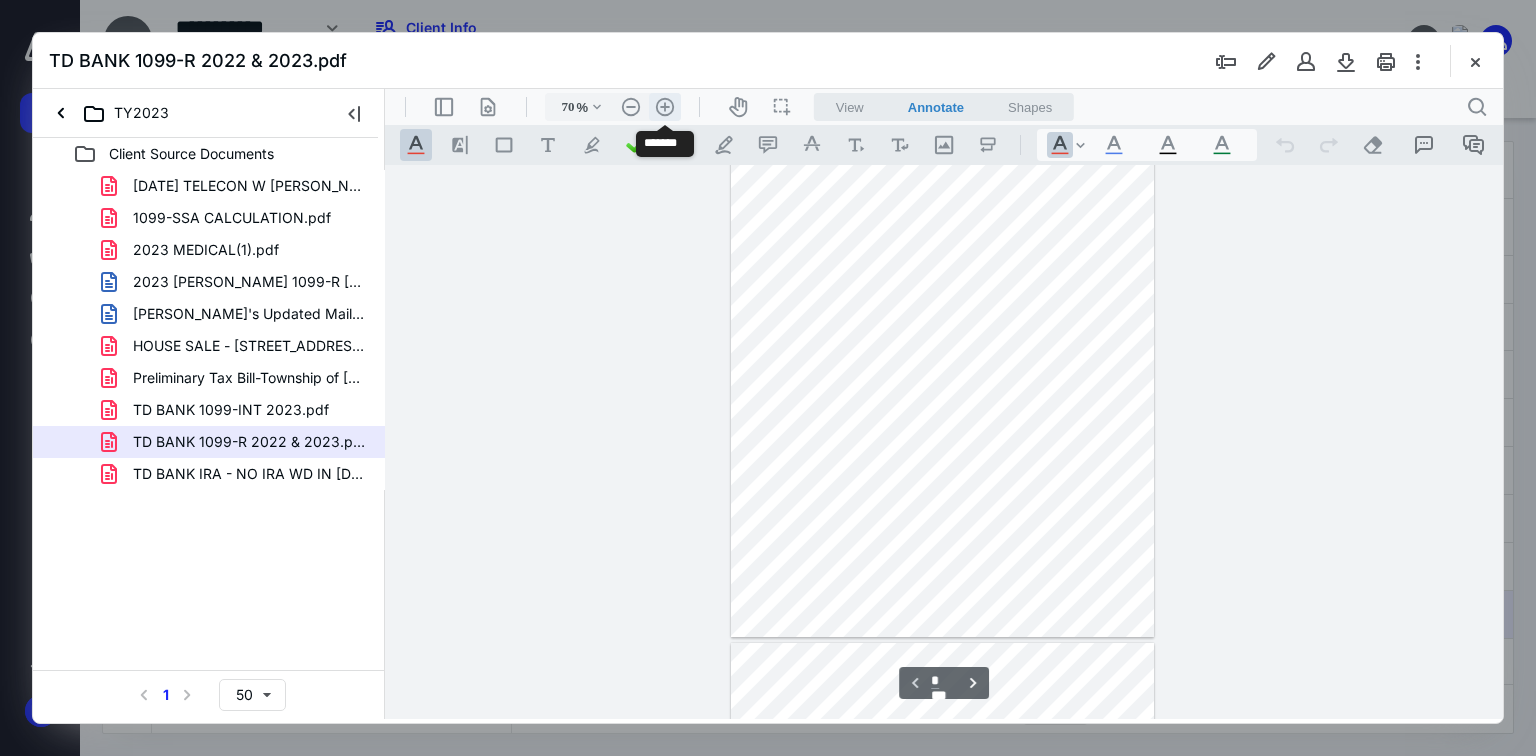 click on ".cls-1{fill:#abb0c4;} icon - header - zoom - in - line" at bounding box center (665, 107) 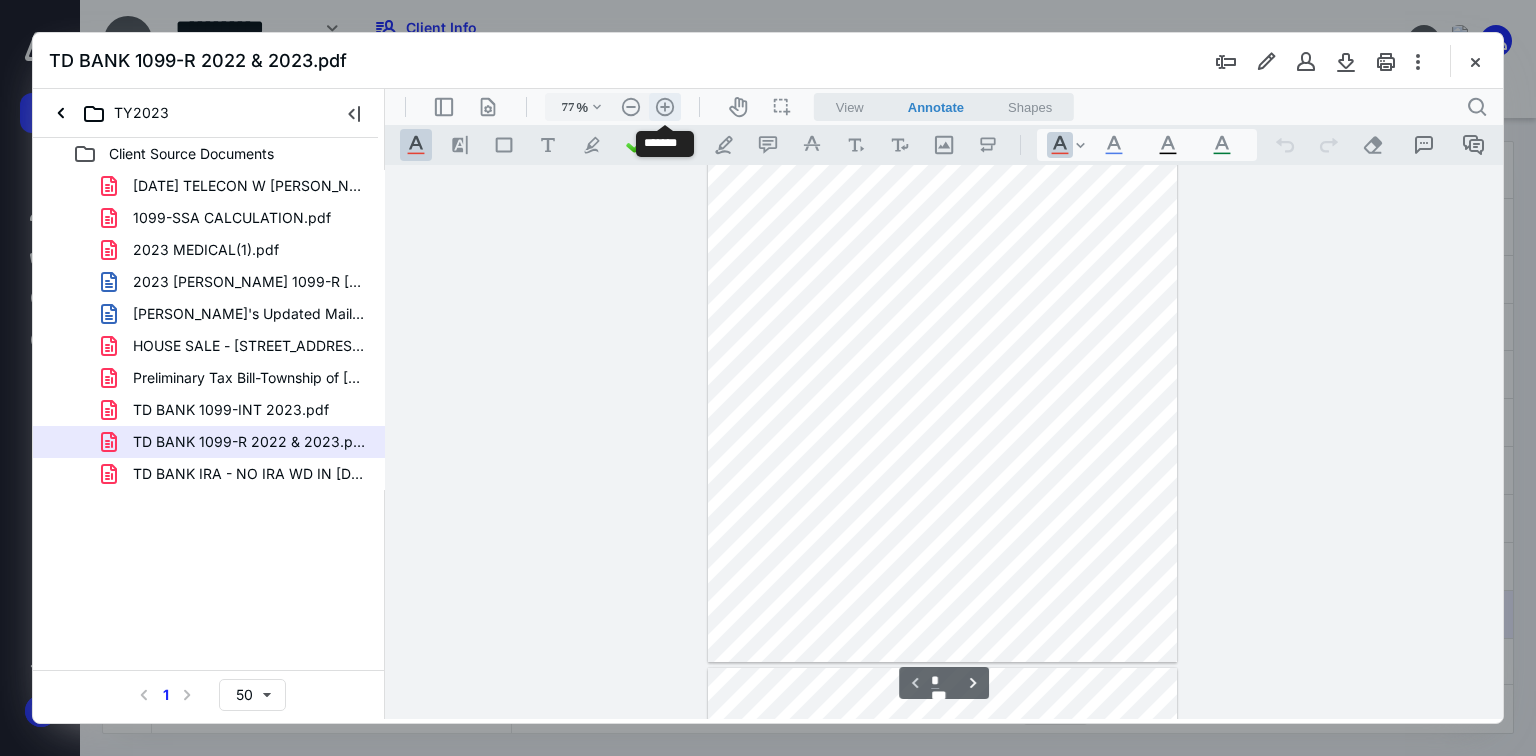 click on ".cls-1{fill:#abb0c4;} icon - header - zoom - in - line" at bounding box center (665, 107) 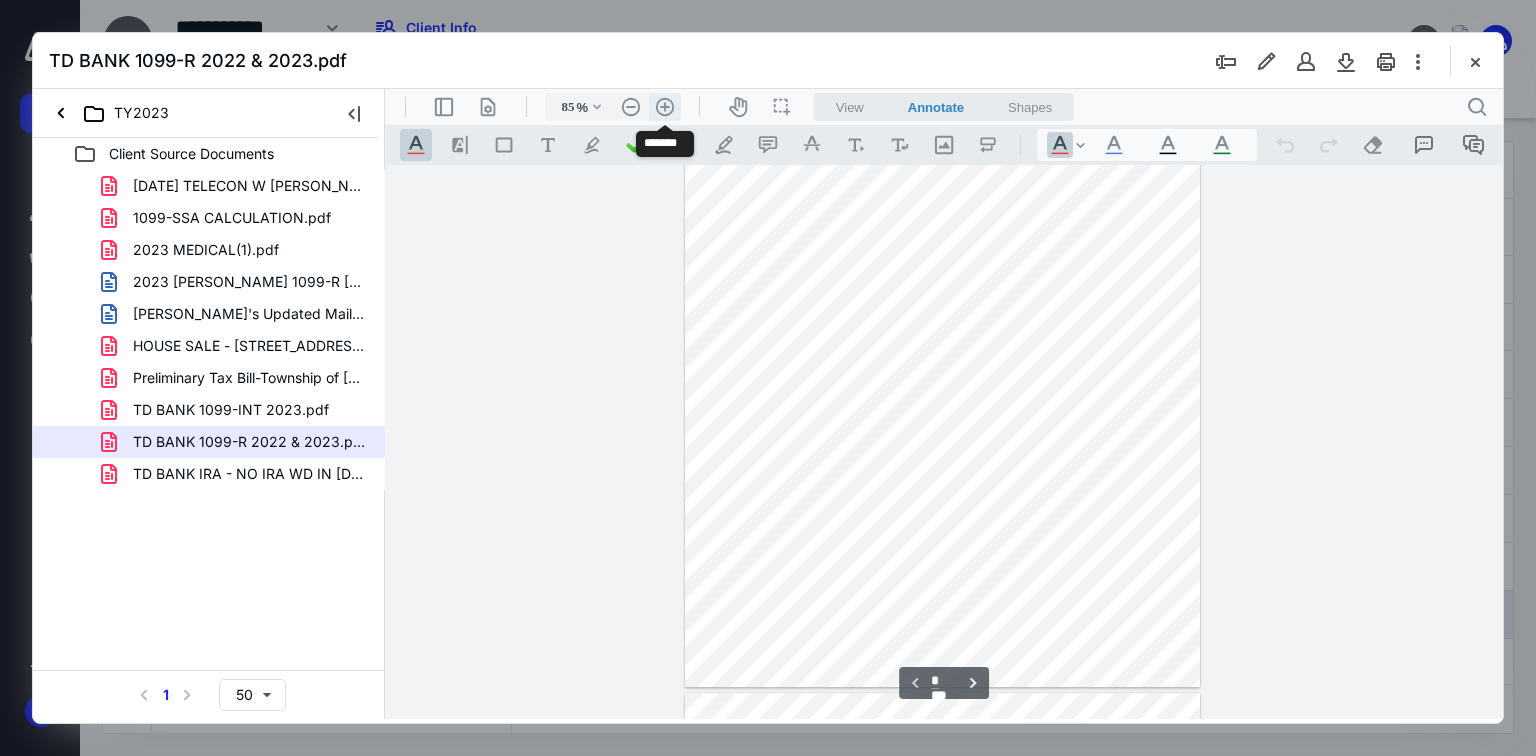 click on ".cls-1{fill:#abb0c4;} icon - header - zoom - in - line" at bounding box center [665, 107] 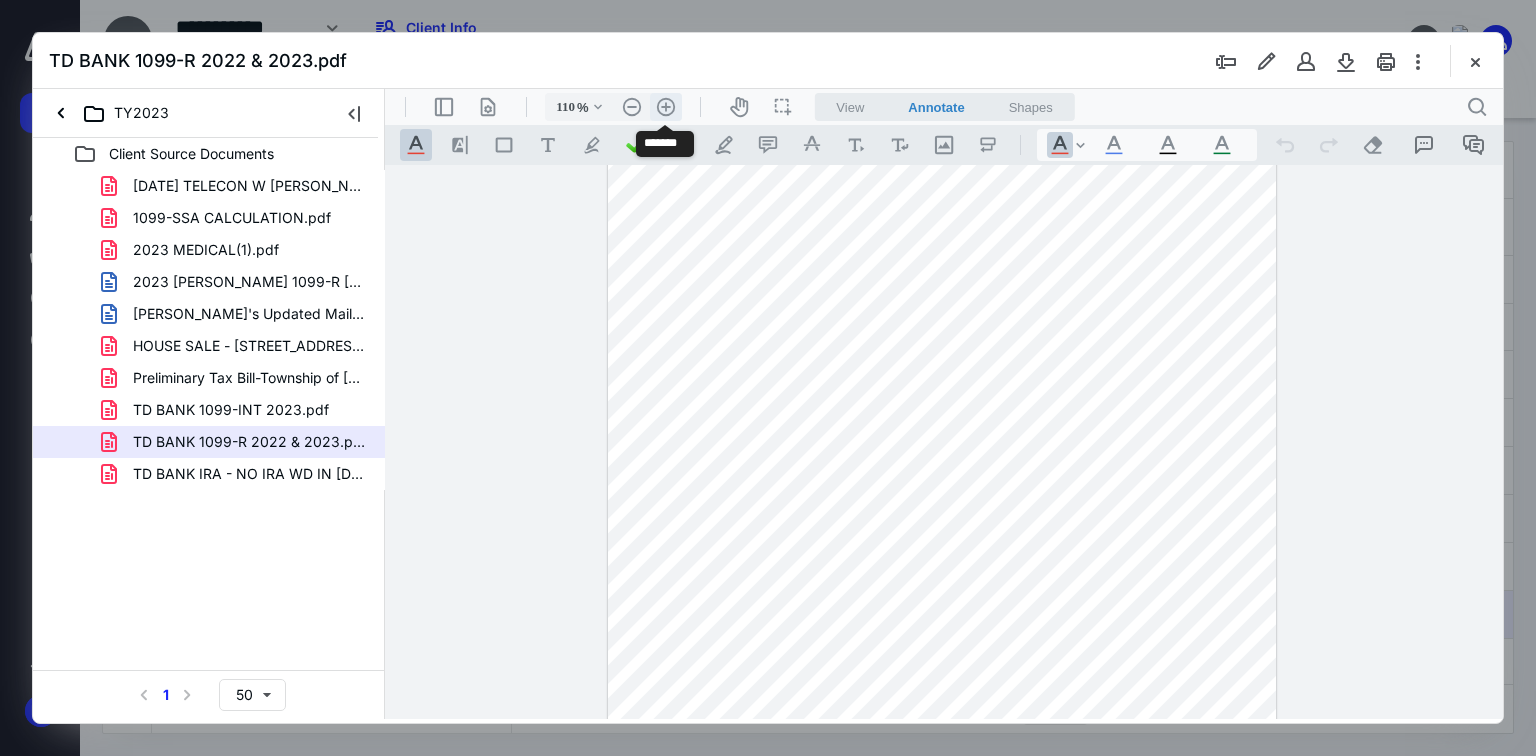 click on ".cls-1{fill:#abb0c4;} icon - header - zoom - in - line" at bounding box center (666, 107) 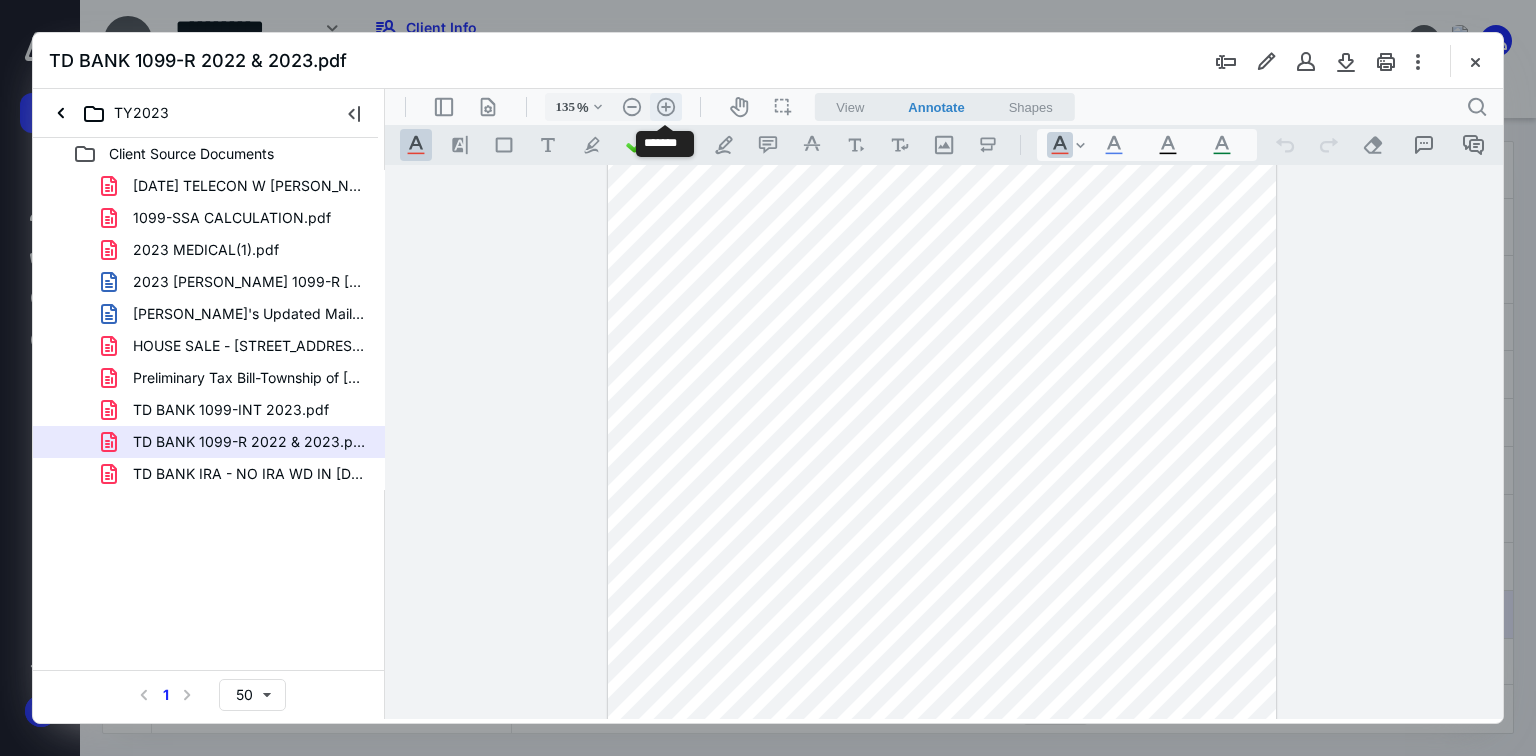 scroll, scrollTop: 378, scrollLeft: 0, axis: vertical 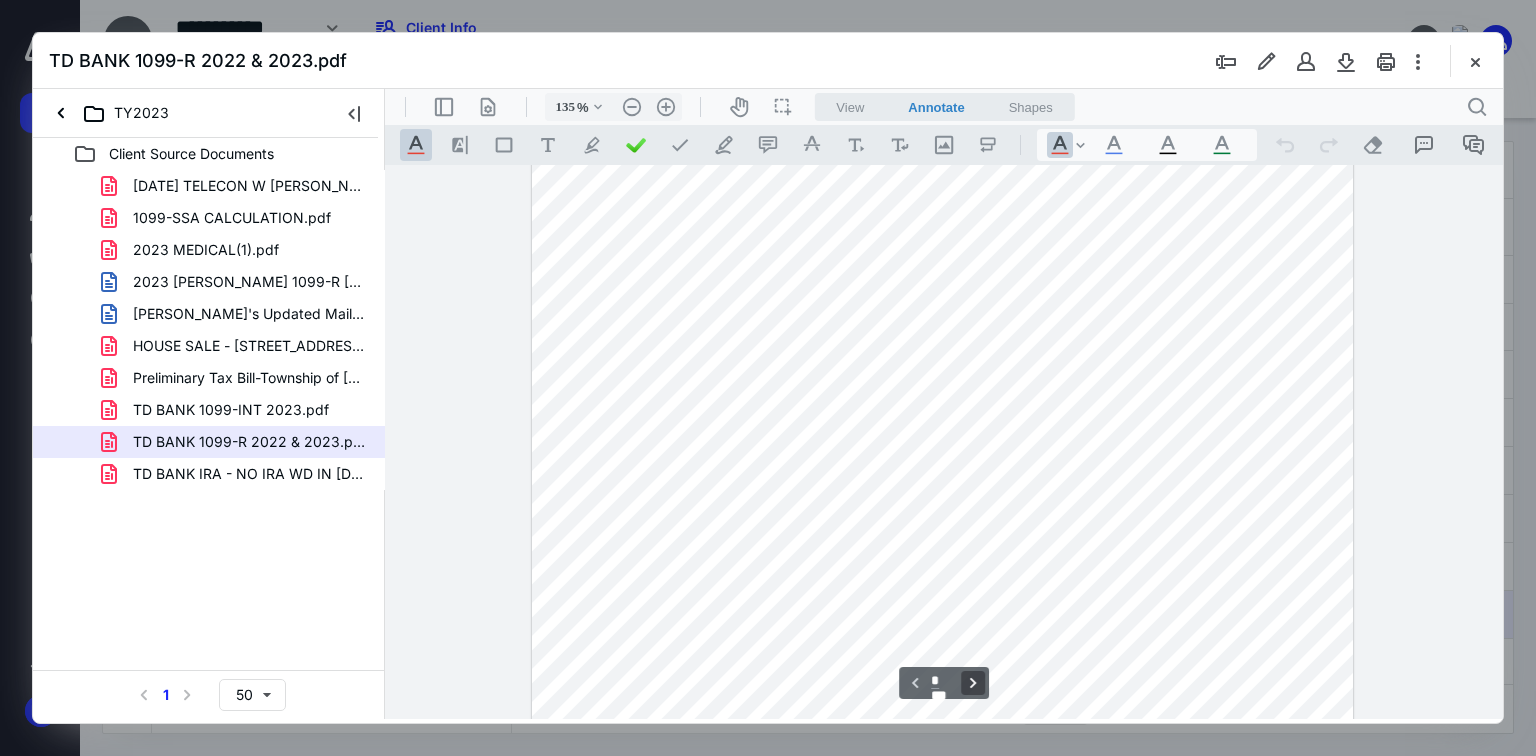 click on "**********" at bounding box center [973, 683] 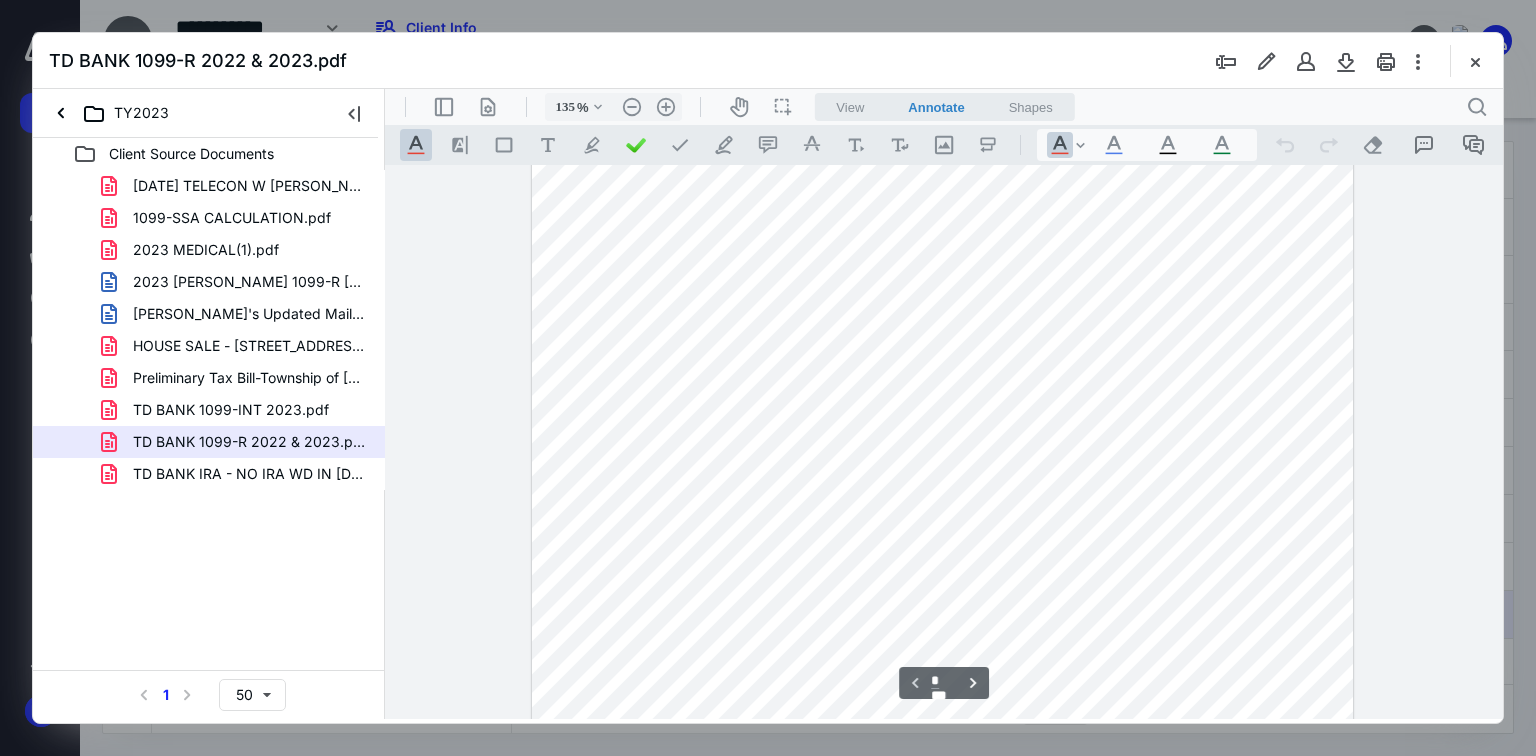 scroll, scrollTop: 192, scrollLeft: 0, axis: vertical 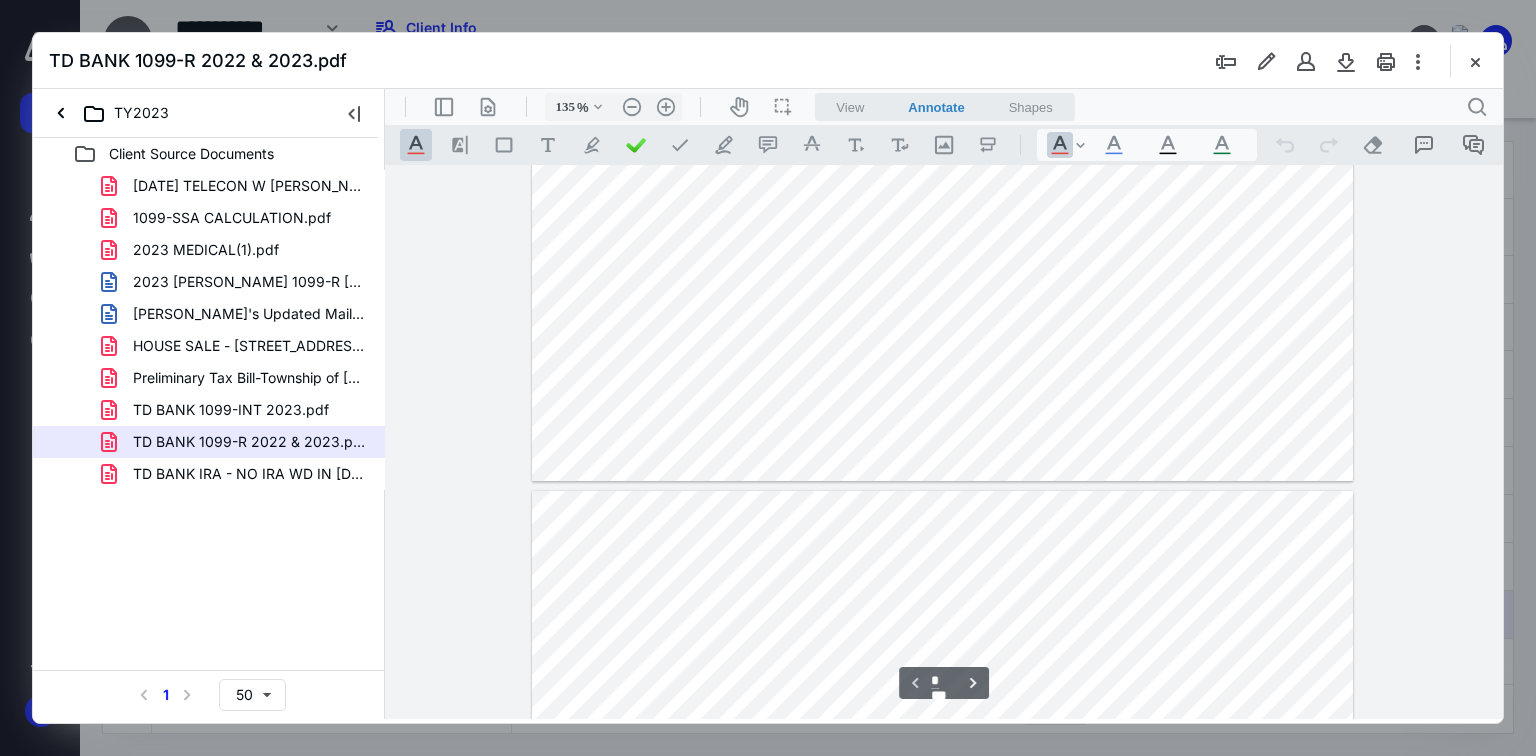 type on "*" 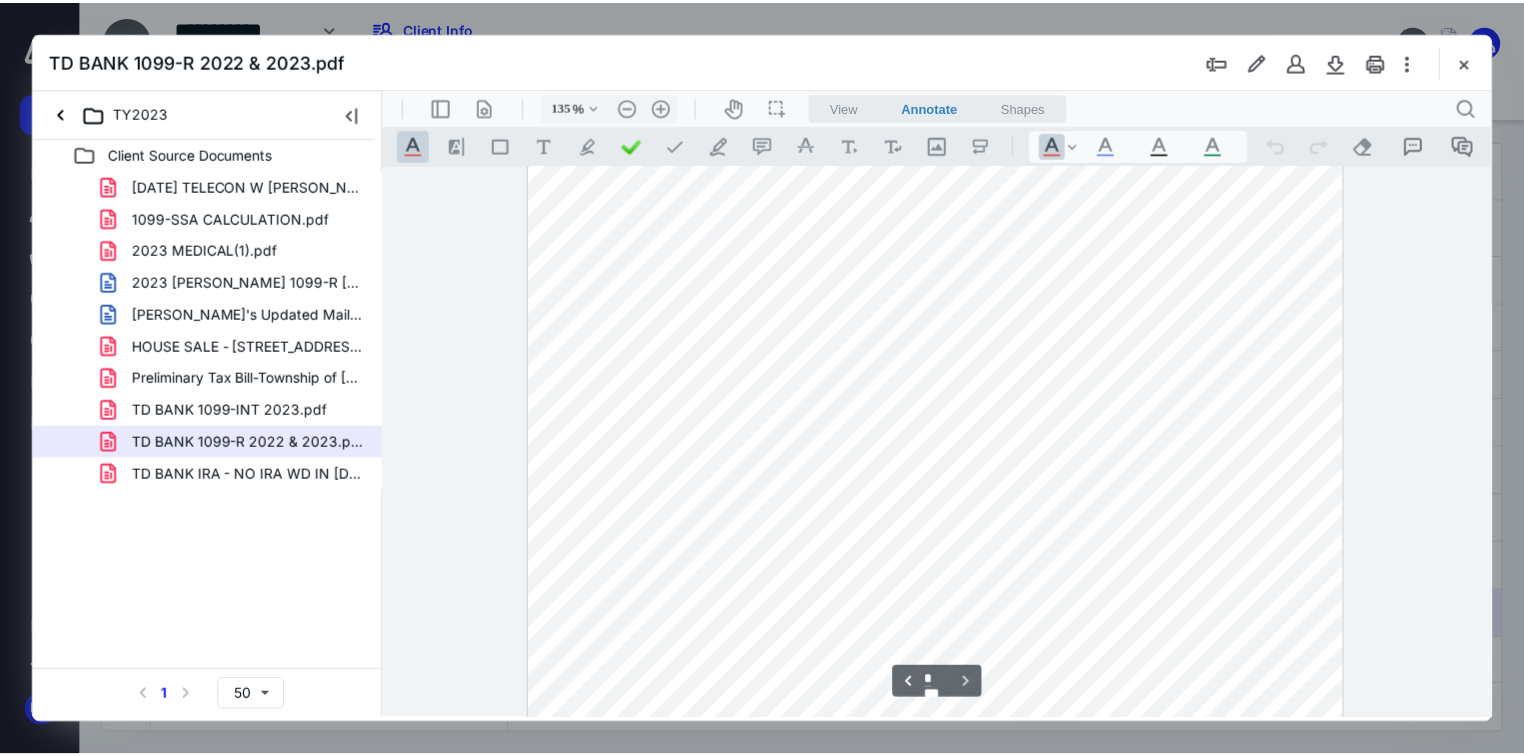 scroll, scrollTop: 1472, scrollLeft: 0, axis: vertical 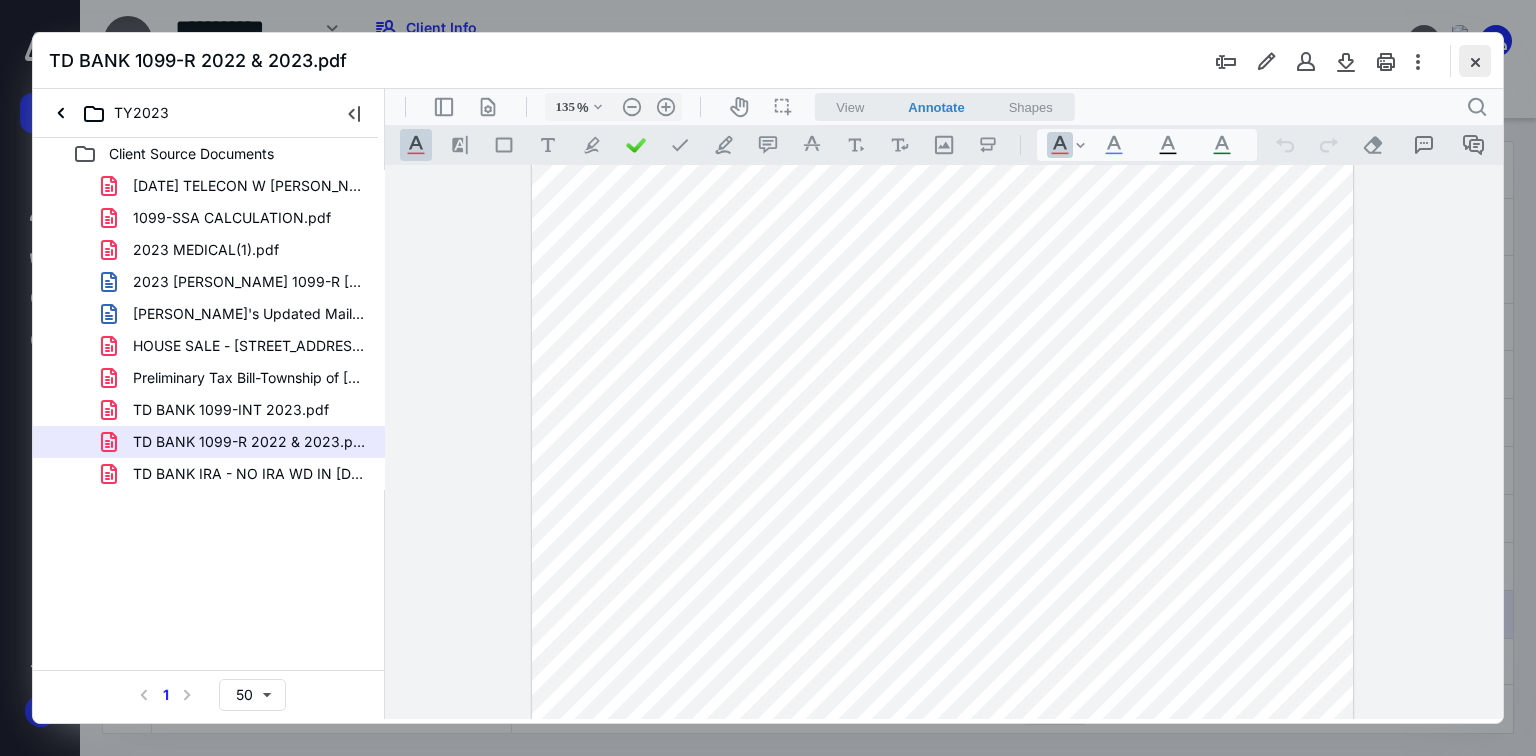 click at bounding box center [1475, 61] 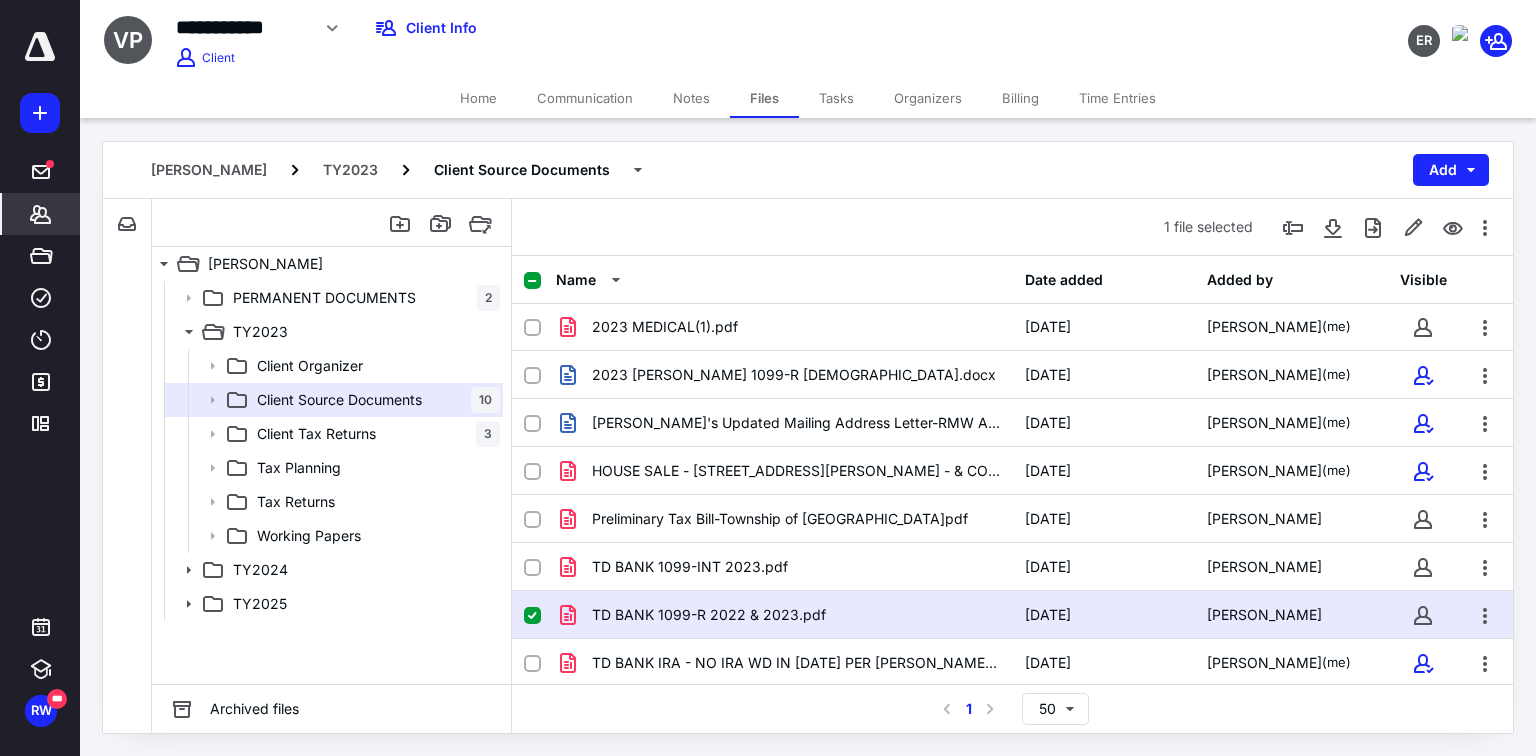 click 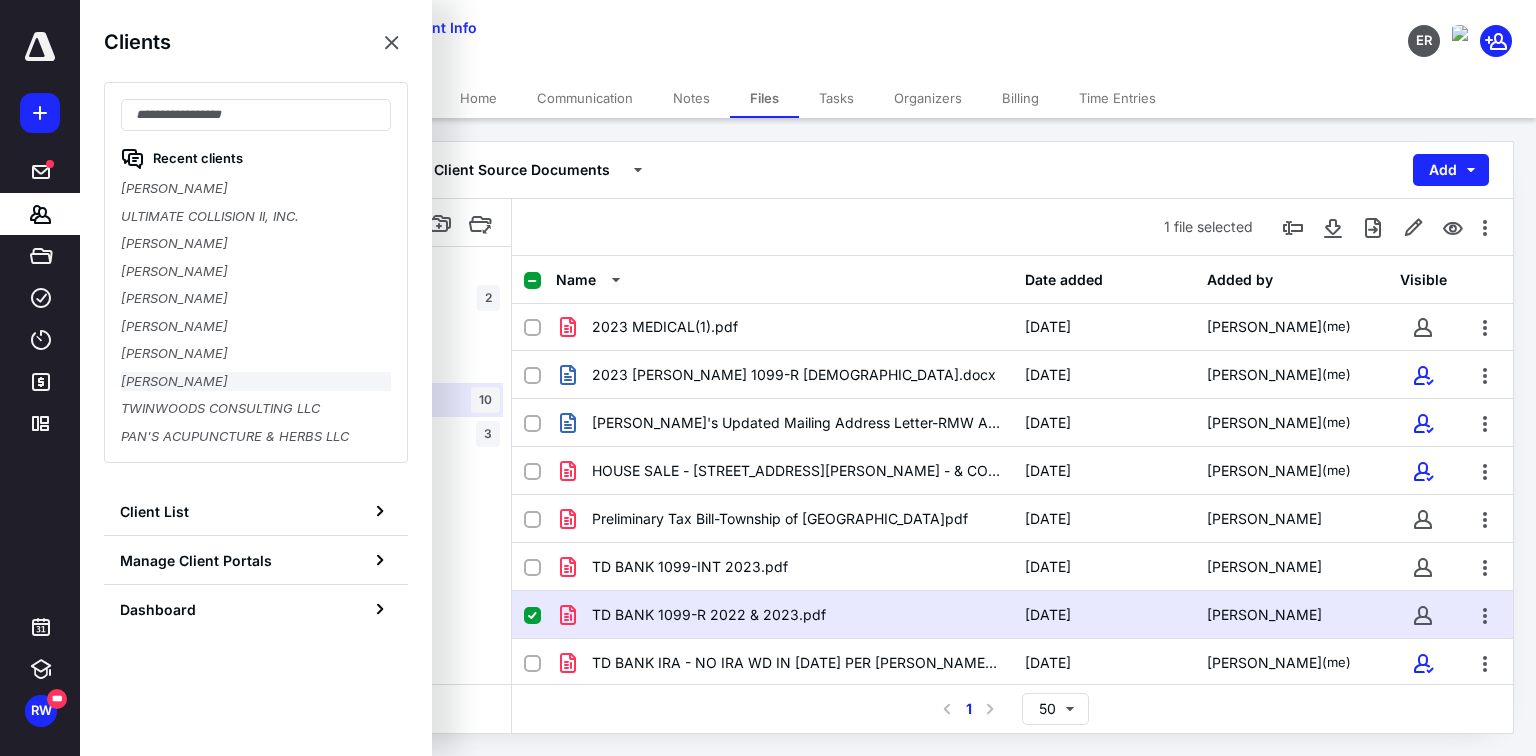 click on "[PERSON_NAME]" at bounding box center [256, 382] 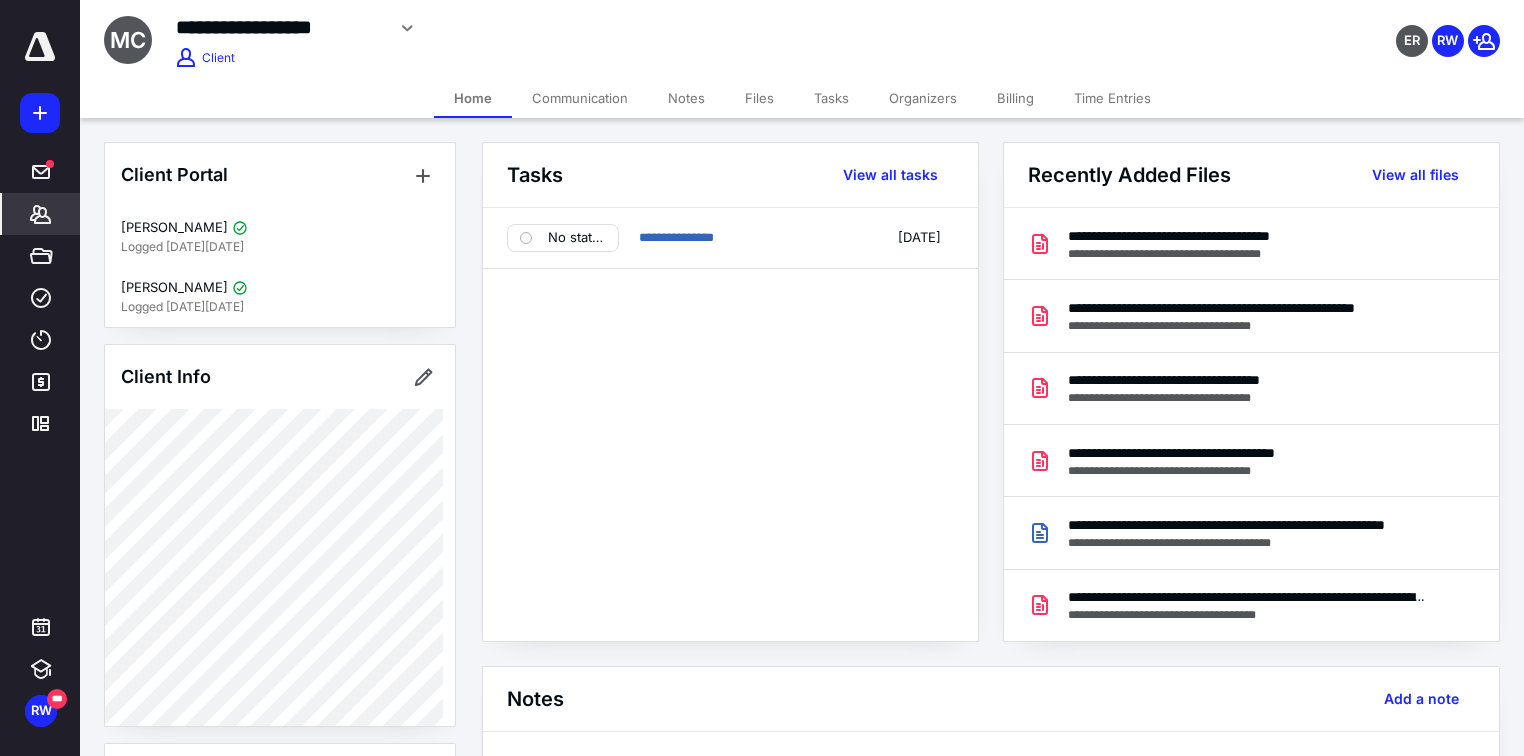 click on "Time Entries" at bounding box center (1112, 98) 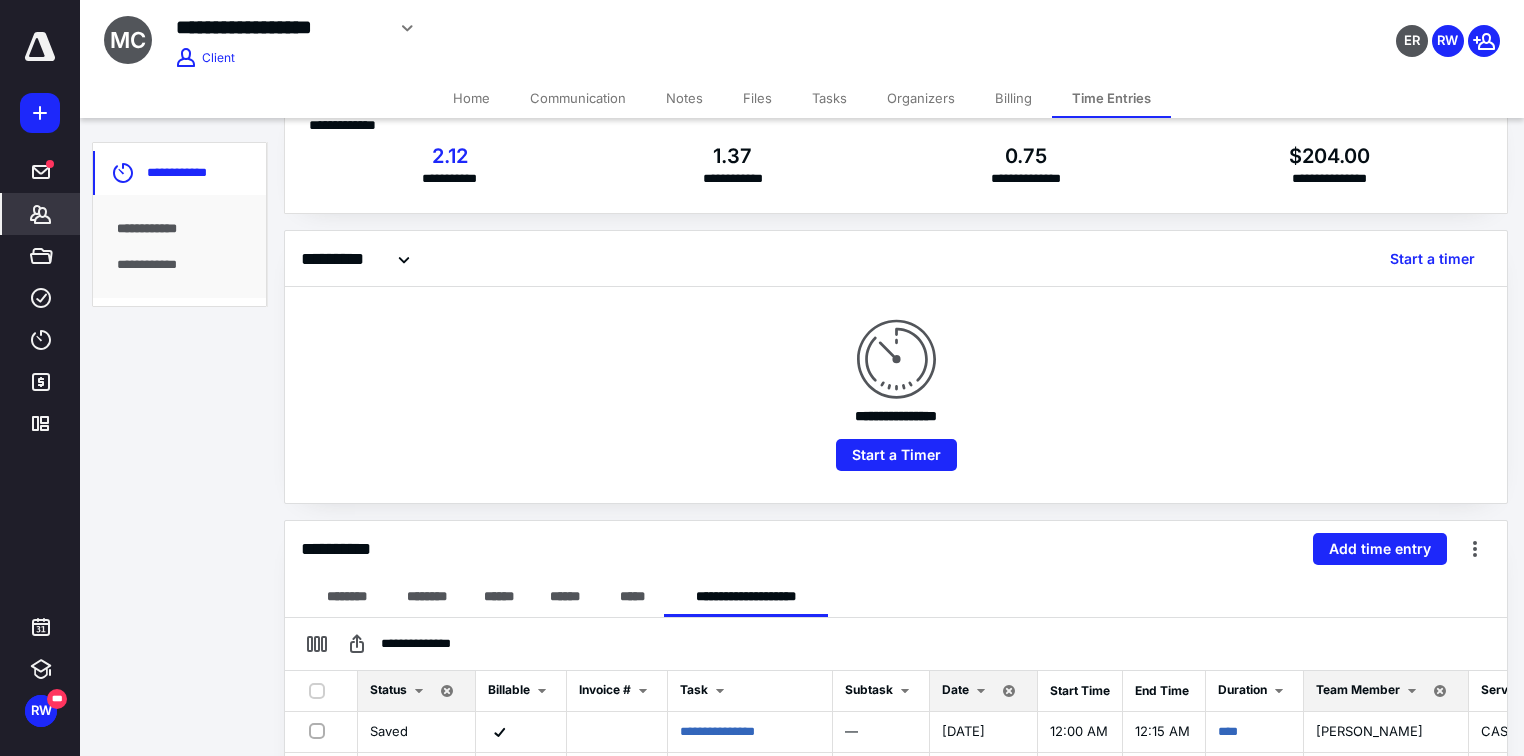 scroll, scrollTop: 0, scrollLeft: 0, axis: both 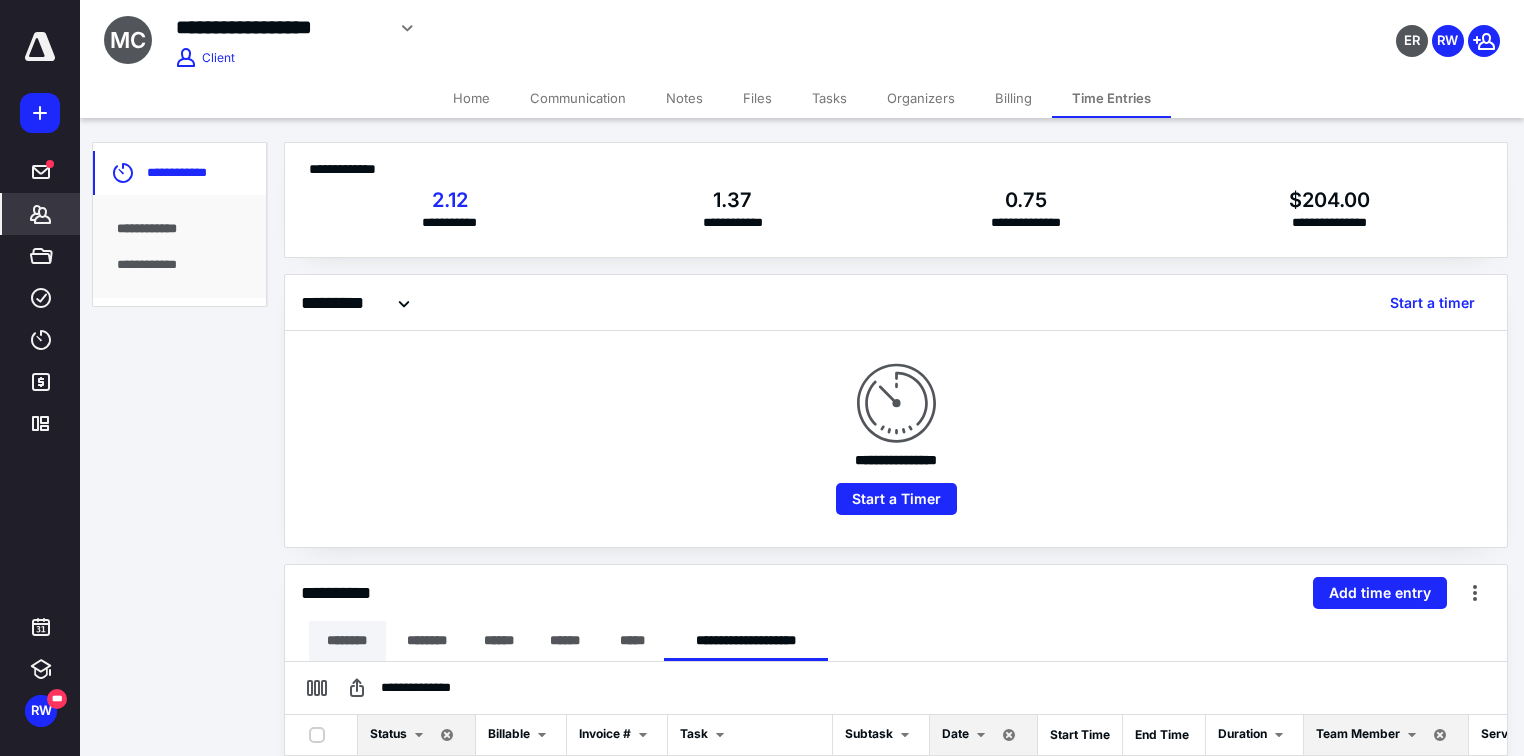 click on "********" at bounding box center [347, 641] 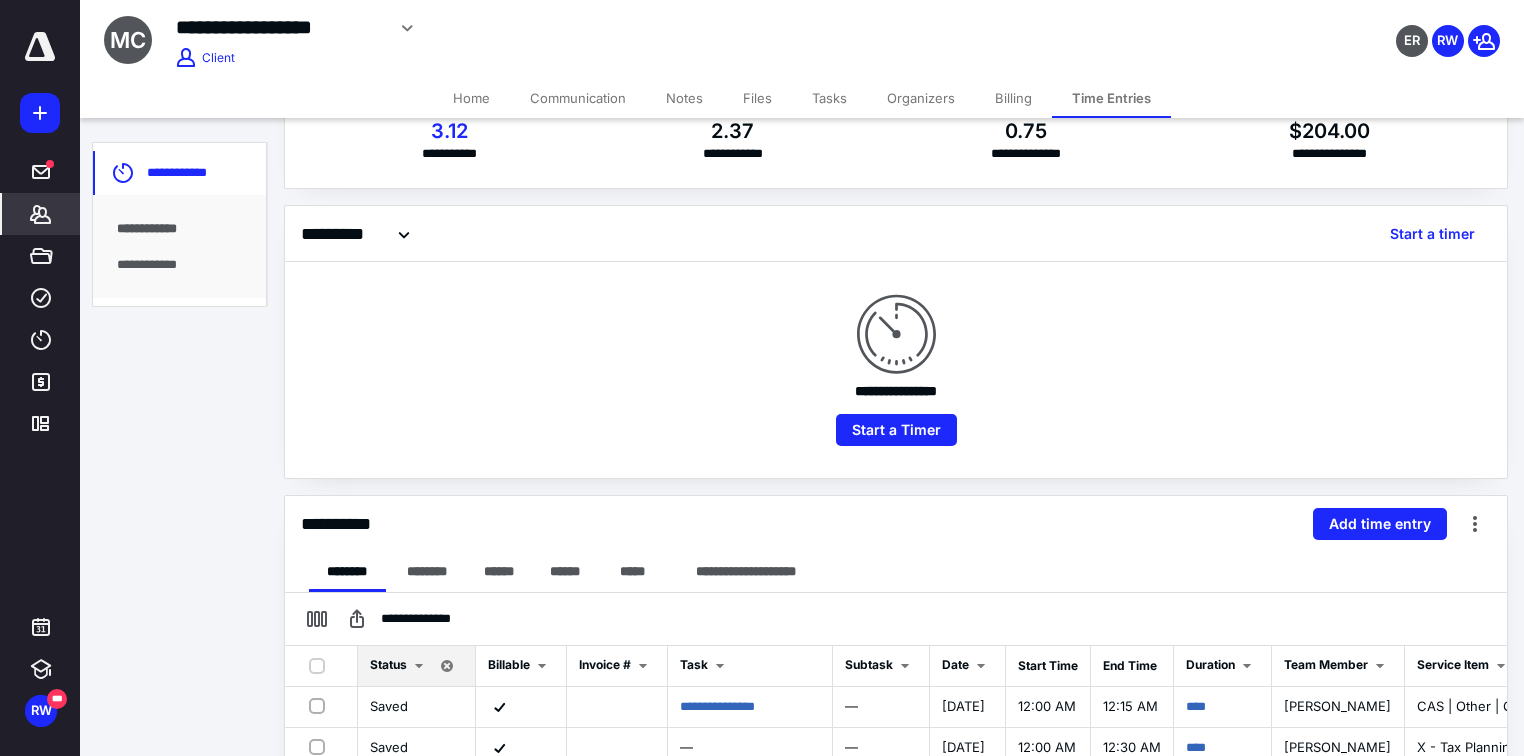 scroll, scrollTop: 0, scrollLeft: 0, axis: both 